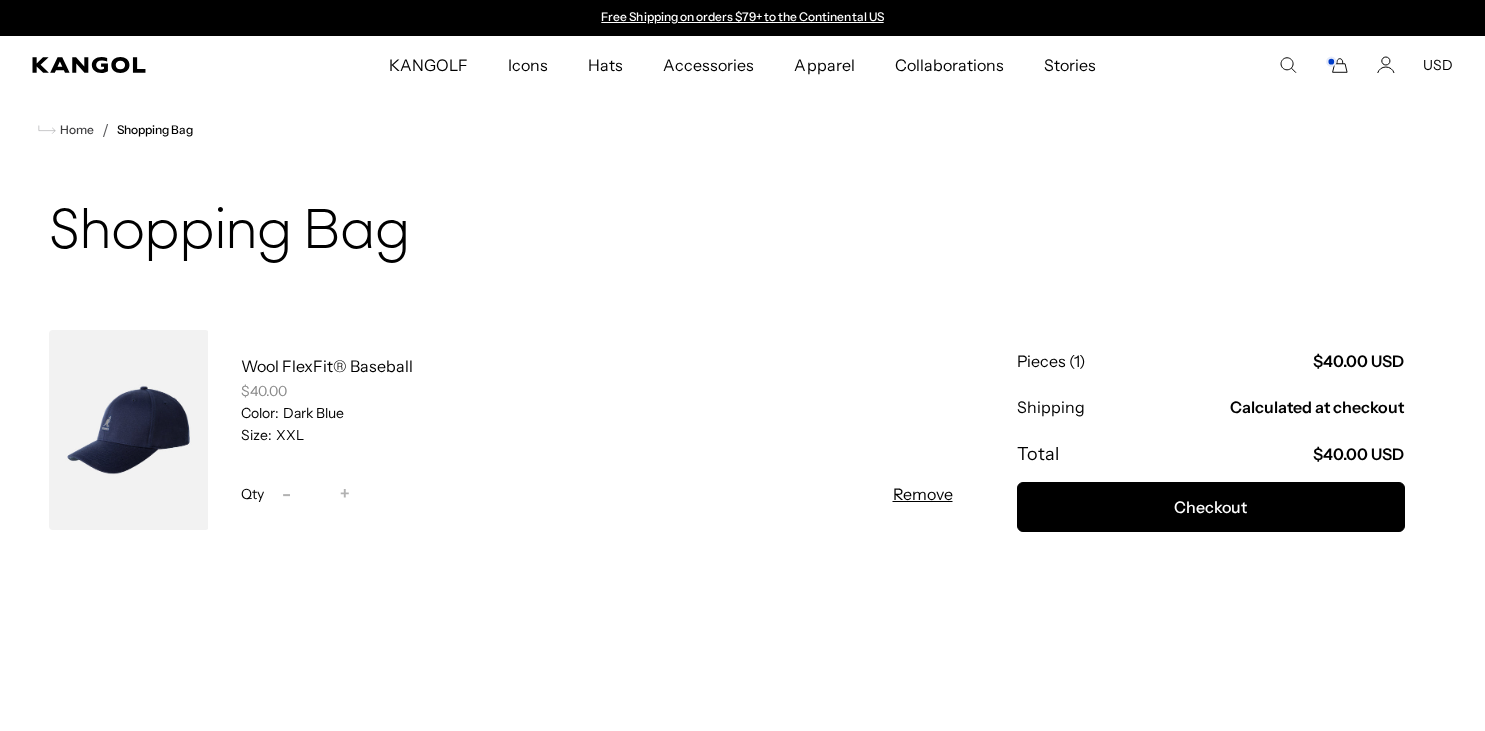 scroll, scrollTop: 0, scrollLeft: 0, axis: both 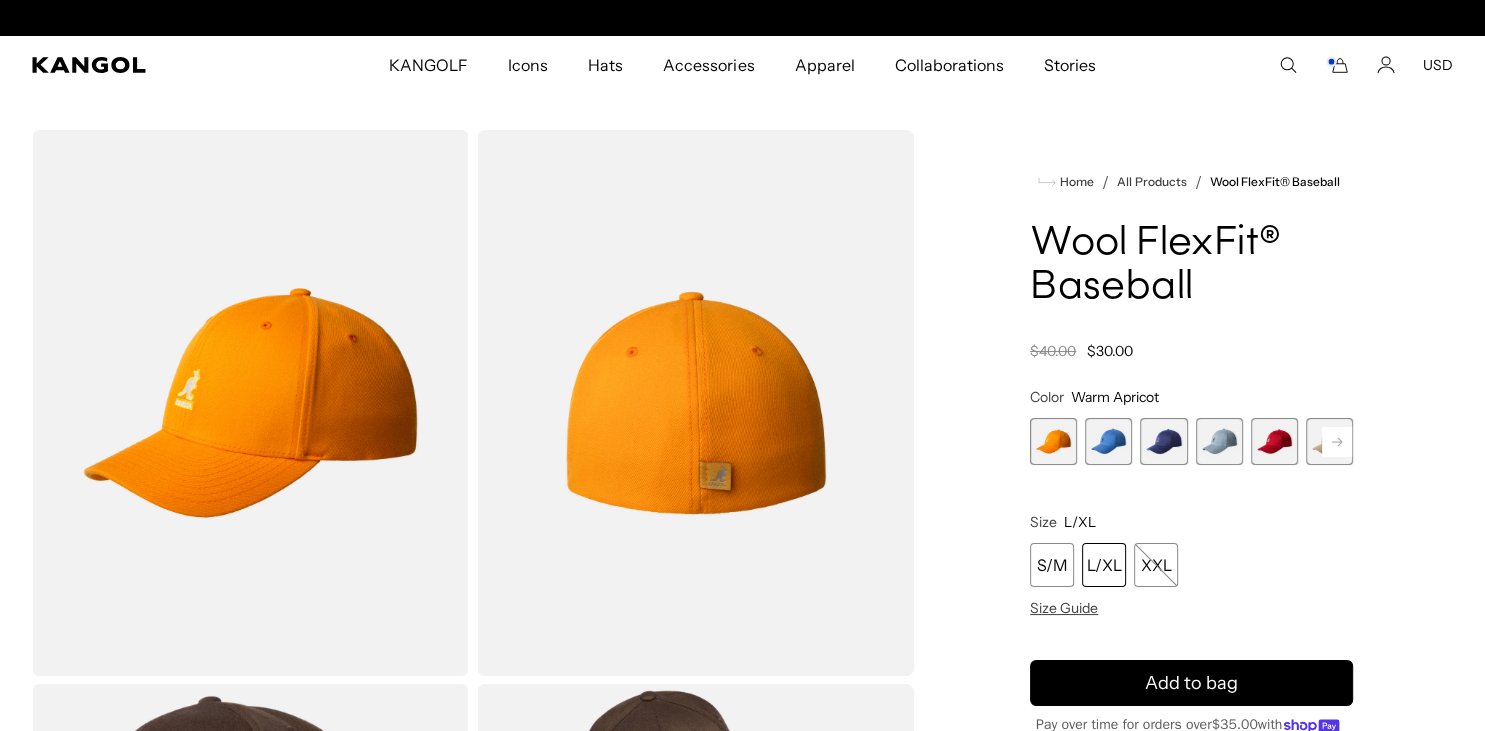click on "S/M L/XL XXL" at bounding box center (1191, 565) 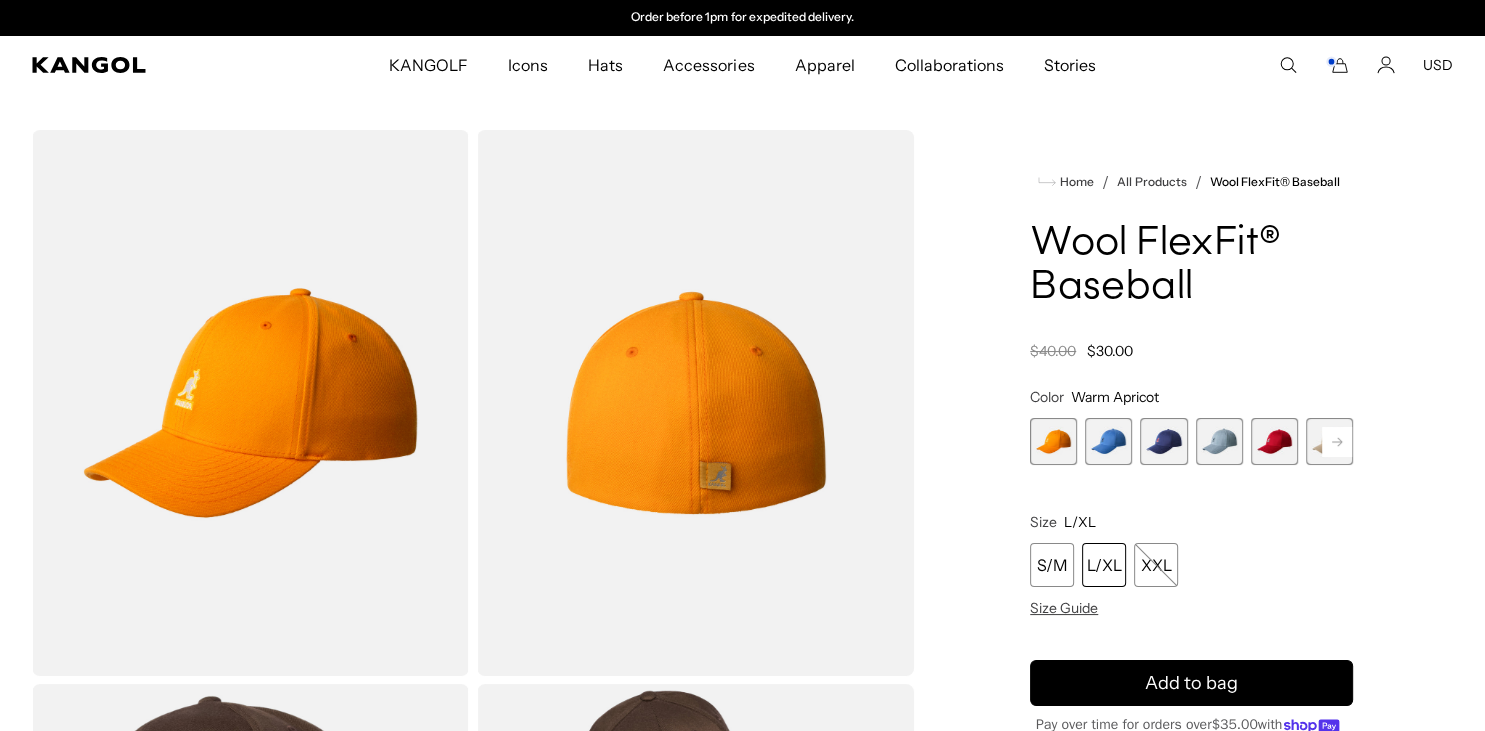 click on "L/XL" at bounding box center [1104, 565] 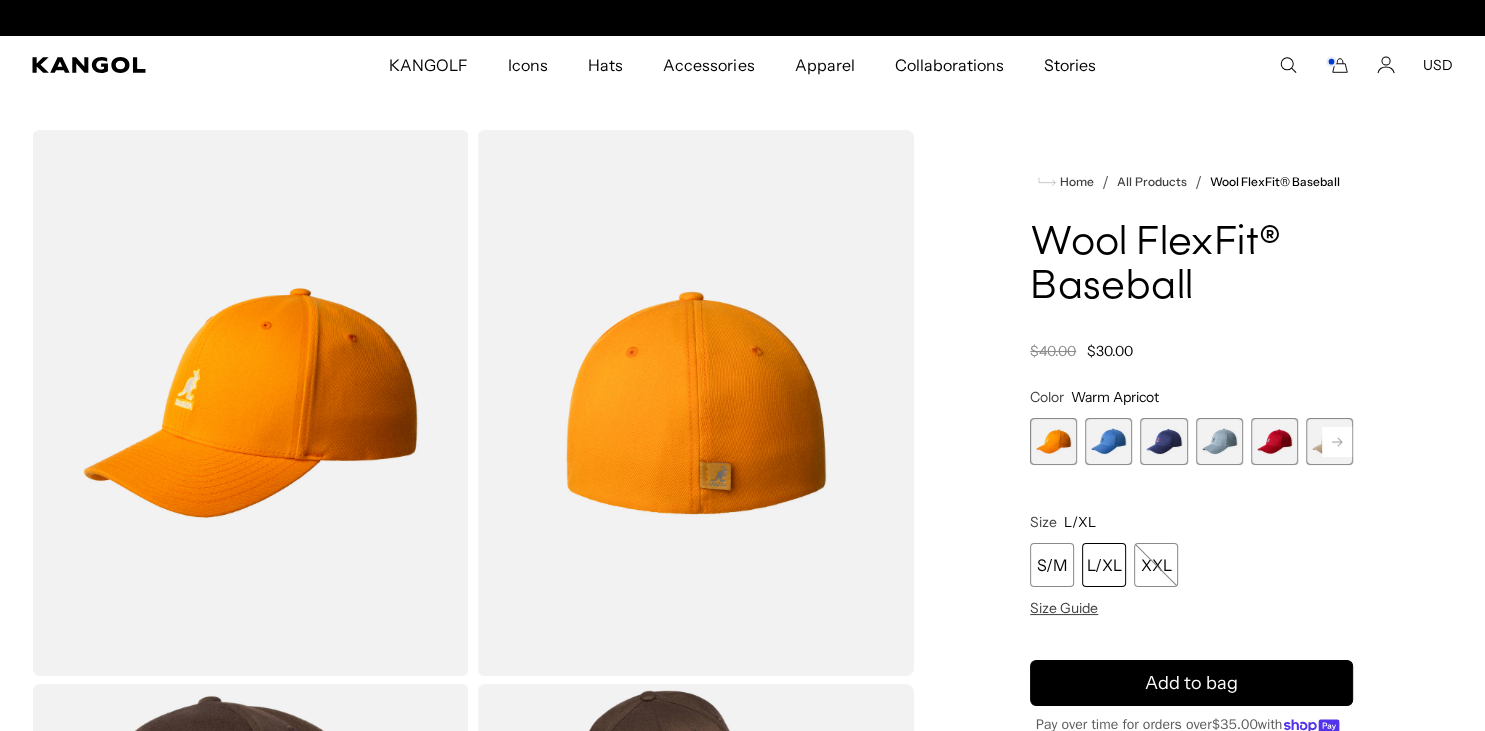 scroll, scrollTop: 0, scrollLeft: 0, axis: both 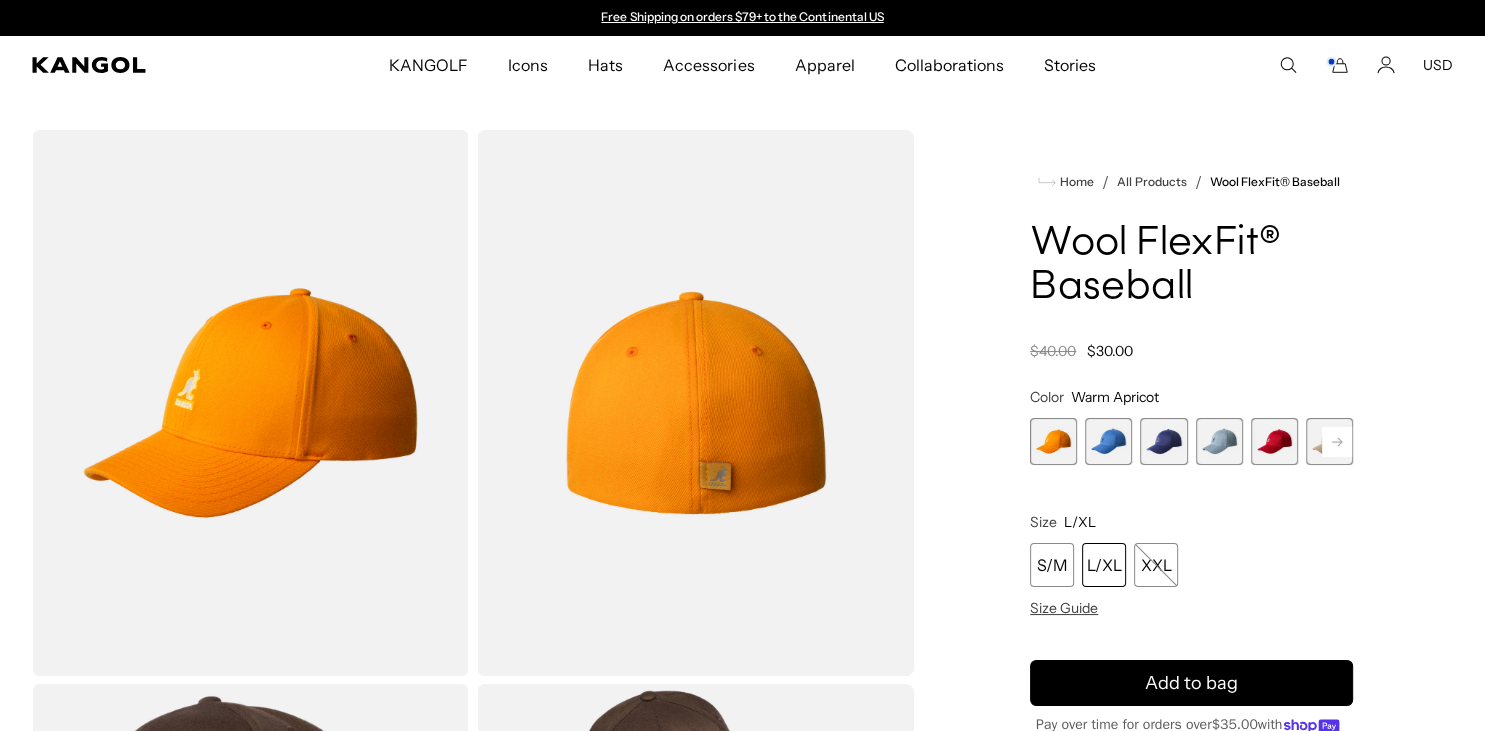 click at bounding box center [1163, 441] 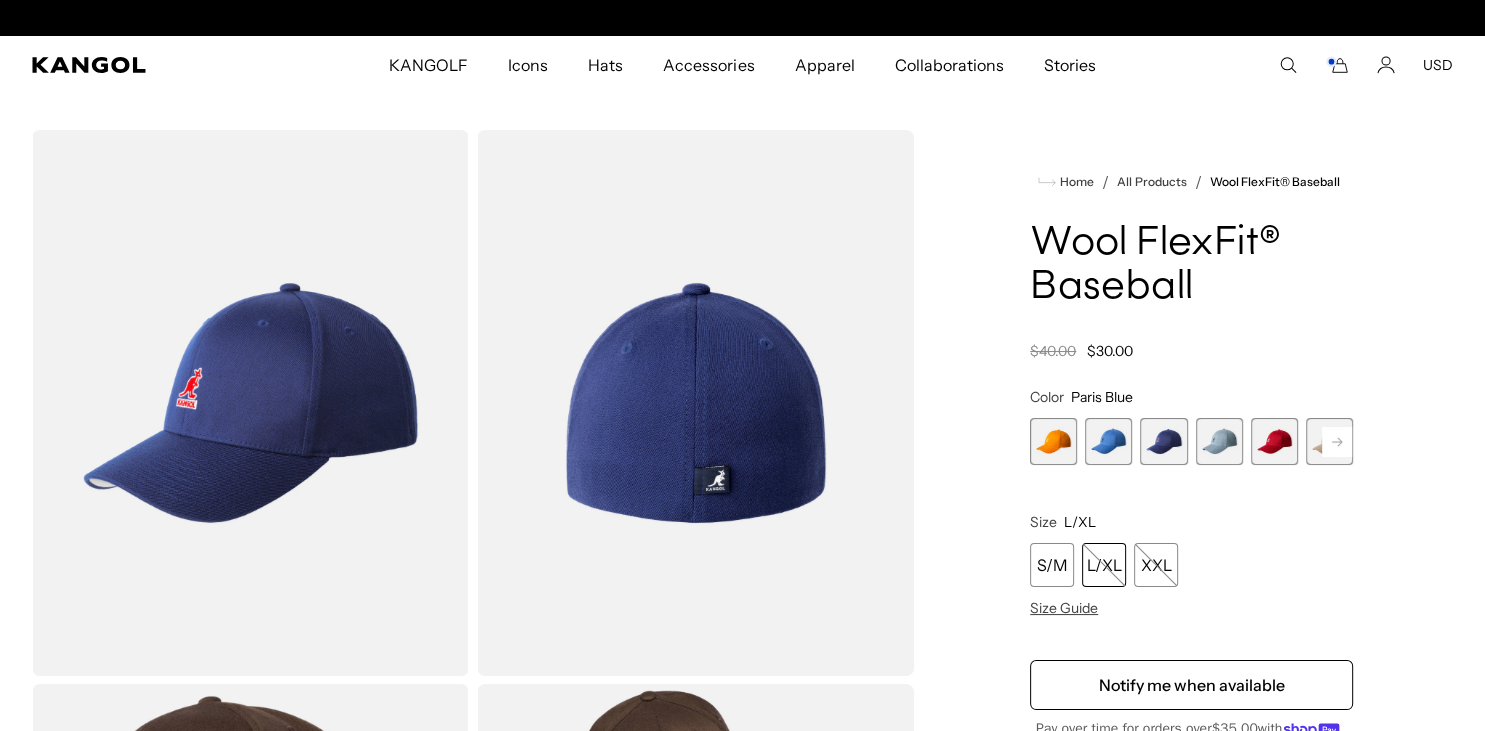 scroll, scrollTop: 0, scrollLeft: 412, axis: horizontal 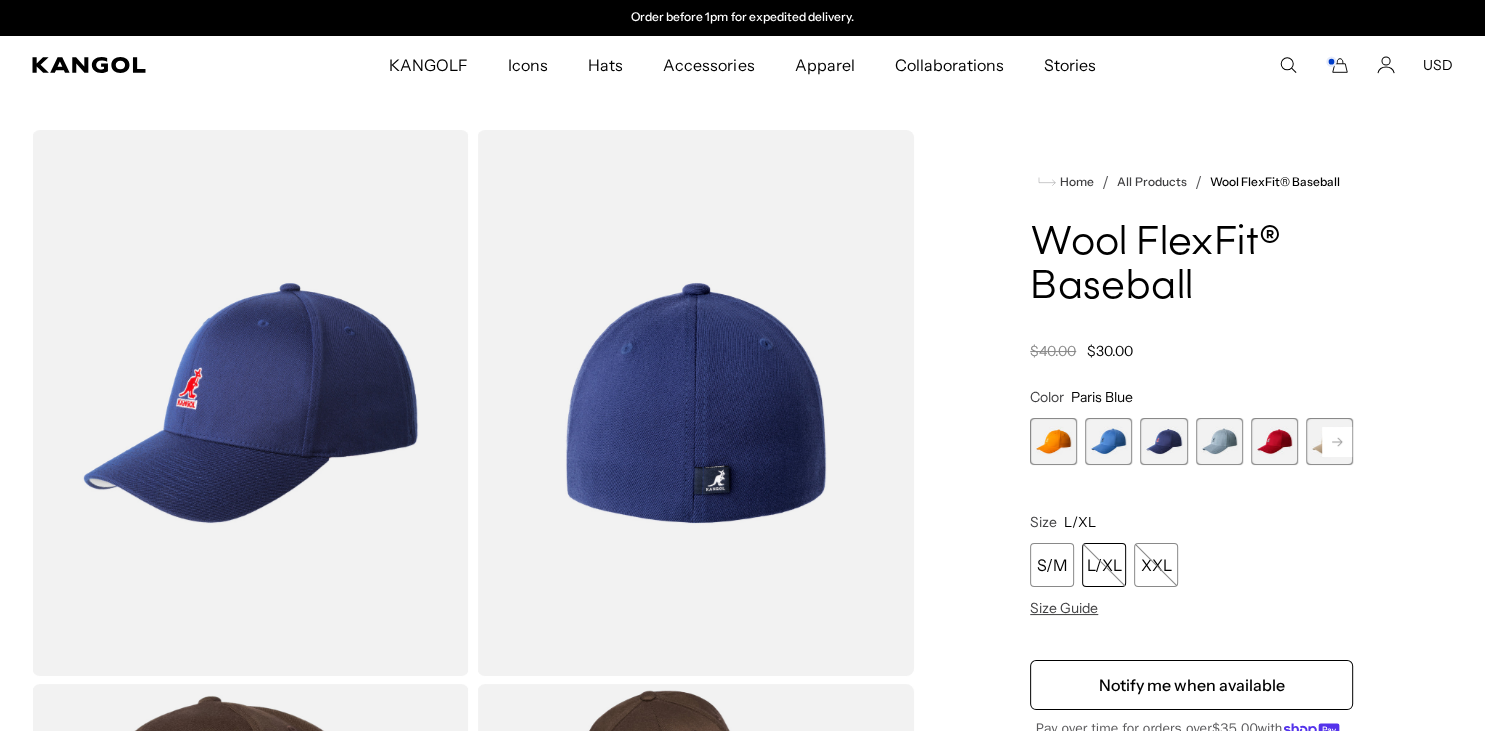 click at bounding box center (1053, 441) 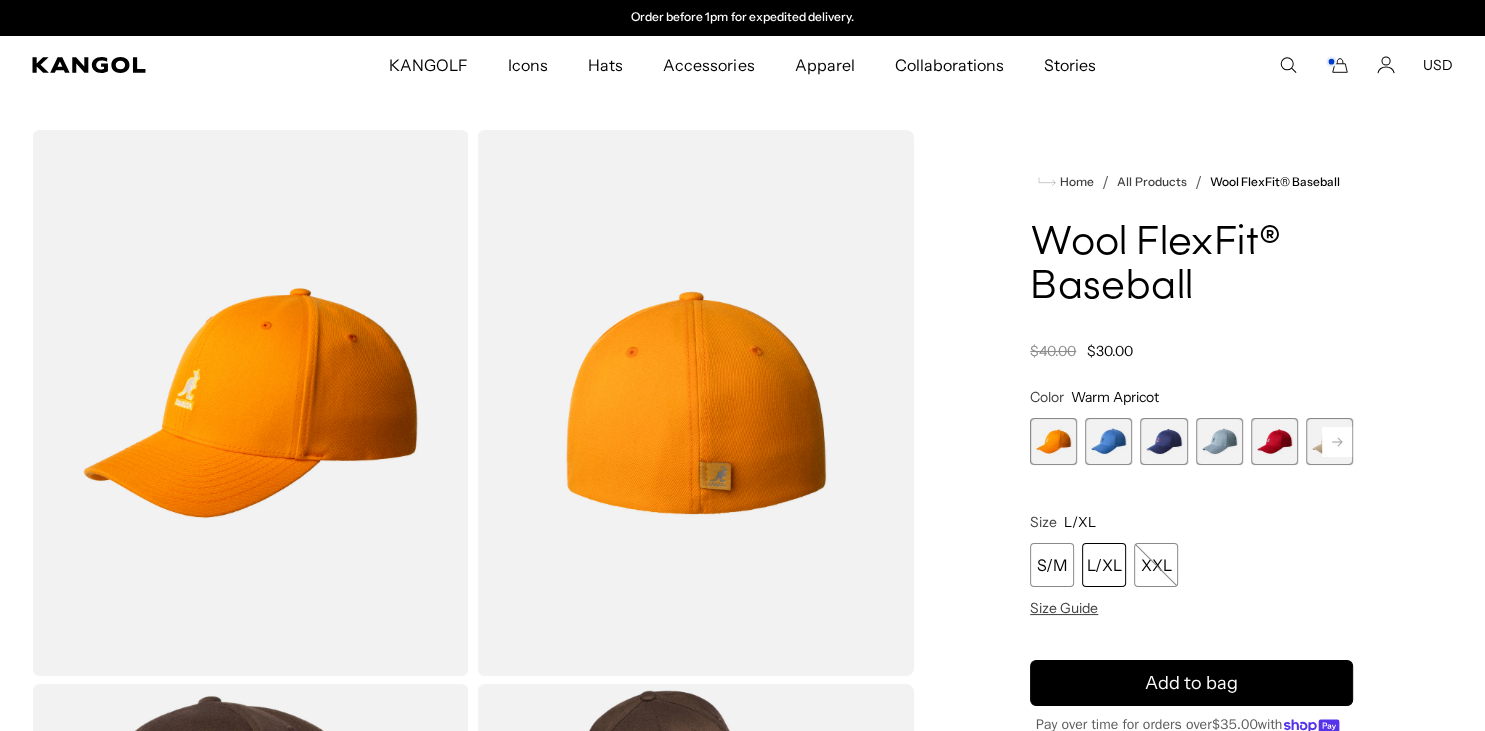click on "L/XL" at bounding box center [1104, 565] 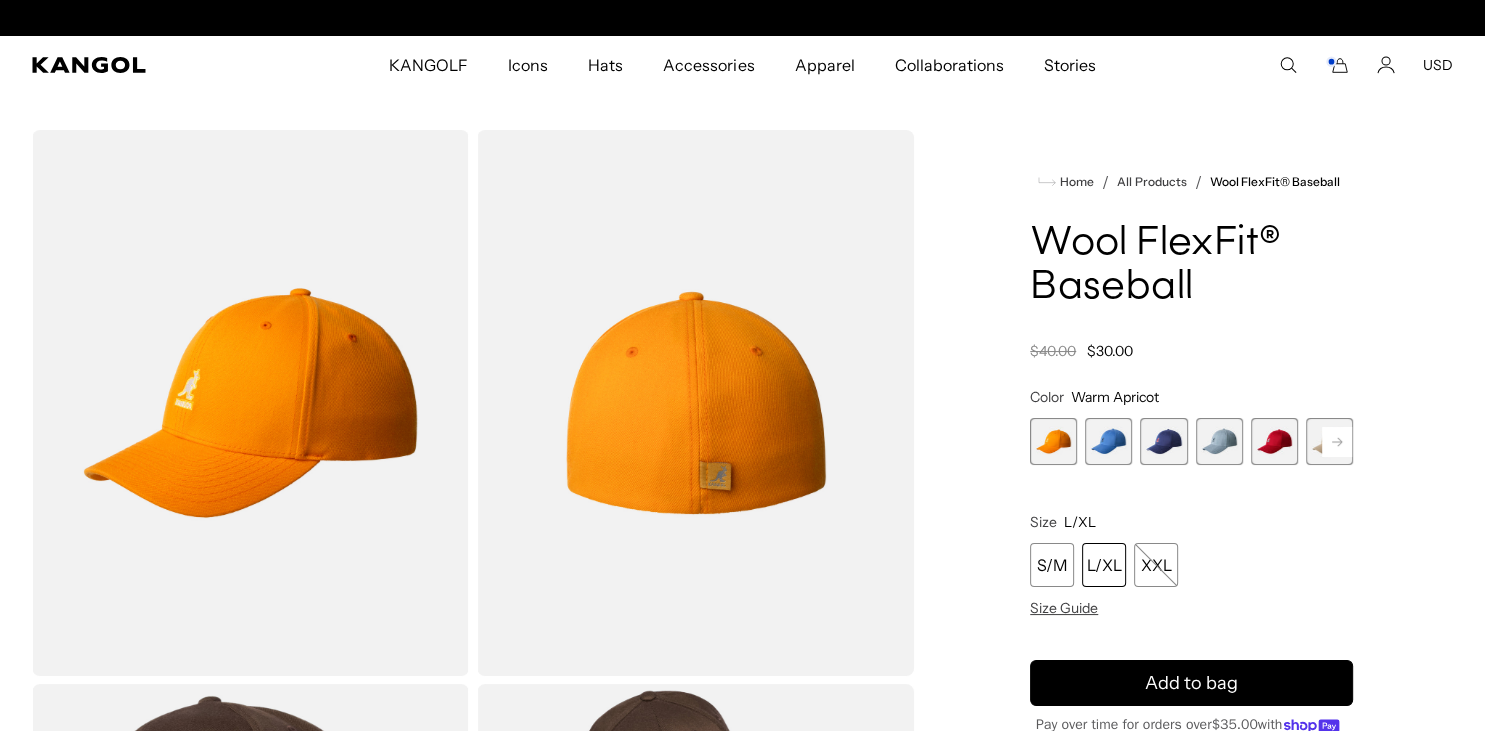 scroll, scrollTop: 0, scrollLeft: 0, axis: both 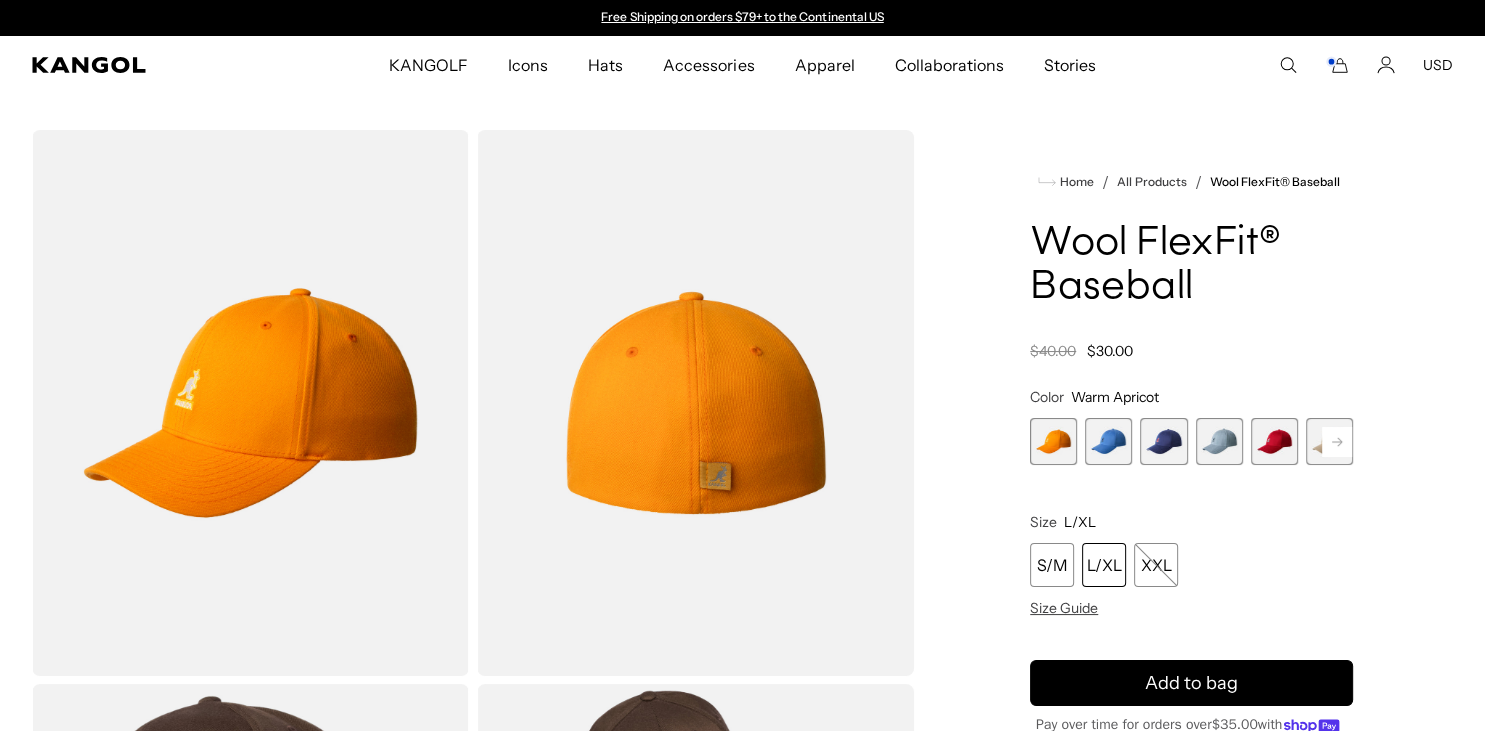 click on "L/XL" at bounding box center (1104, 565) 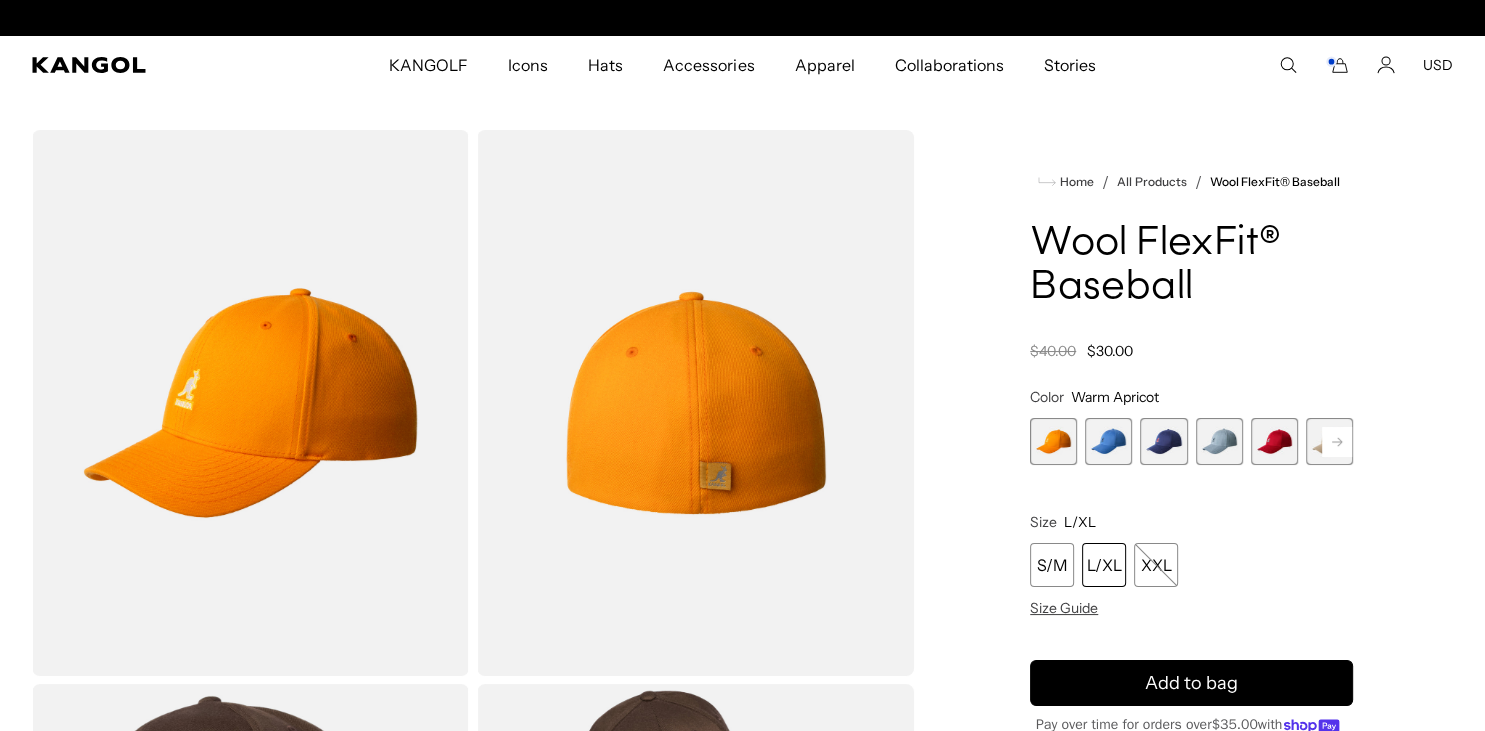scroll, scrollTop: 0, scrollLeft: 412, axis: horizontal 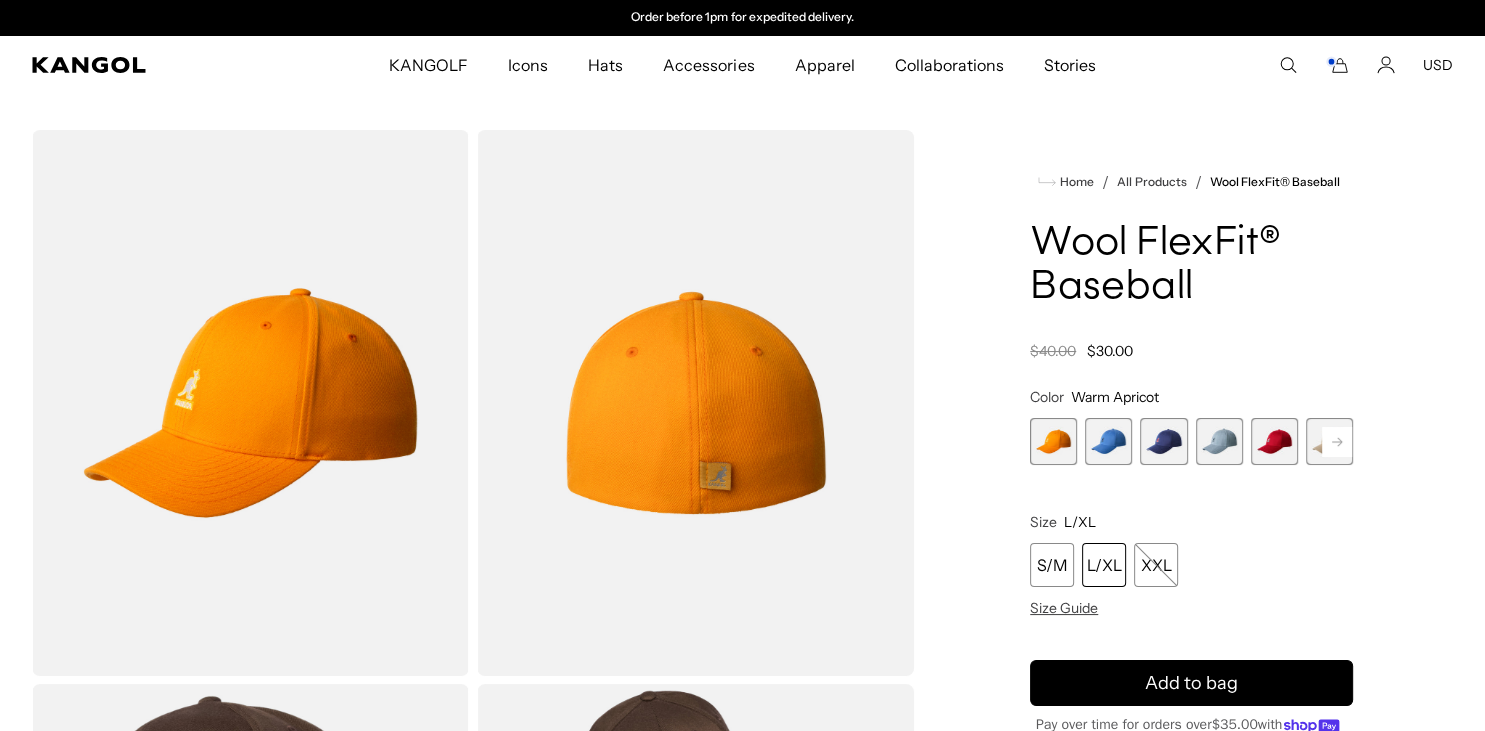 click at bounding box center (1108, 441) 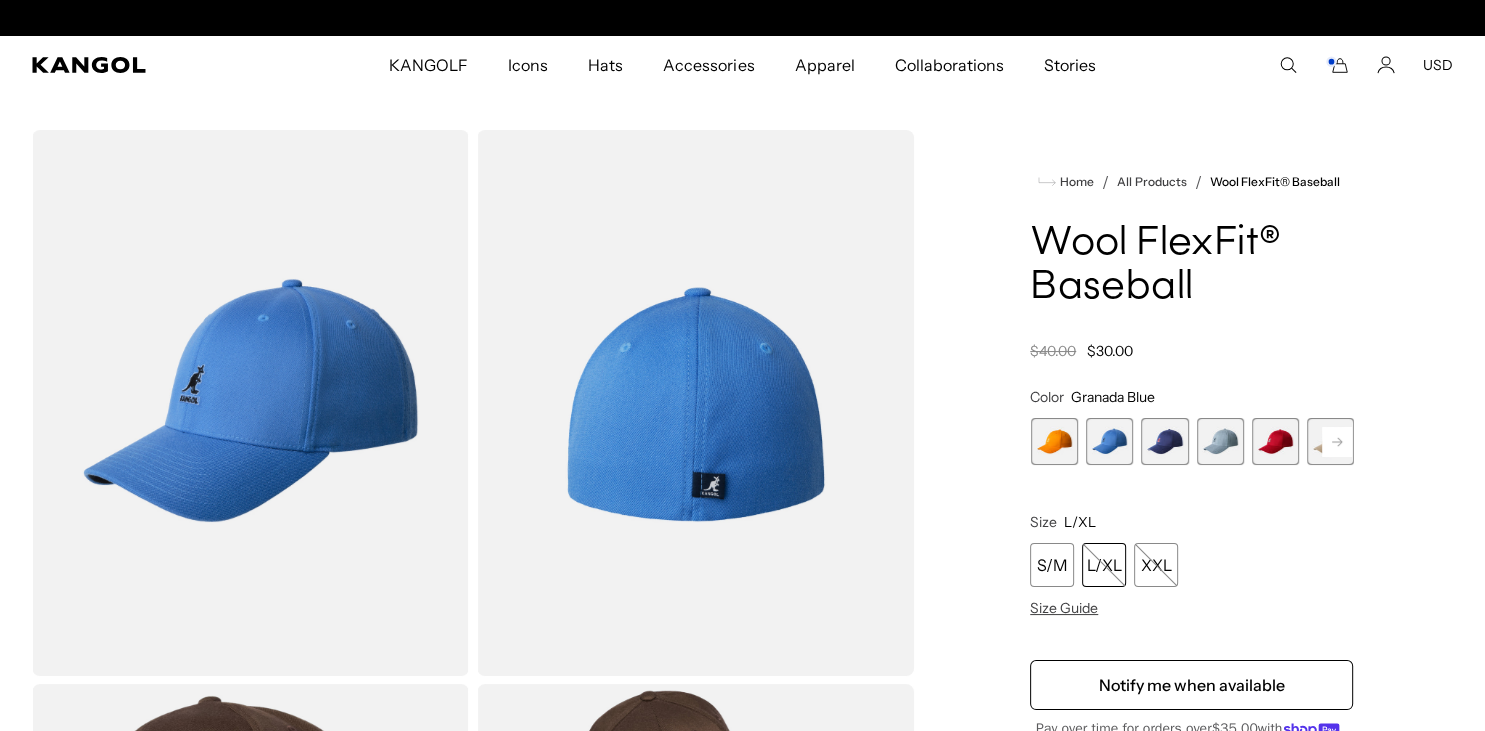scroll, scrollTop: 0, scrollLeft: 0, axis: both 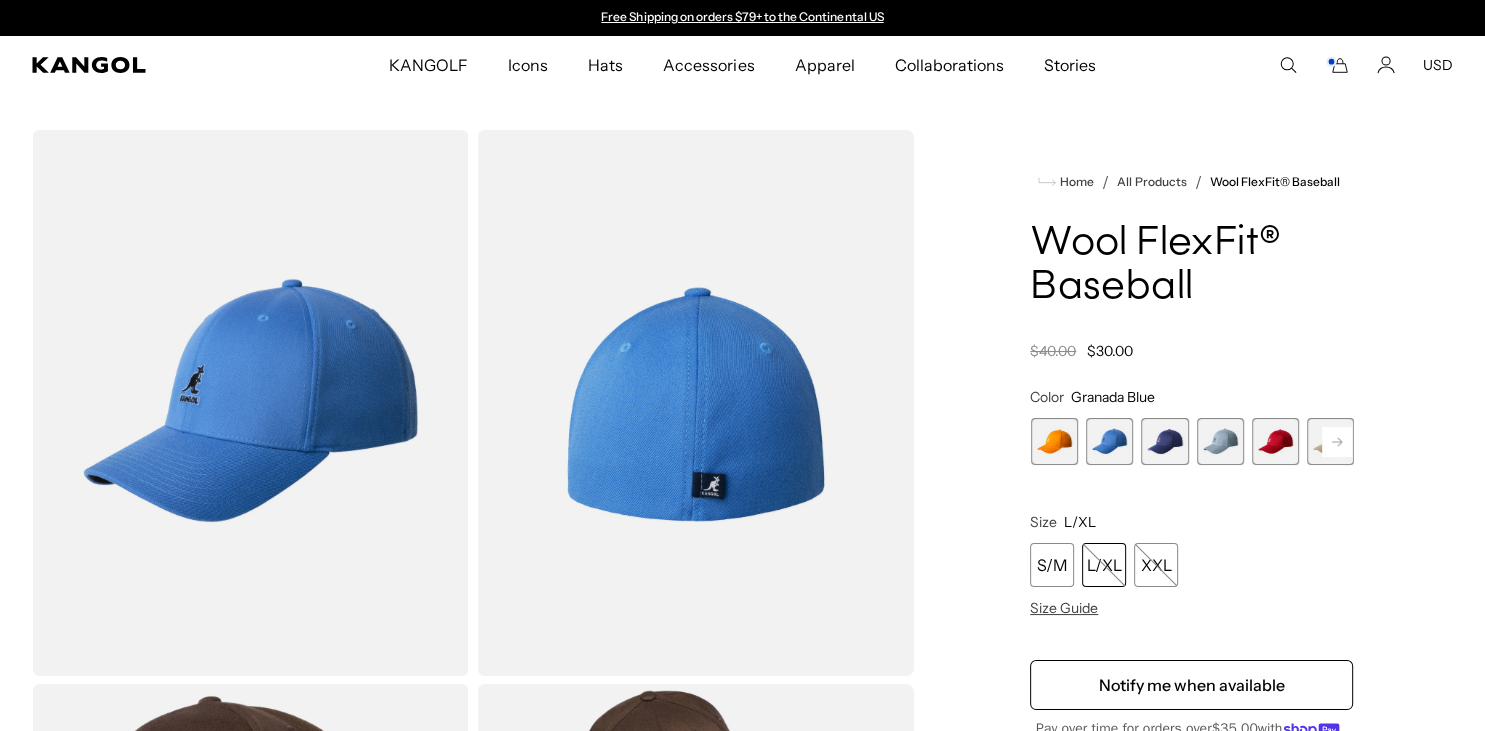 click at bounding box center (1164, 441) 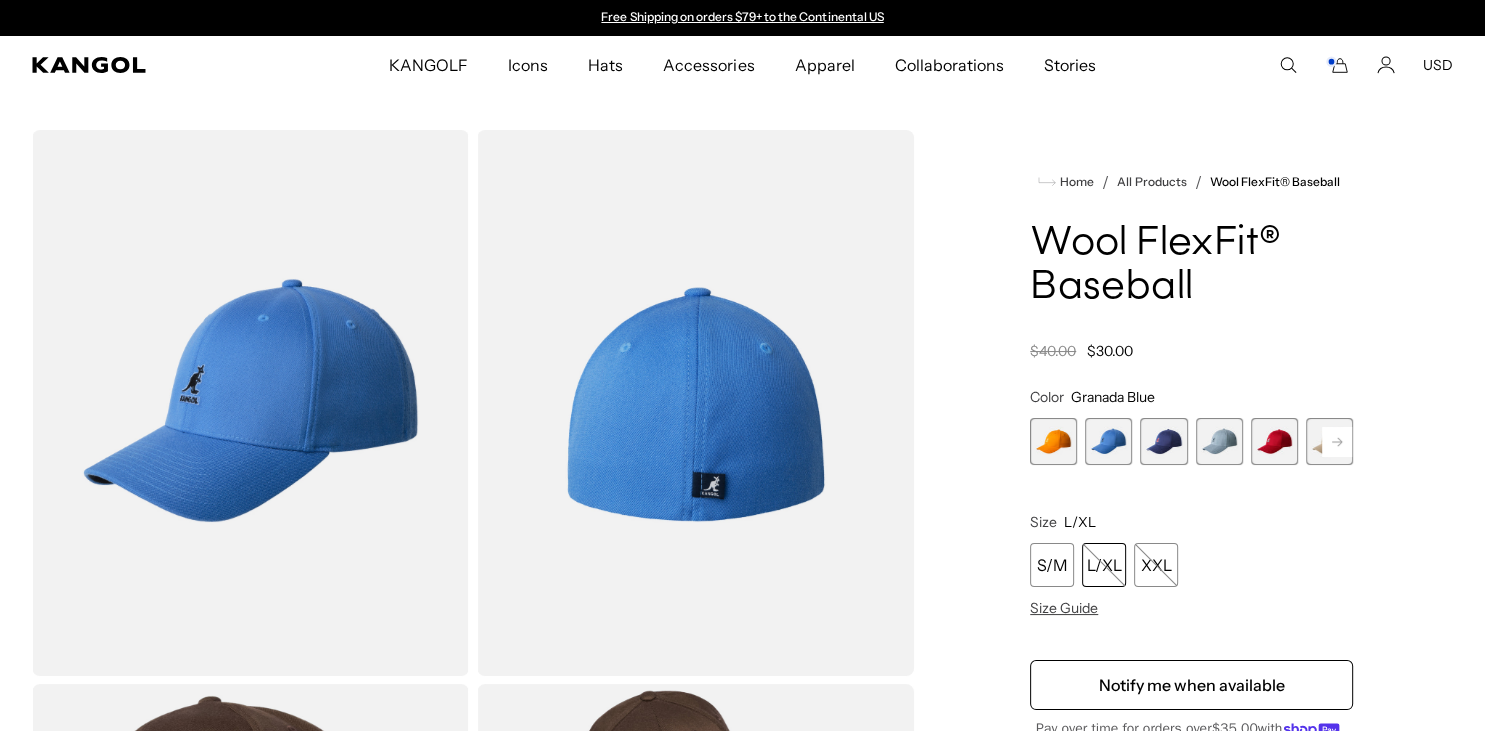 click at bounding box center [1163, 441] 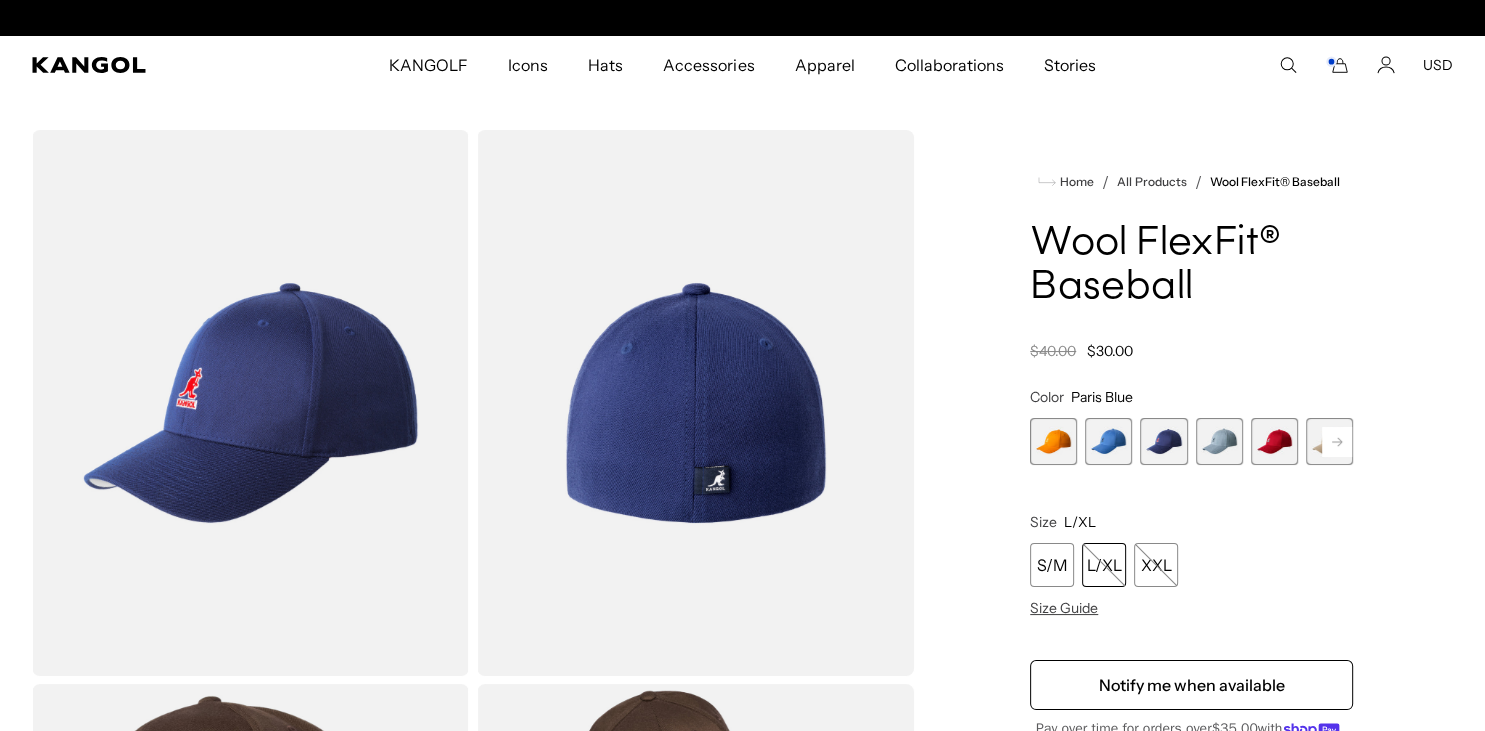 scroll, scrollTop: 0, scrollLeft: 412, axis: horizontal 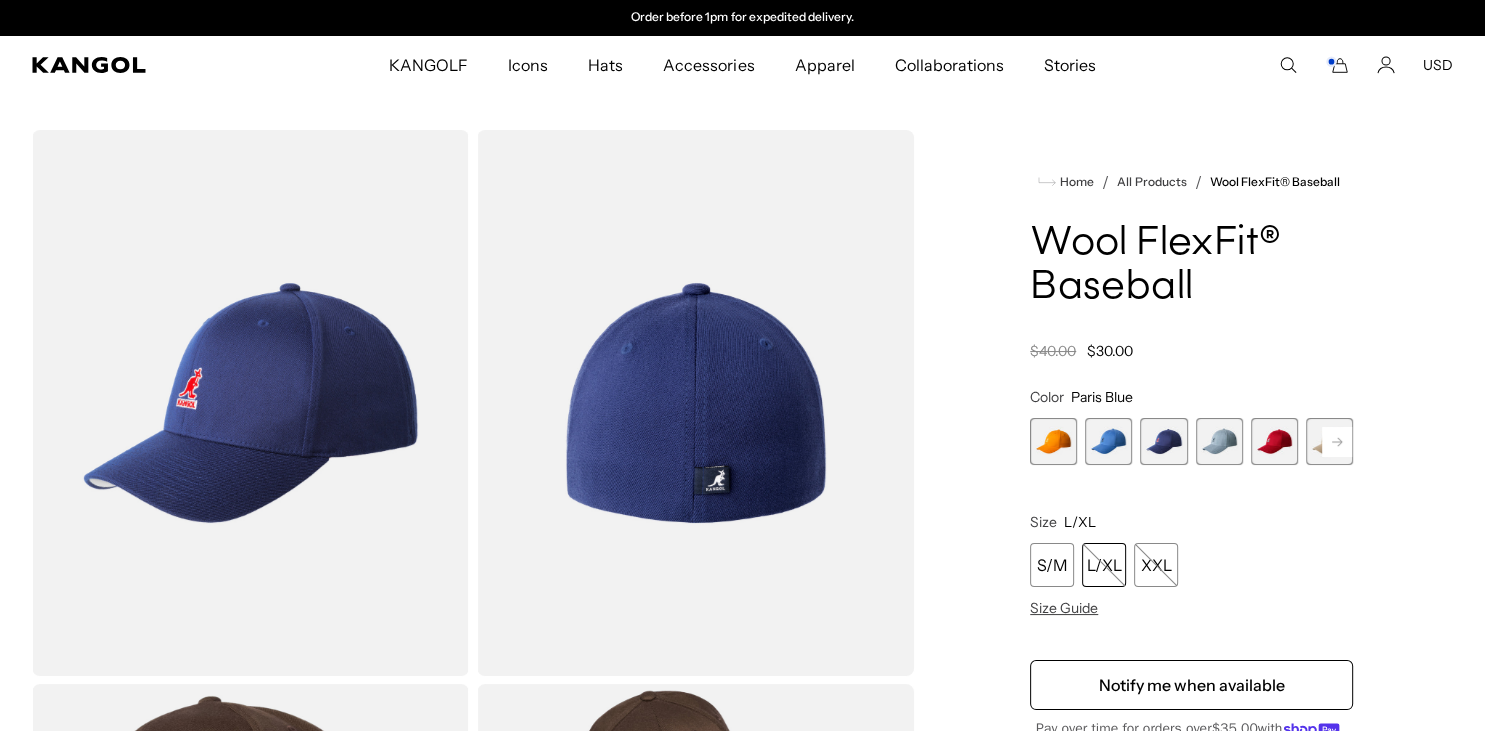 click at bounding box center (1219, 441) 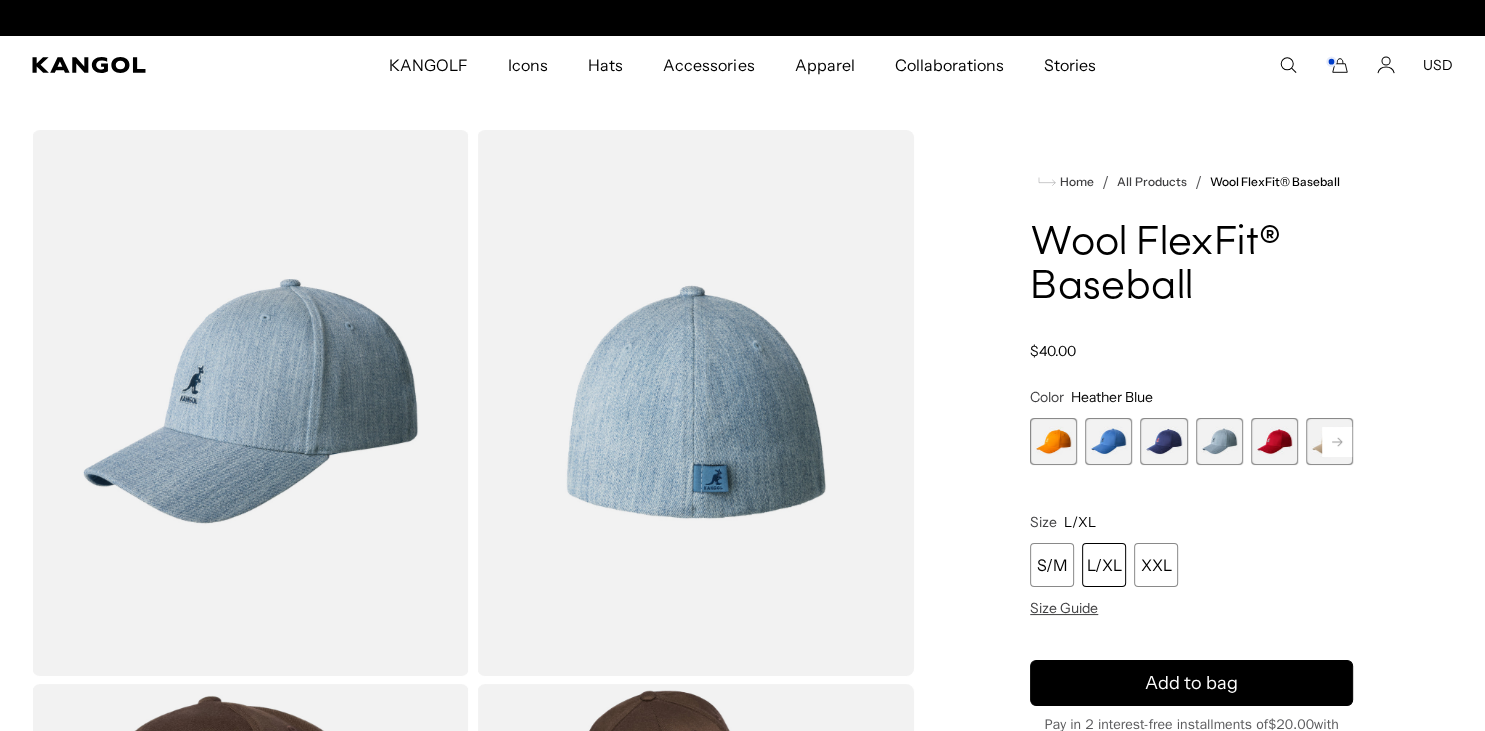 scroll, scrollTop: 0, scrollLeft: 0, axis: both 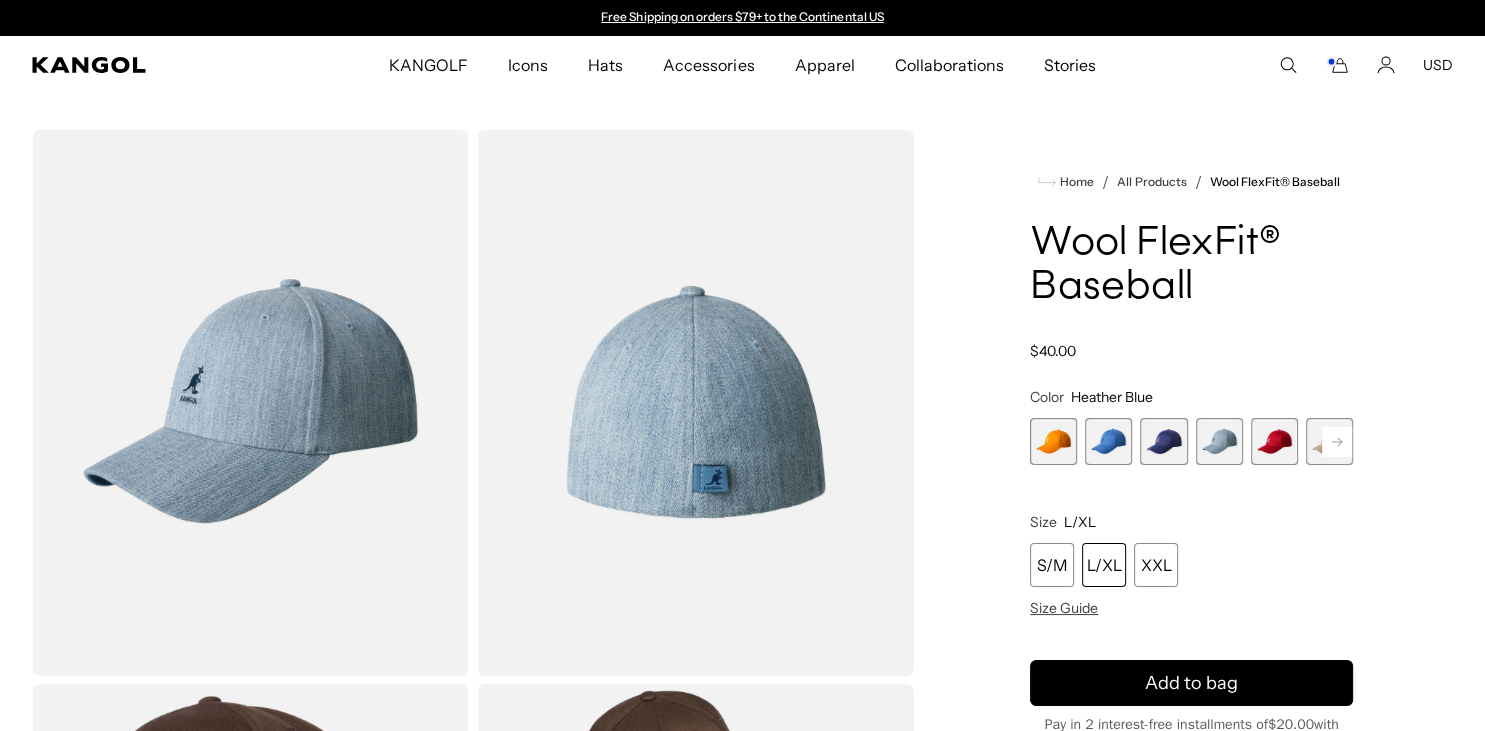 click at bounding box center (1274, 441) 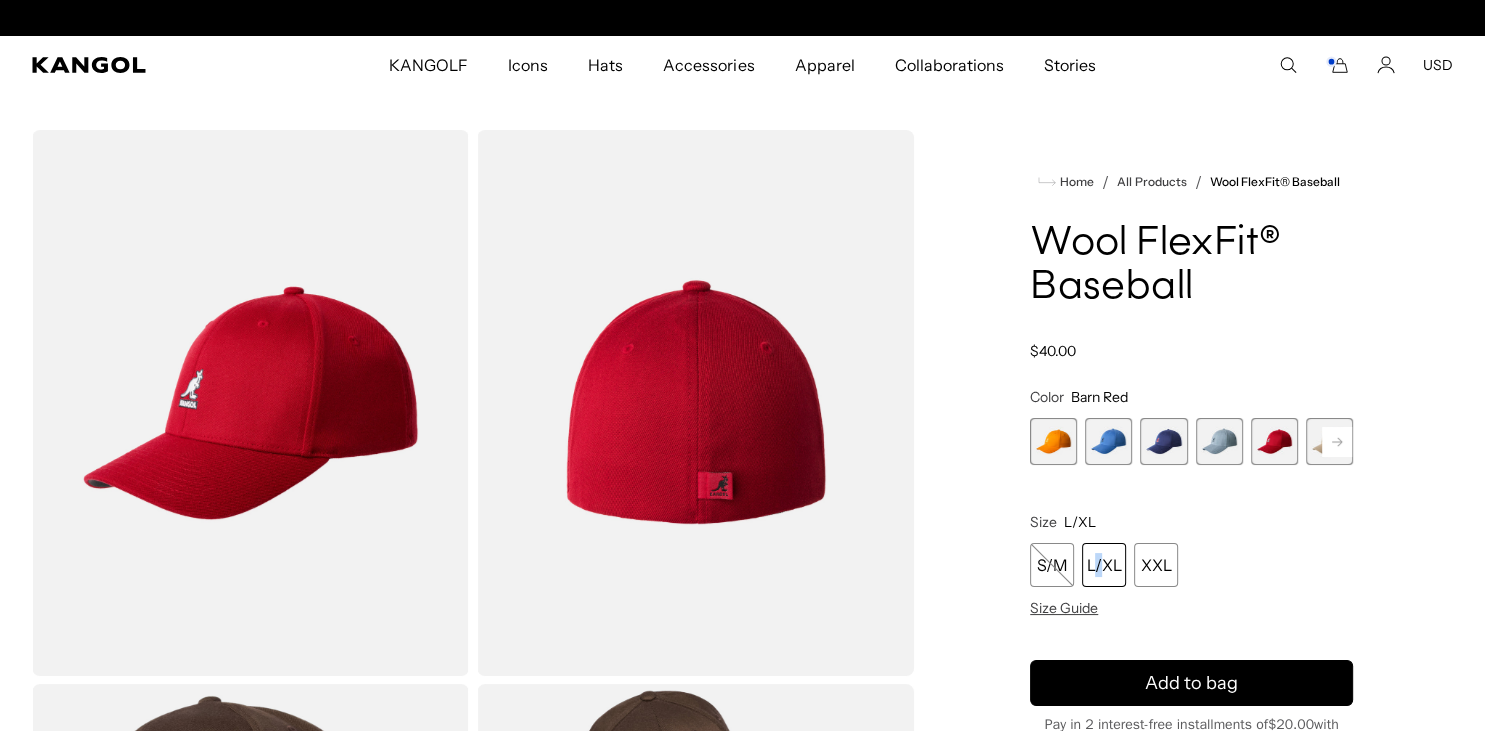 click on "L/XL" at bounding box center (1104, 565) 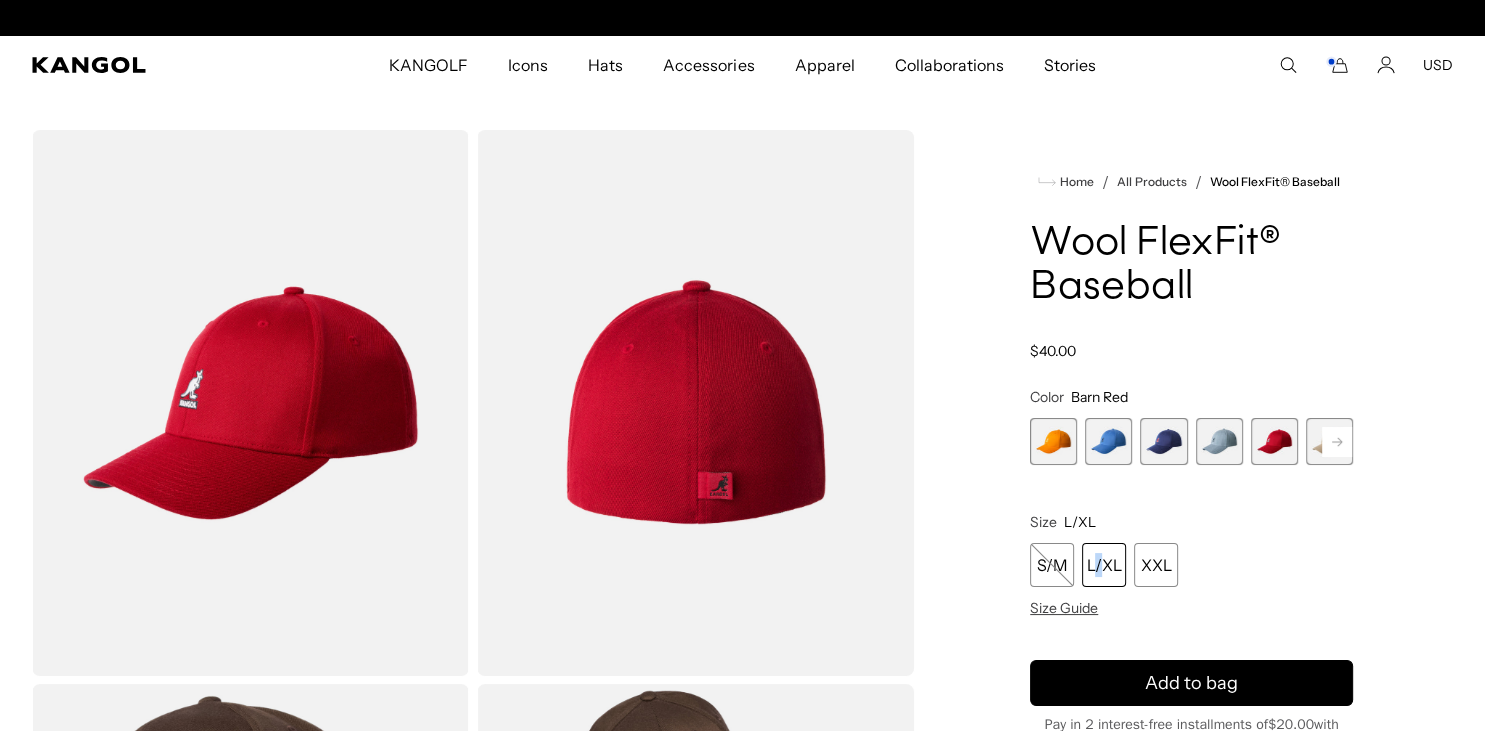scroll, scrollTop: 0, scrollLeft: 412, axis: horizontal 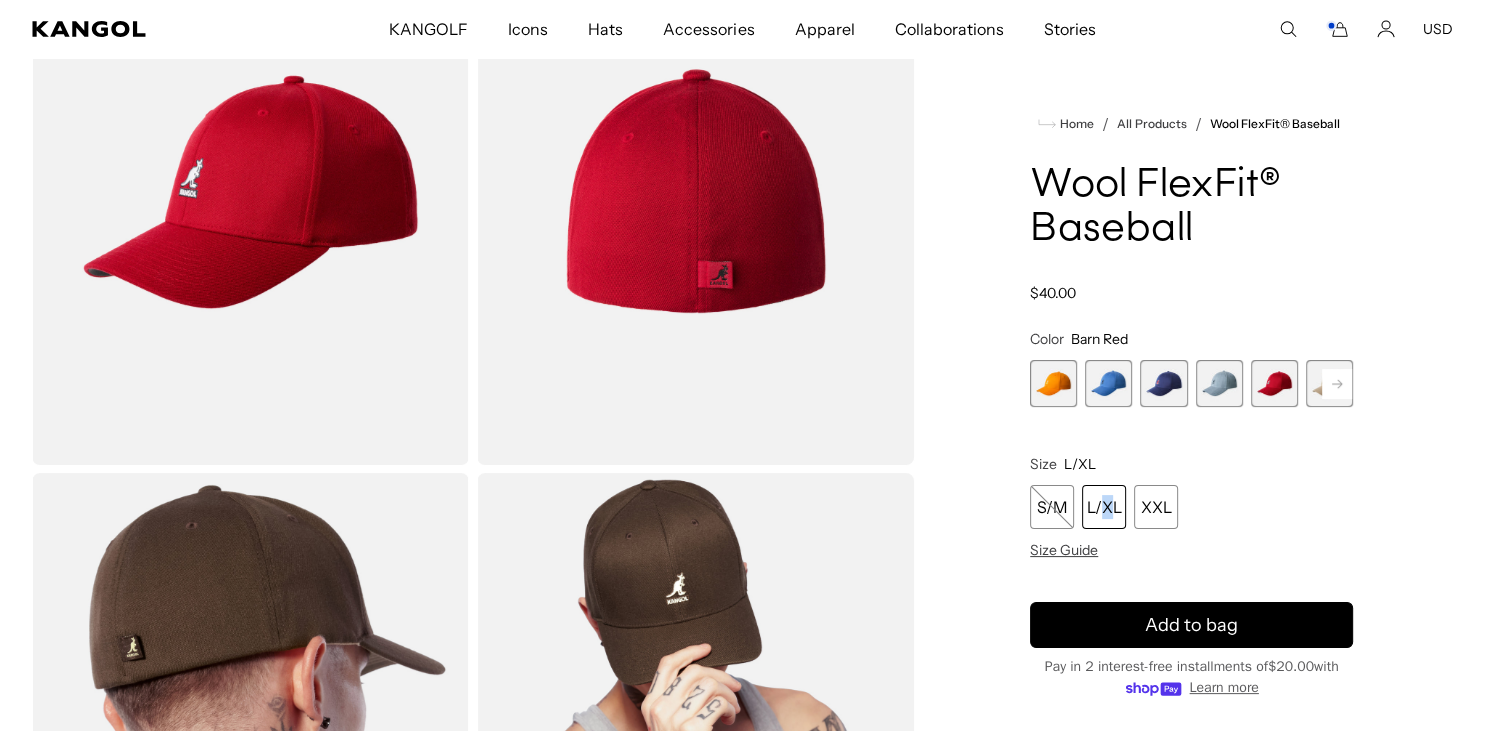 click on "L/XL" at bounding box center (1104, 507) 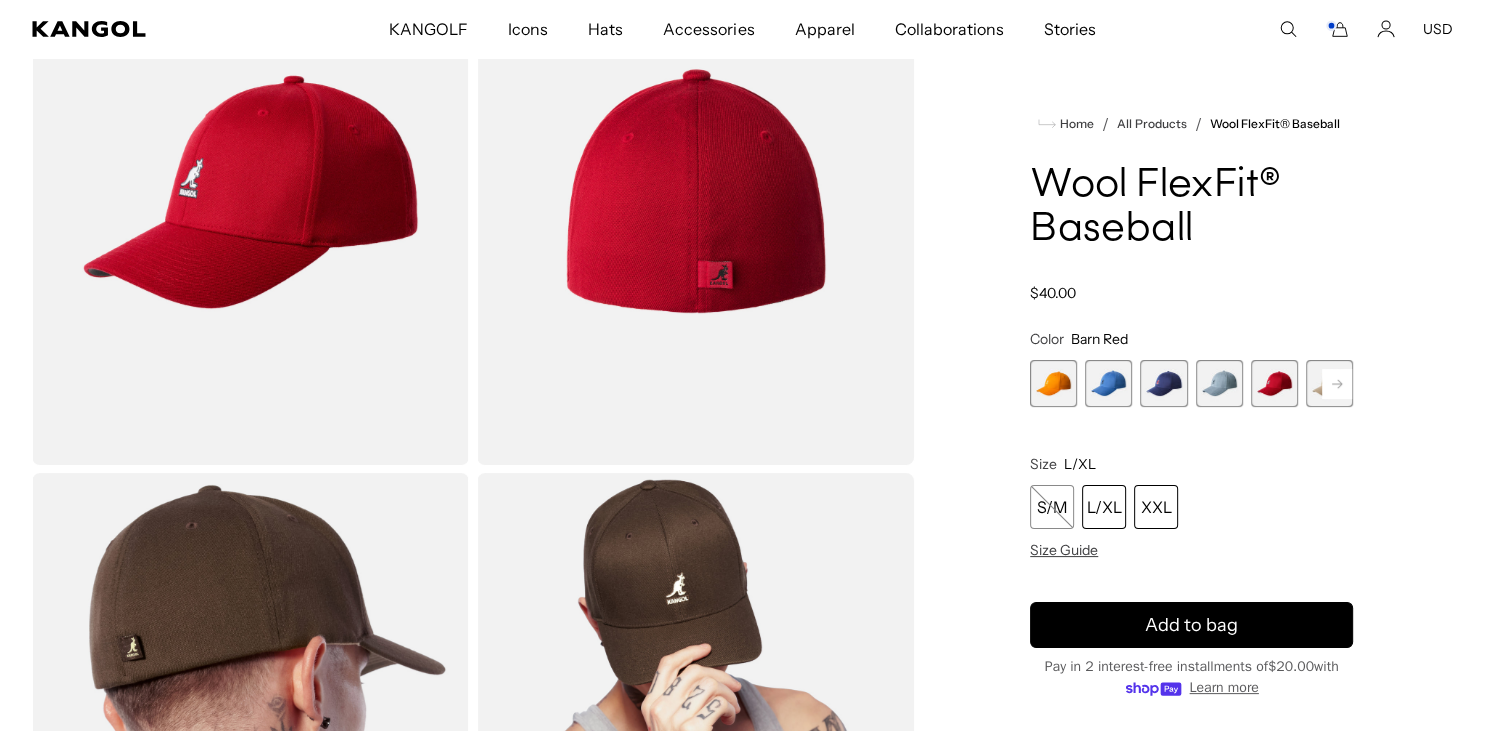 click on "XXL" at bounding box center (1156, 507) 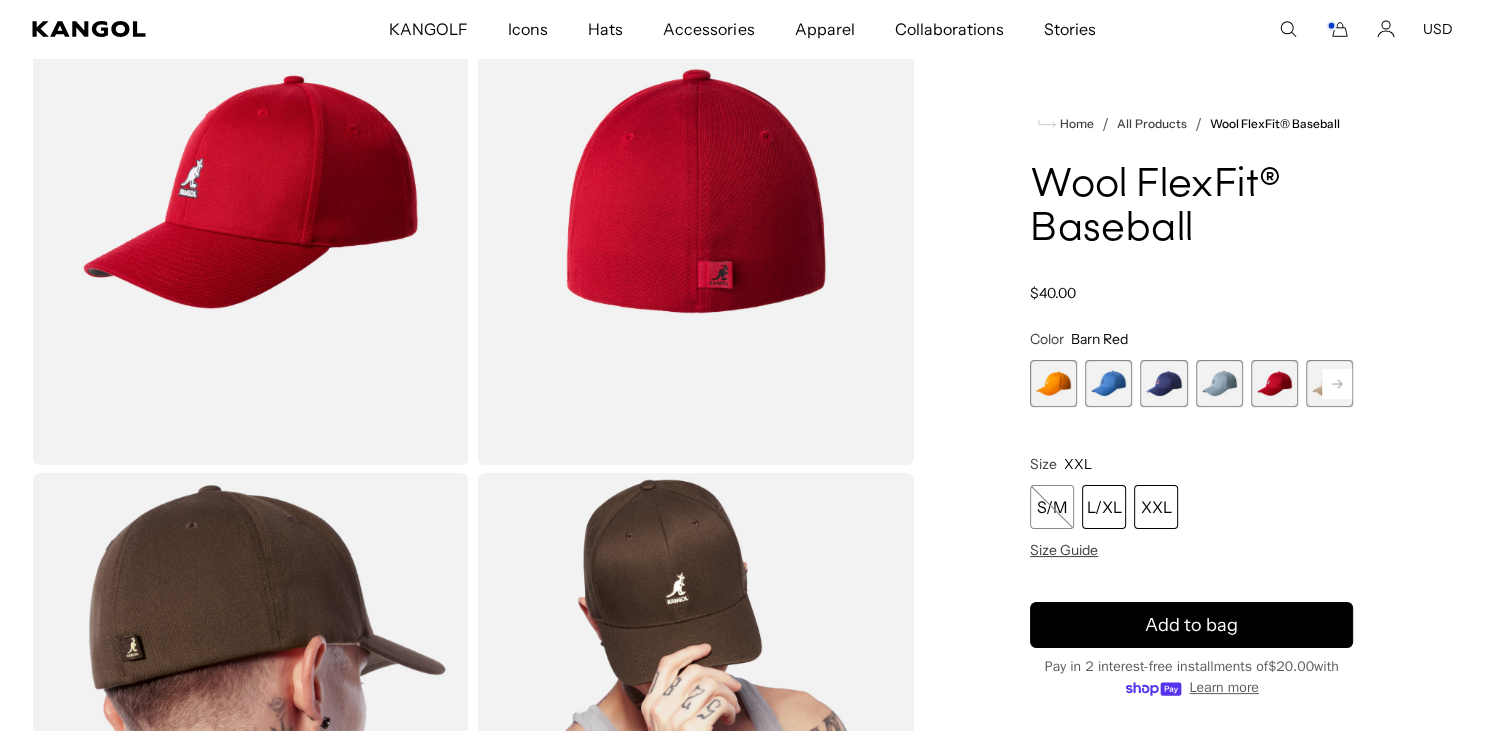 click on "L/XL" at bounding box center [1104, 507] 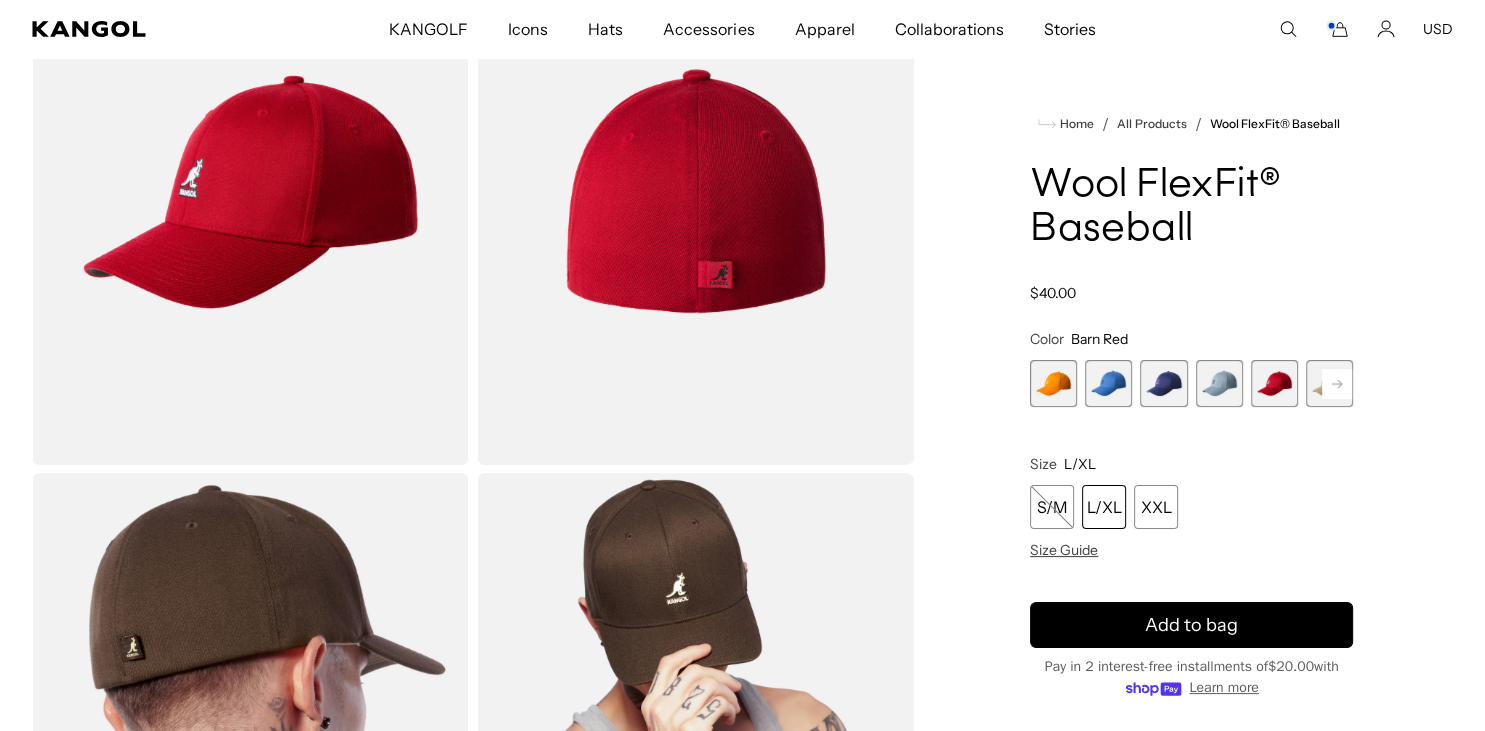 scroll, scrollTop: 0, scrollLeft: 412, axis: horizontal 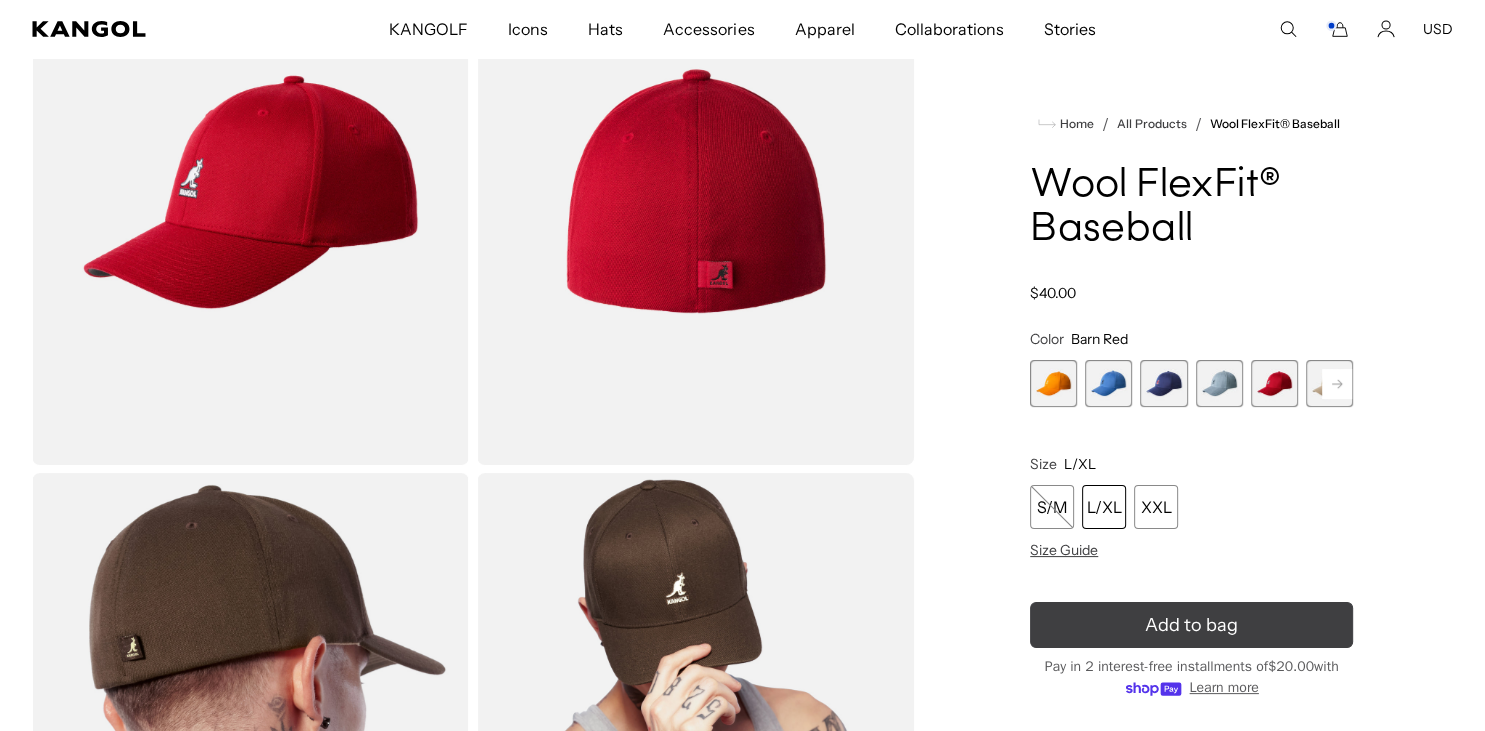 click 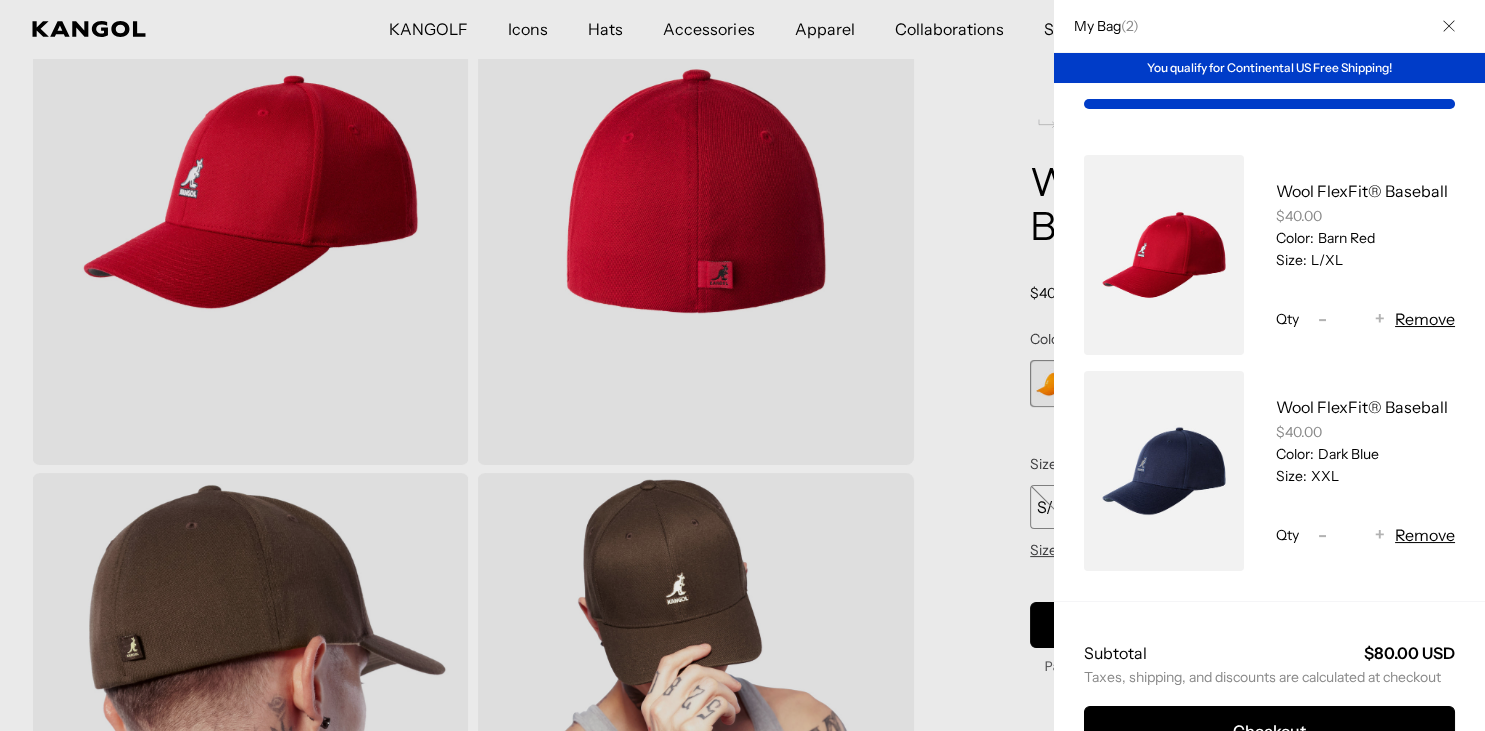 scroll, scrollTop: 0, scrollLeft: 0, axis: both 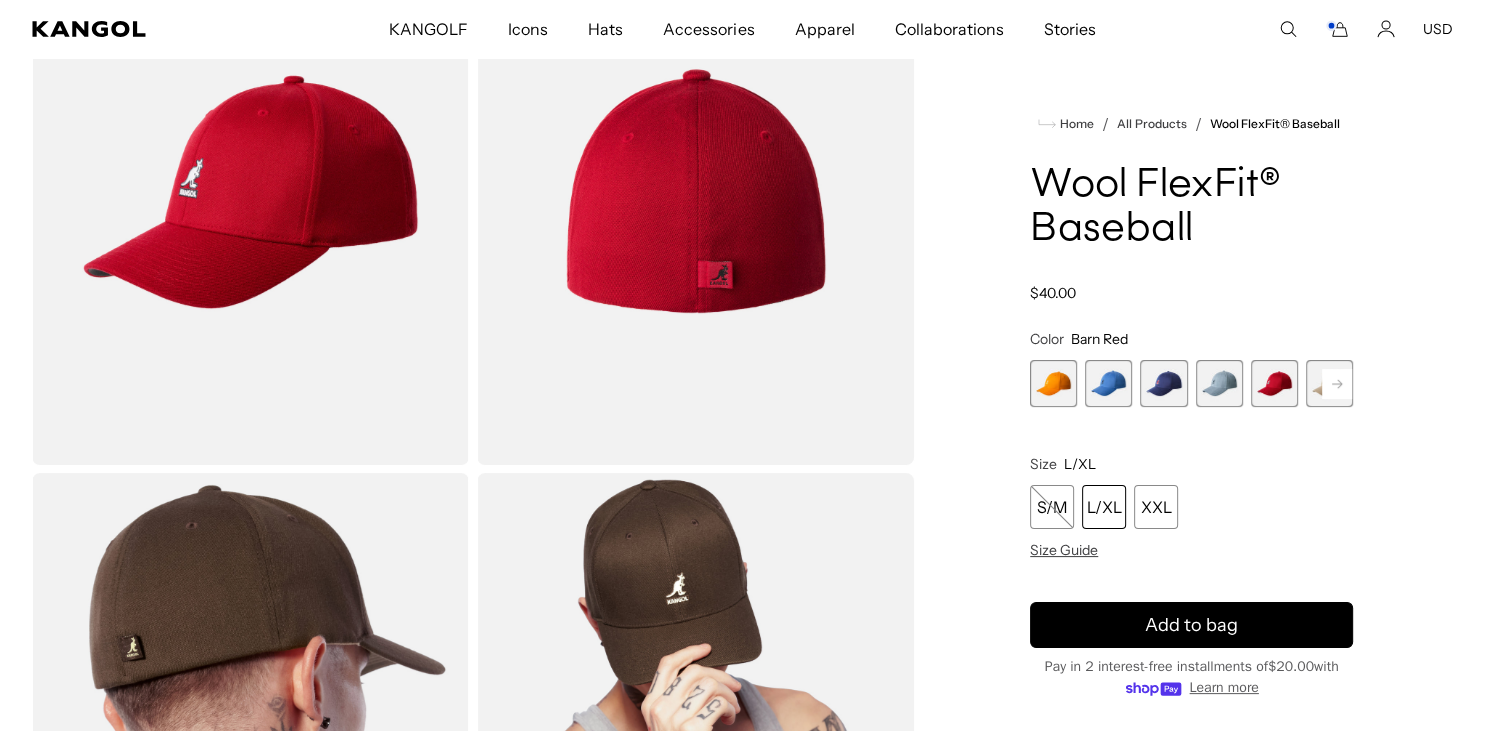 click at bounding box center (1219, 383) 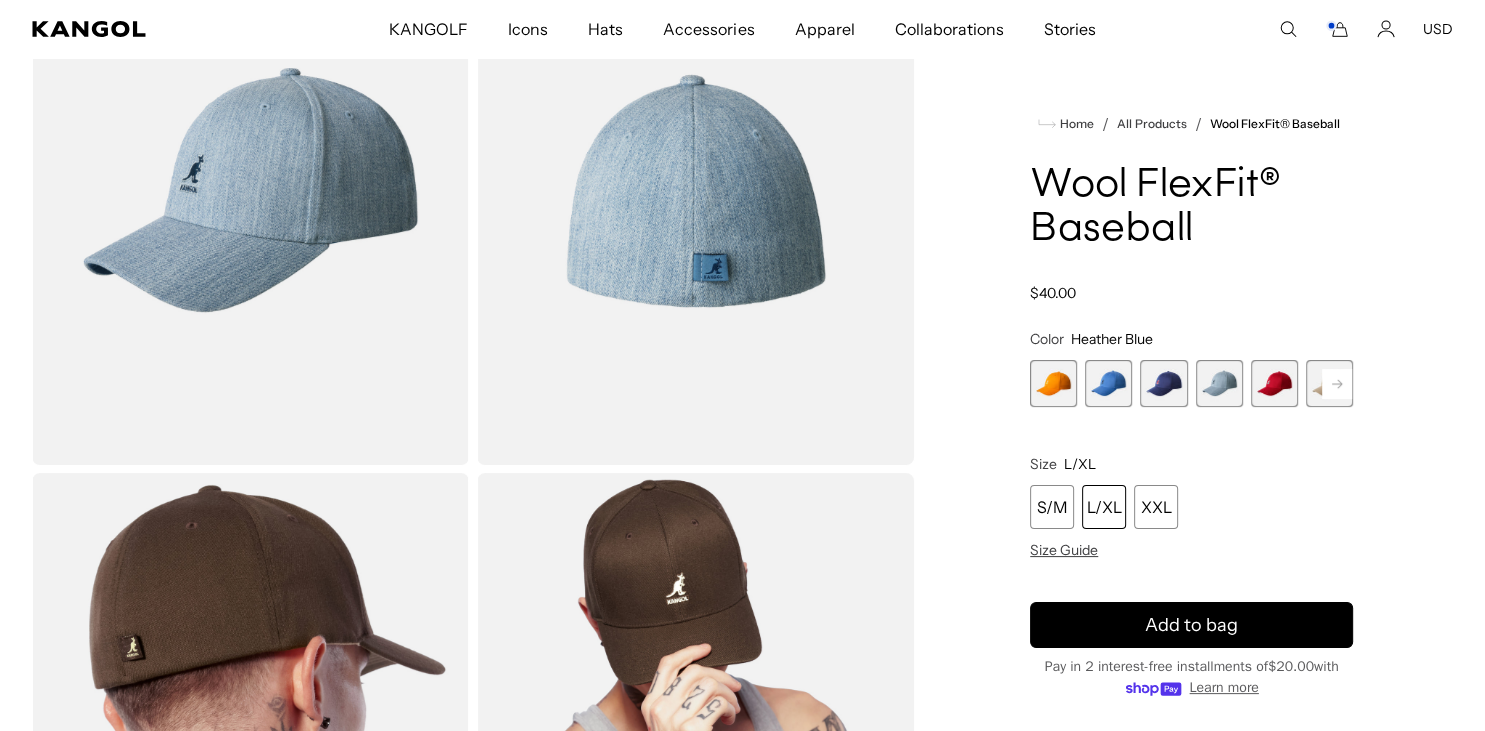 click at bounding box center (1163, 383) 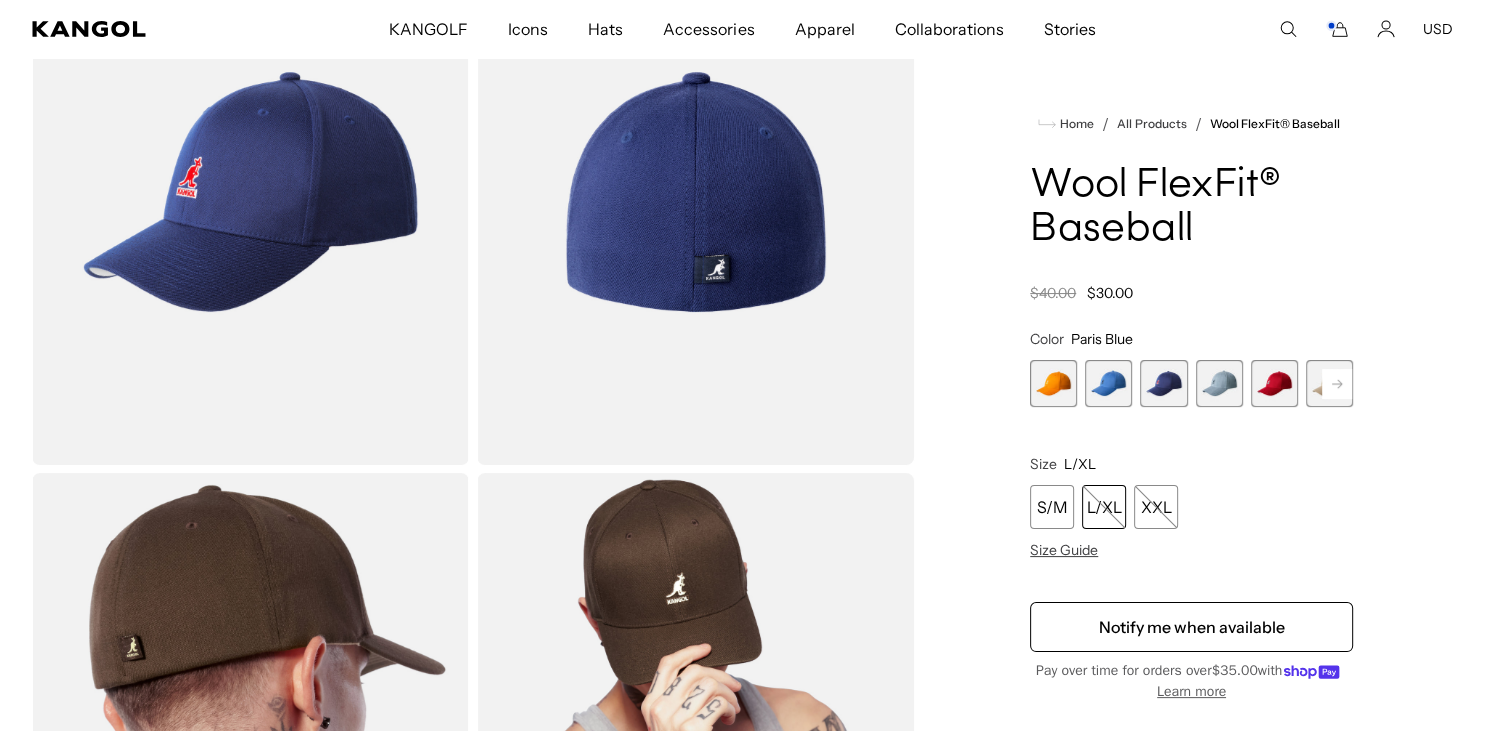 click 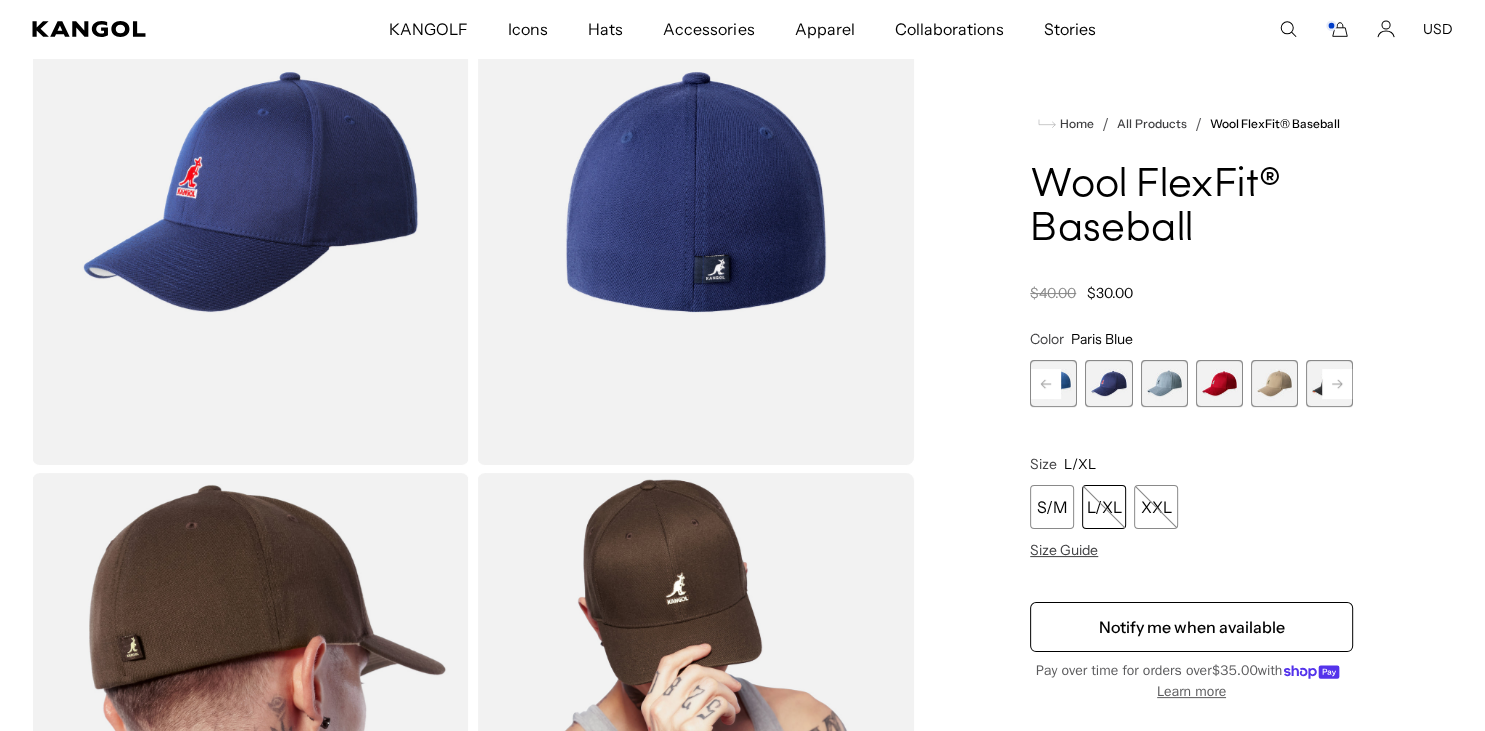 click 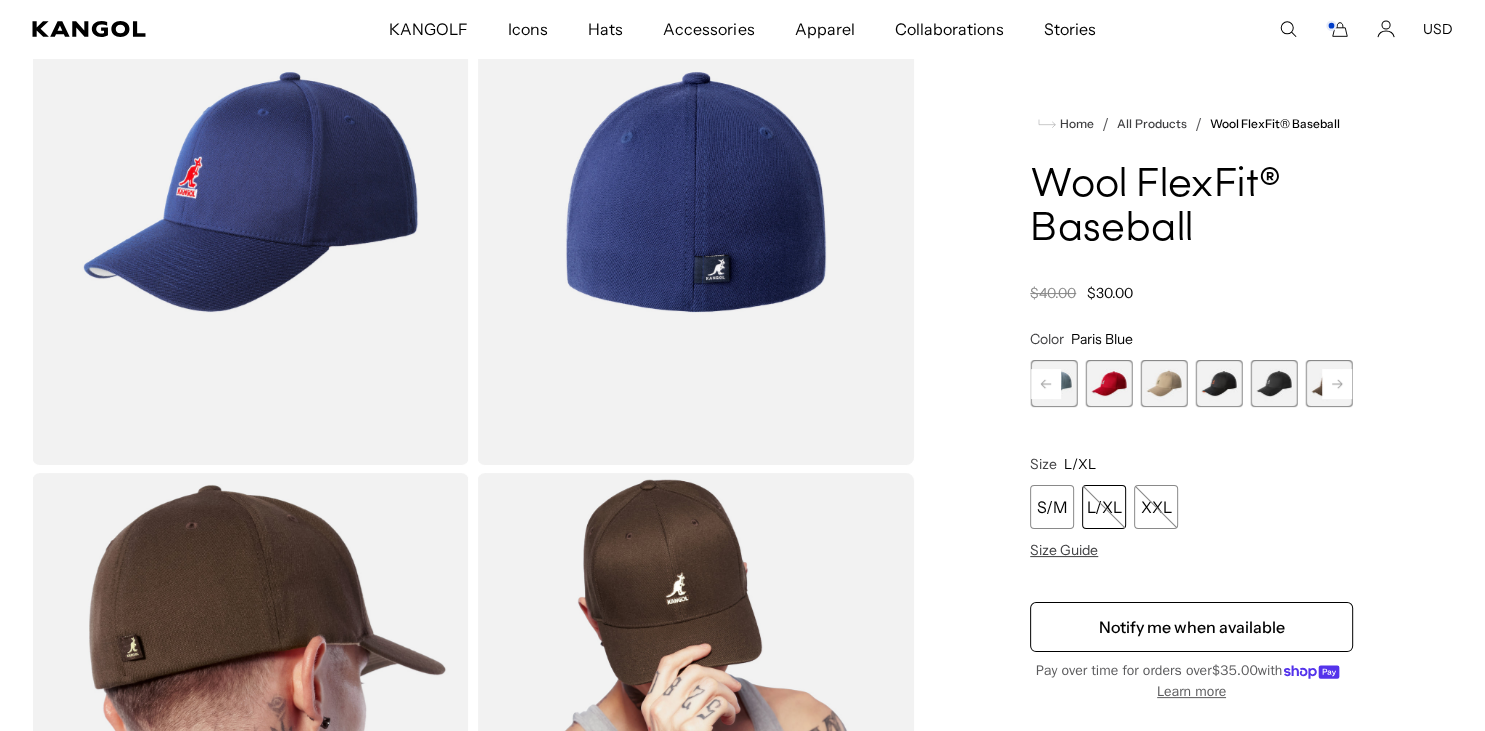 scroll, scrollTop: 0, scrollLeft: 0, axis: both 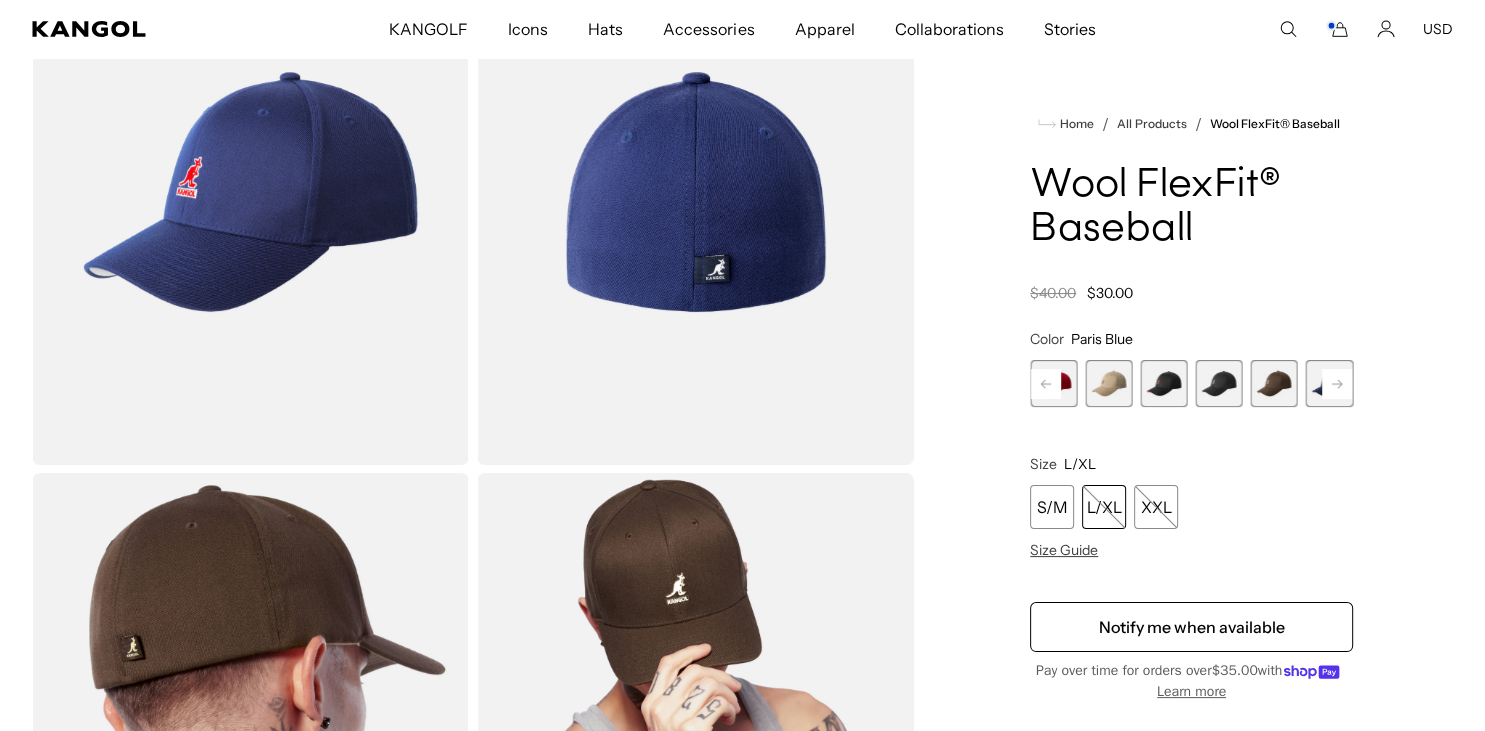 click 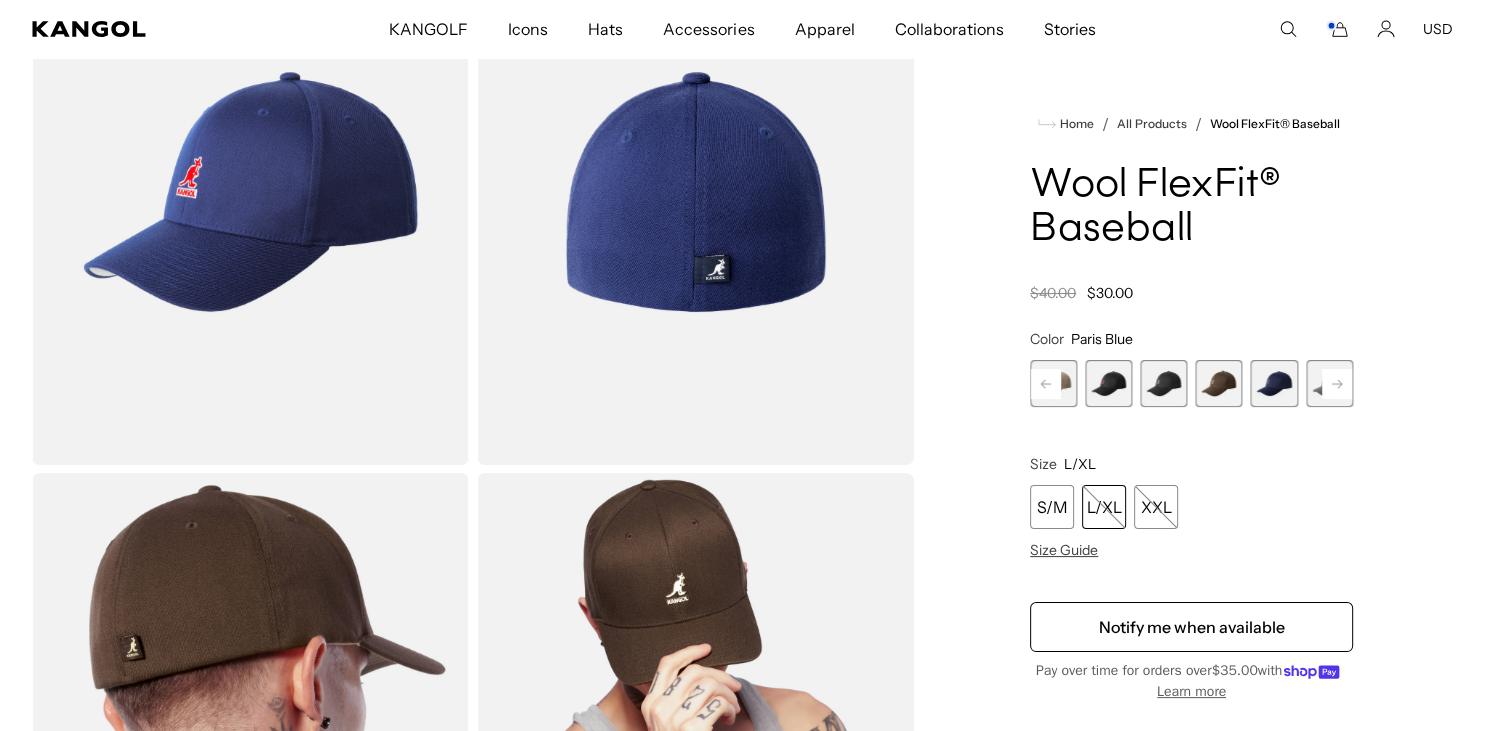 click on "Warm Apricot
Variant sold out or unavailable
Granada Blue
Variant sold out or unavailable
Paris Blue
Variant sold out or unavailable
Heather Blue
Variant sold out or unavailable
Barn Red
Variant sold out or unavailable
Beige
Variant sold out or unavailable
Beluga Black
Variant sold out or unavailable" at bounding box center (1191, 383) 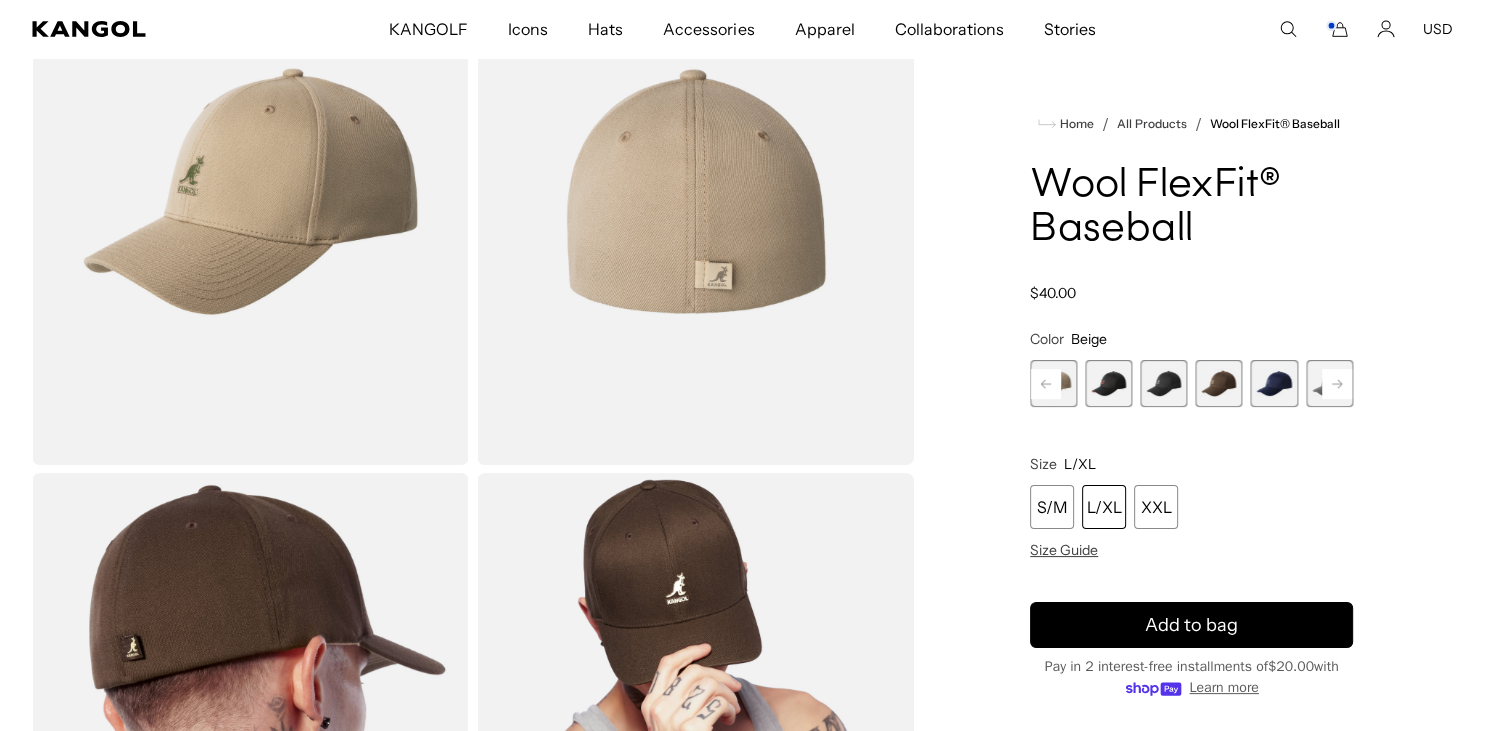 scroll, scrollTop: 0, scrollLeft: 412, axis: horizontal 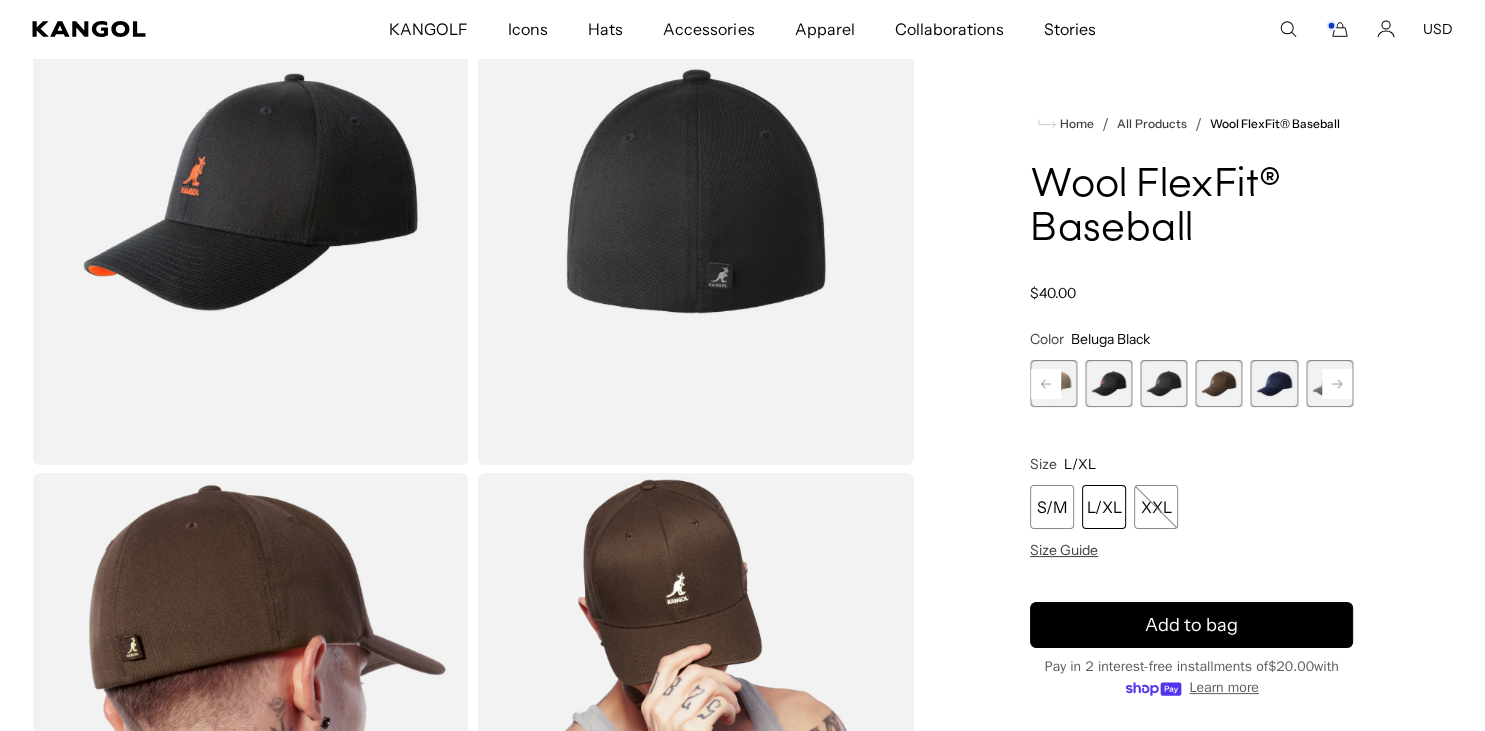 click at bounding box center (1163, 383) 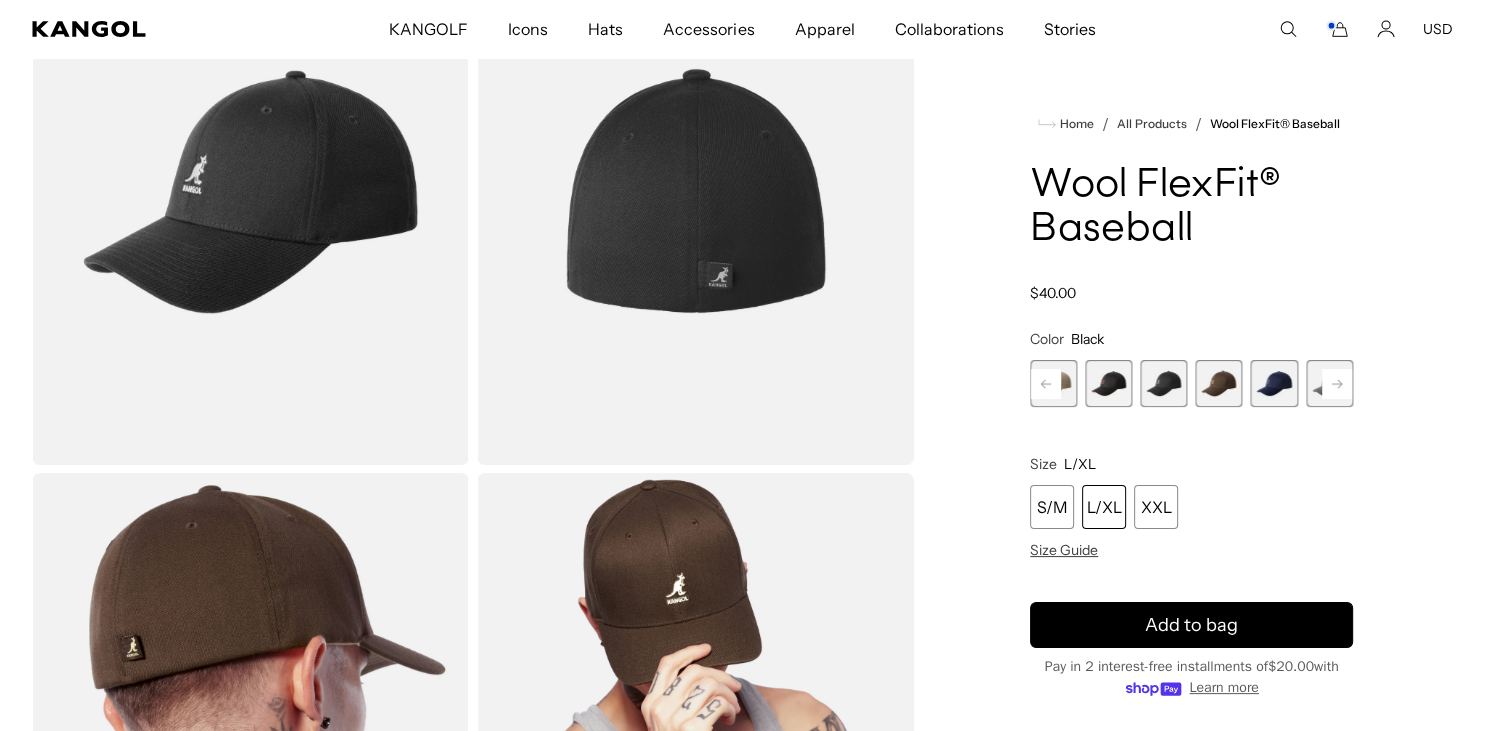 scroll, scrollTop: 0, scrollLeft: 412, axis: horizontal 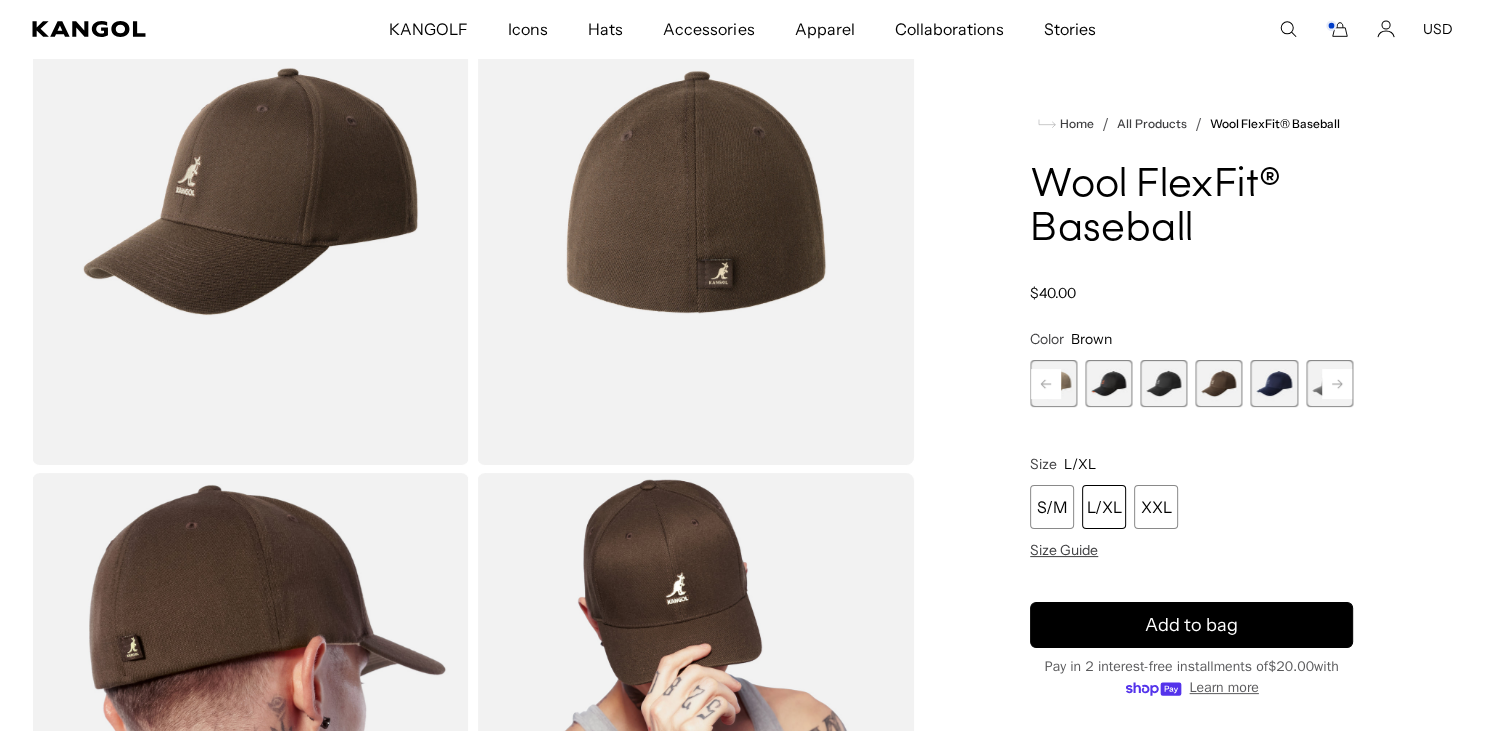 click at bounding box center (1274, 383) 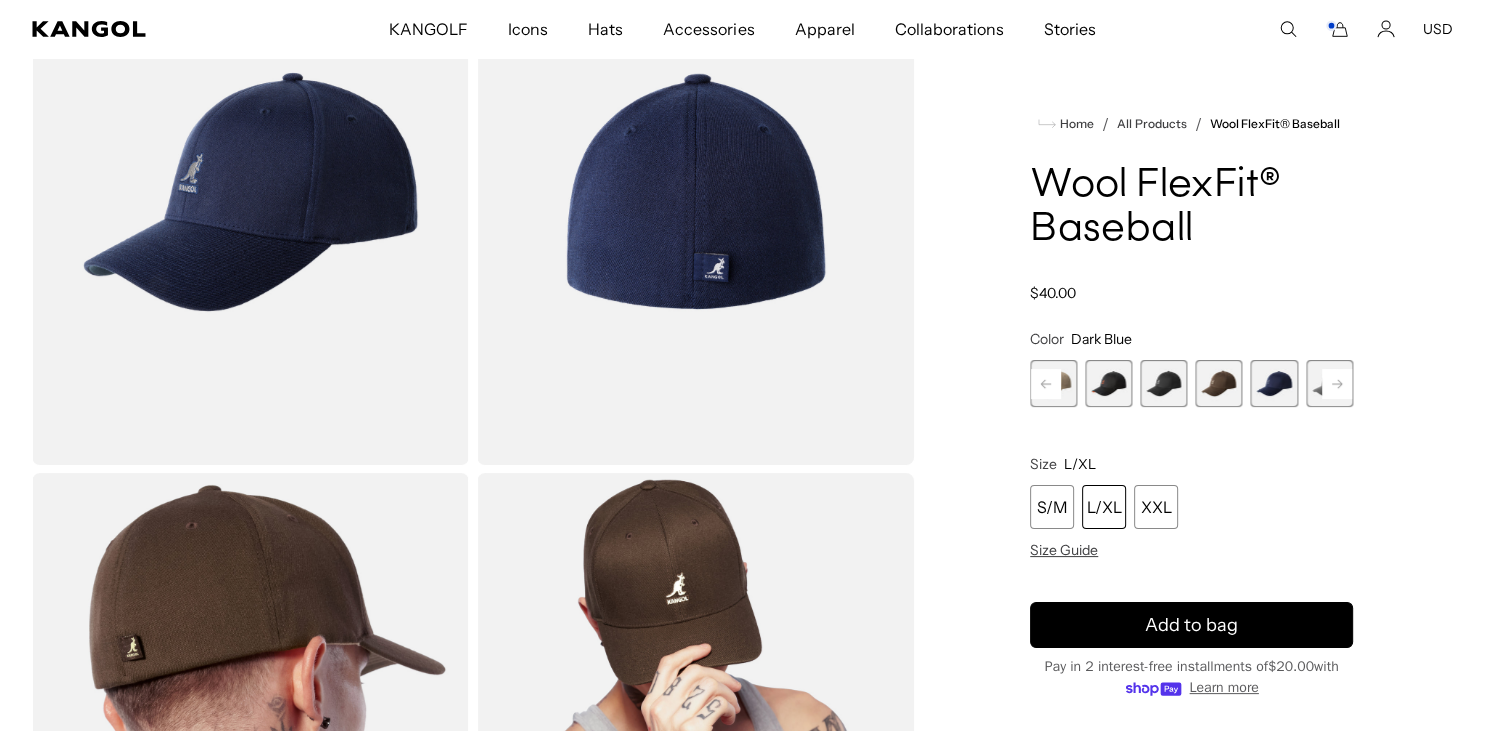 scroll, scrollTop: 0, scrollLeft: 412, axis: horizontal 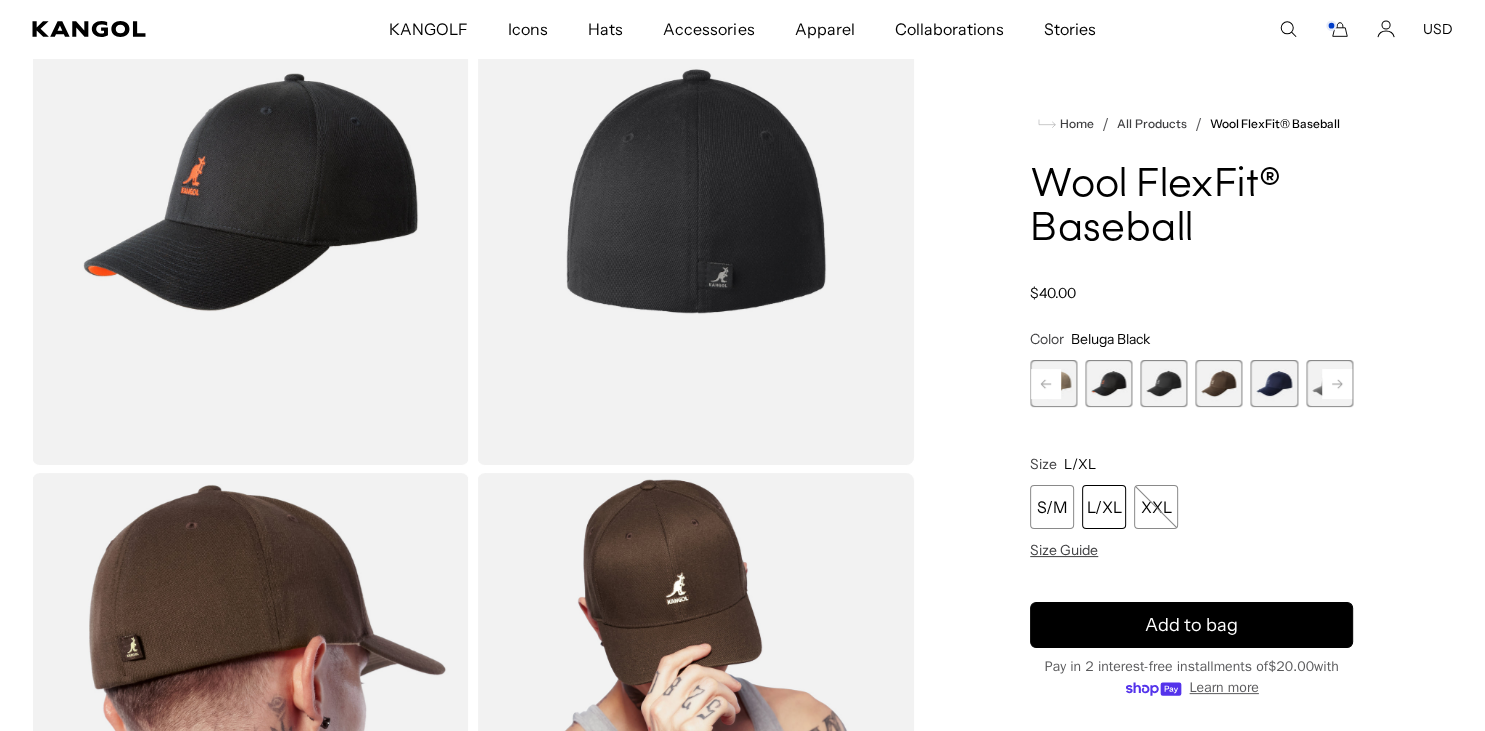 click at bounding box center [1163, 383] 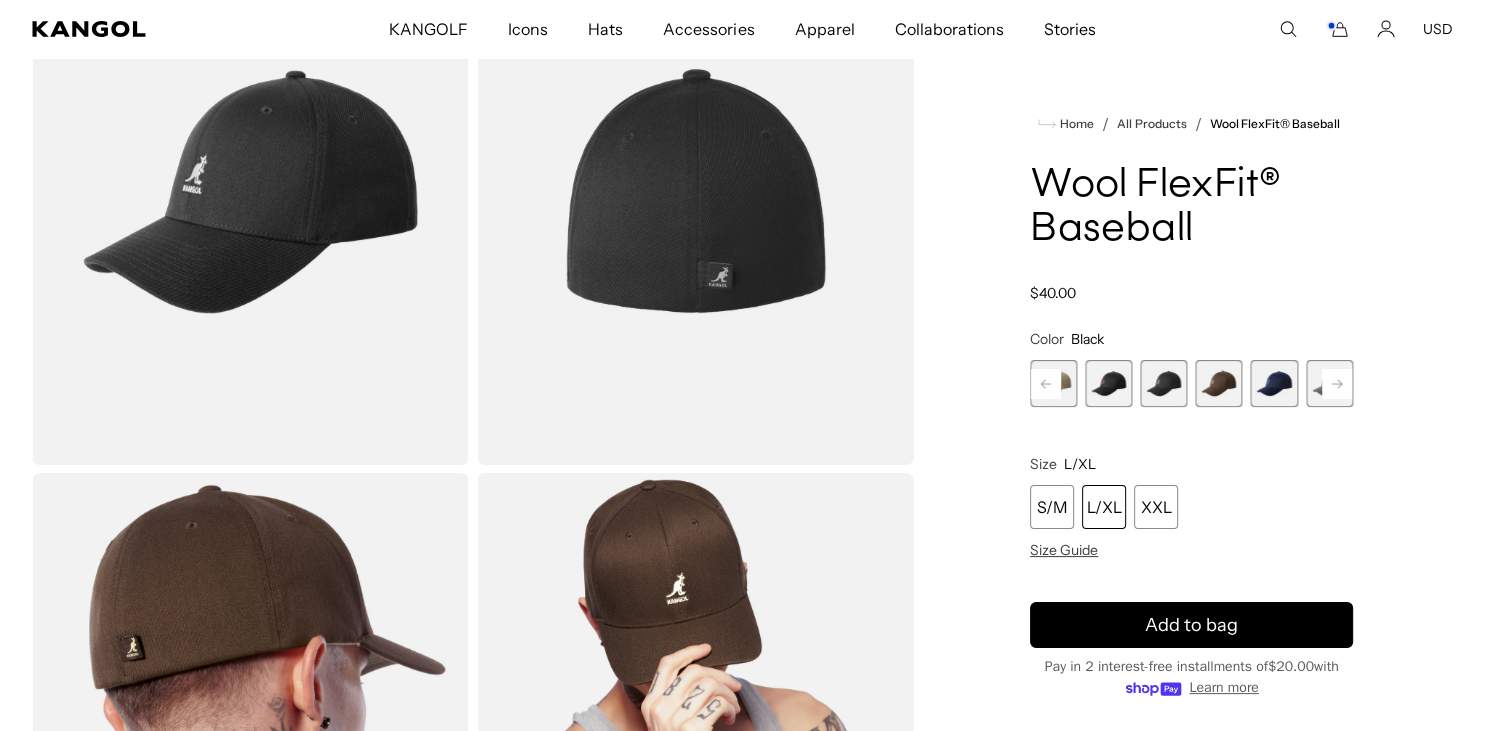 scroll, scrollTop: 0, scrollLeft: 412, axis: horizontal 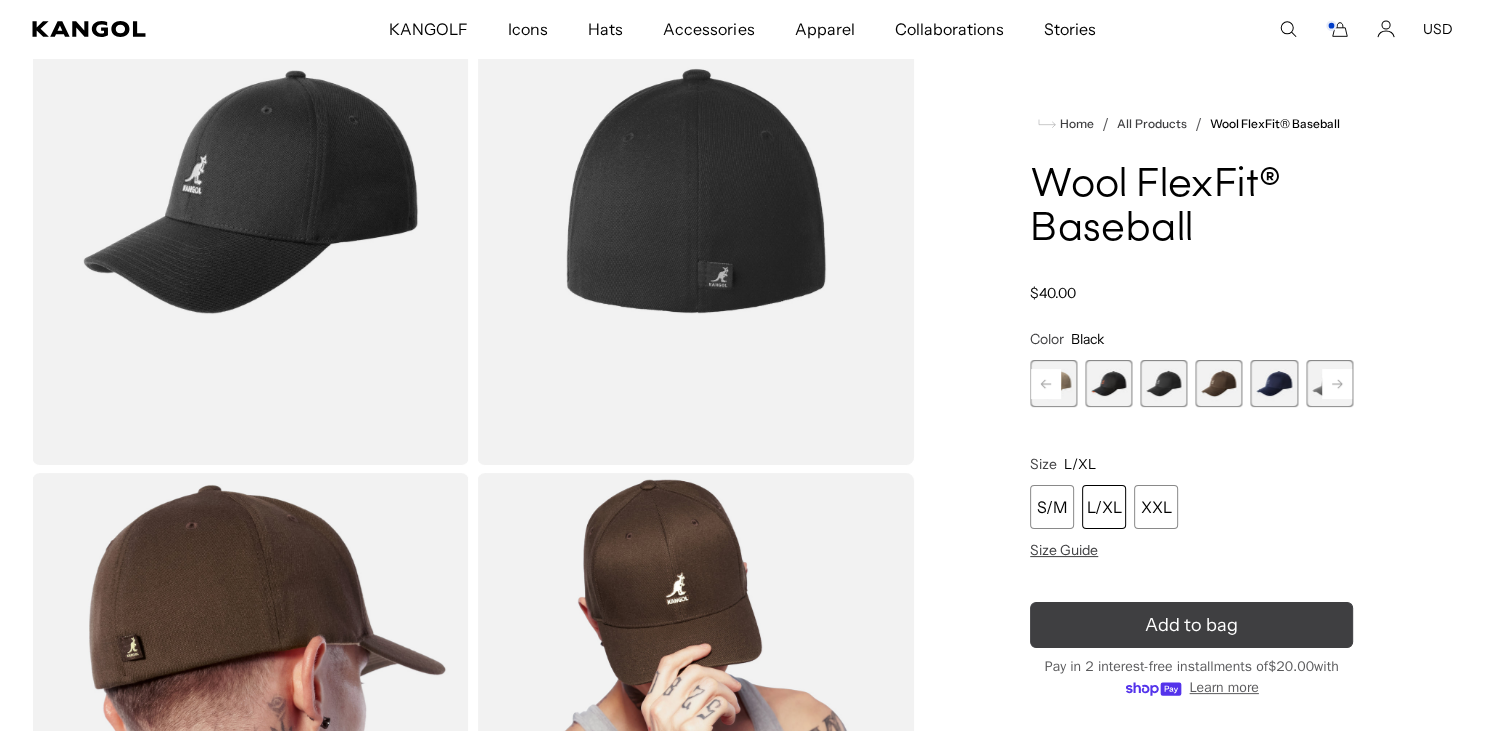 click on "Add to bag" at bounding box center [1191, 625] 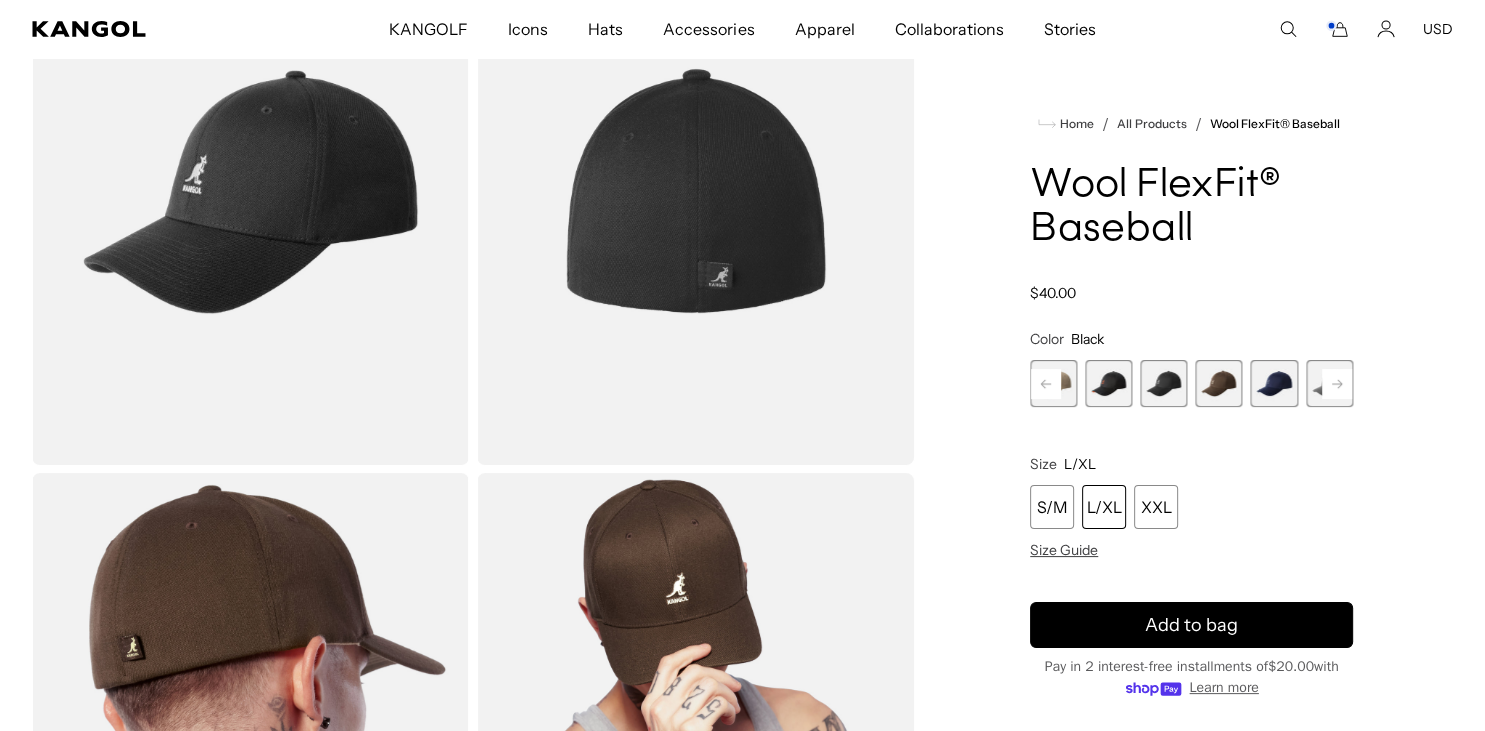 click on "Home
/
All Products
/
Wool FlexFit® Baseball
Wool FlexFit® Baseball
Regular price
$40.00
Regular price
Sale price
$40.00
Color
Black
Previous
Next
Warm Apricot
Variant sold out or unavailable
Granada Blue
Variant sold out or unavailable" at bounding box center [1191, 469] 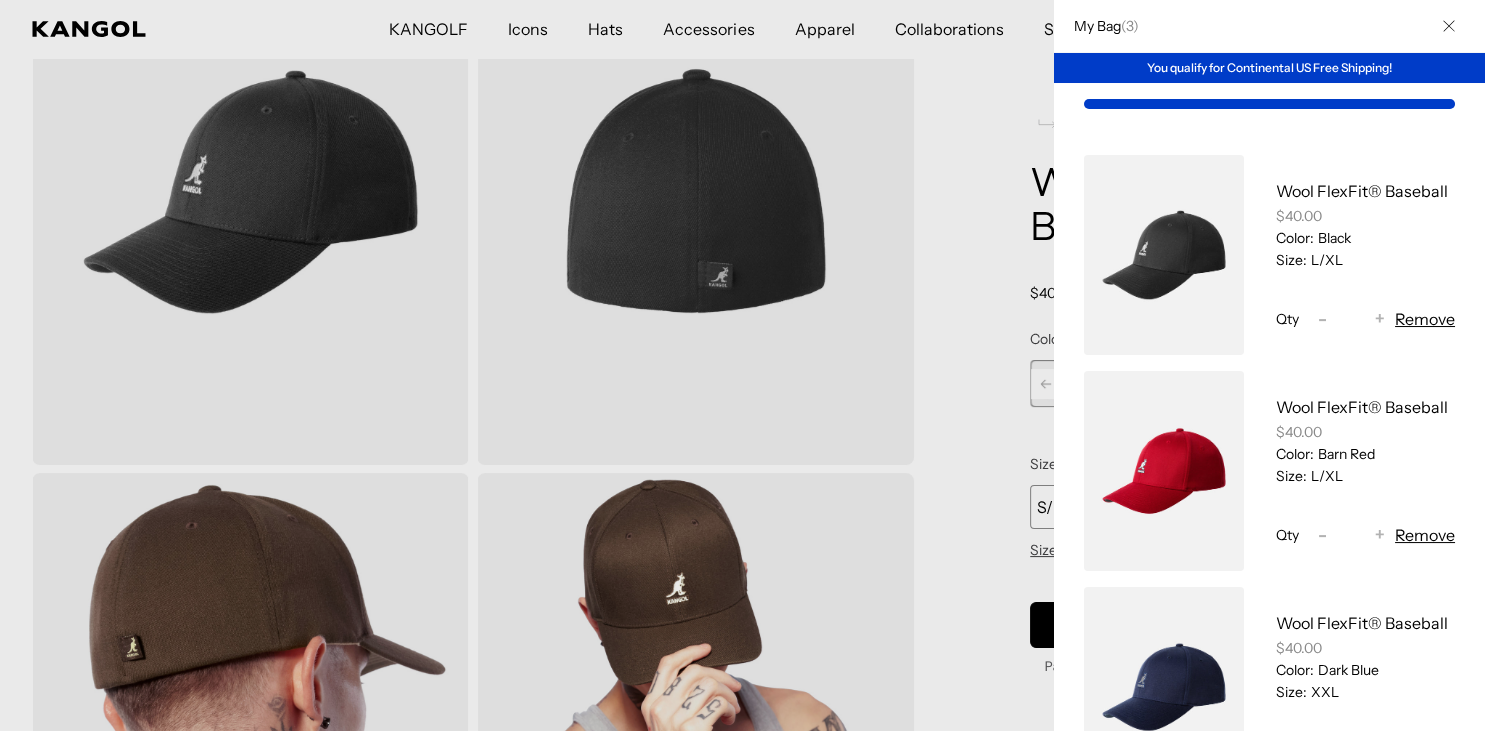 click at bounding box center (742, 365) 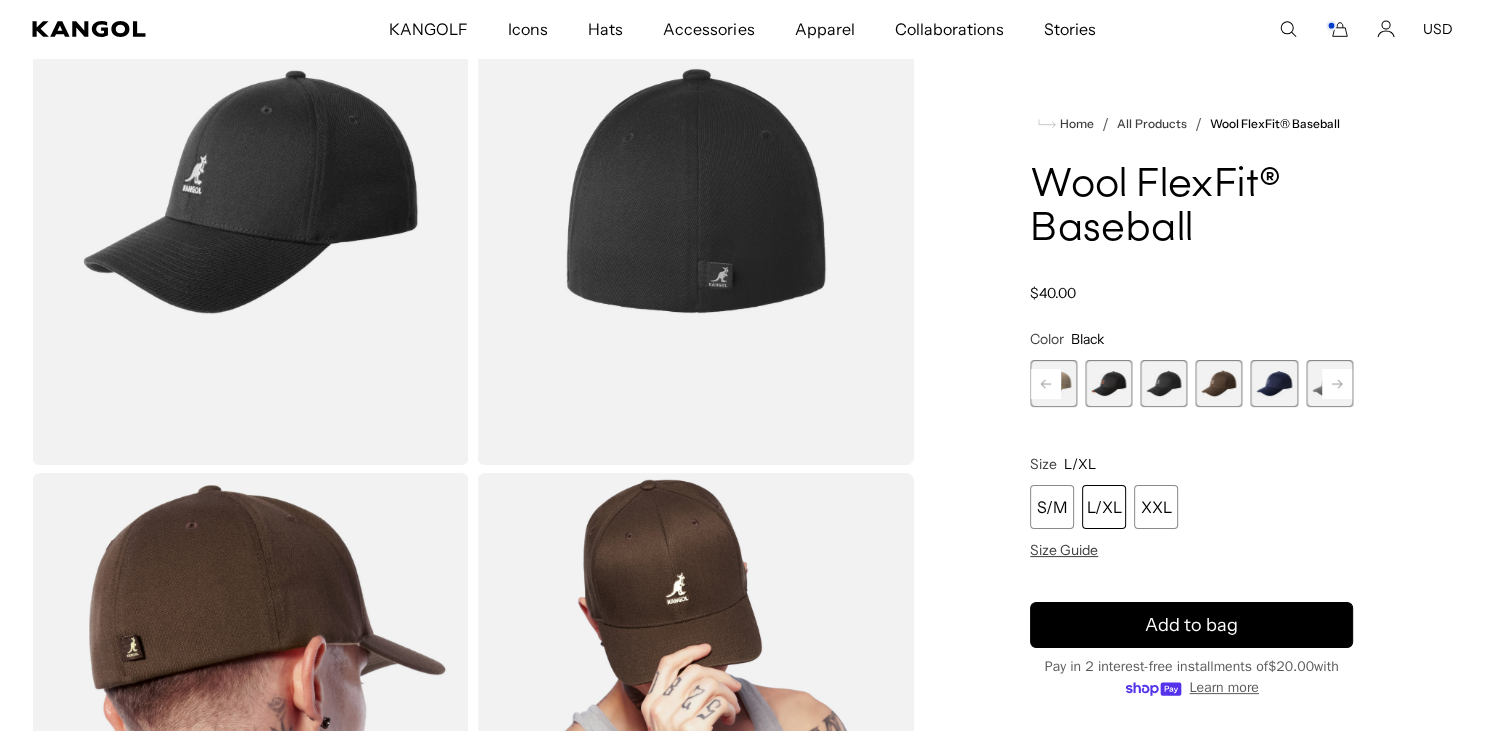 click 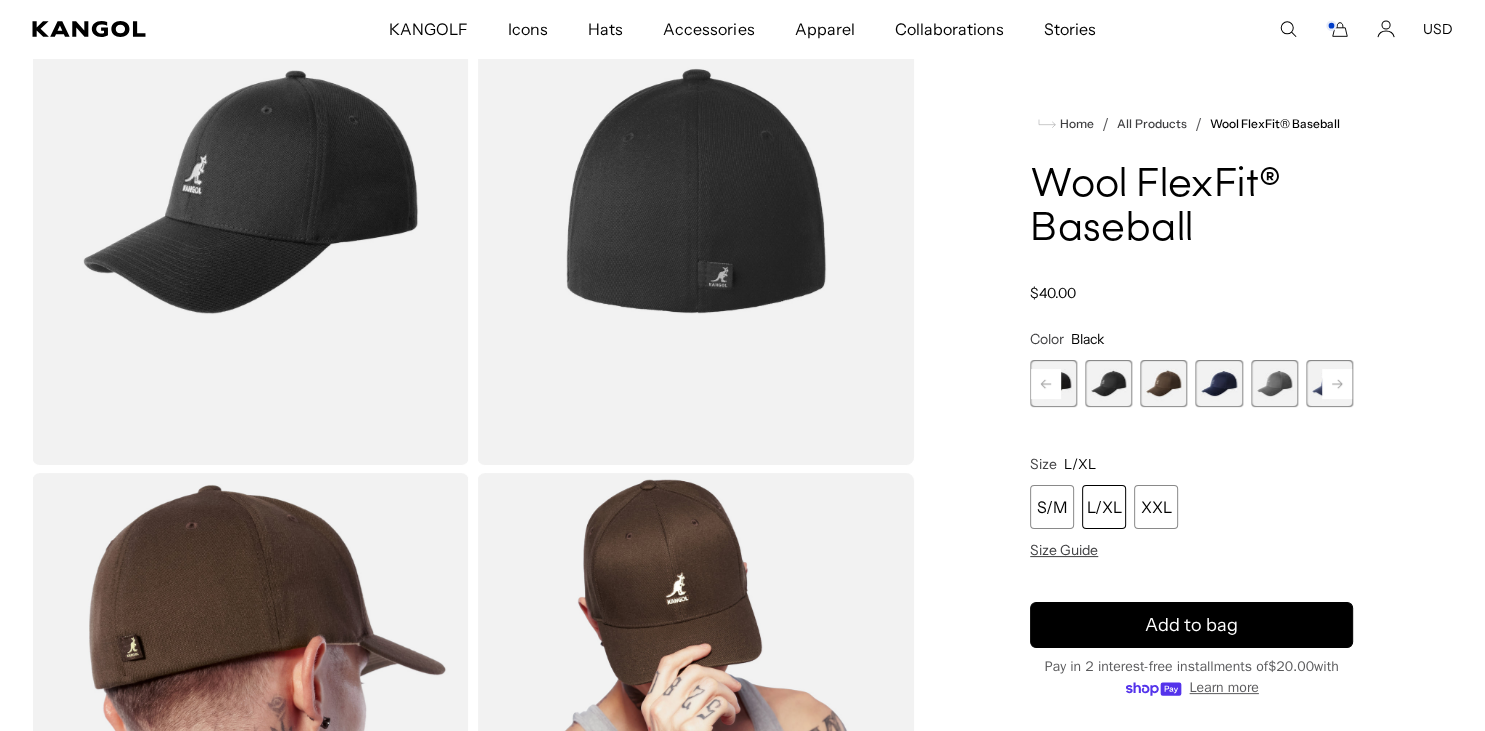 click 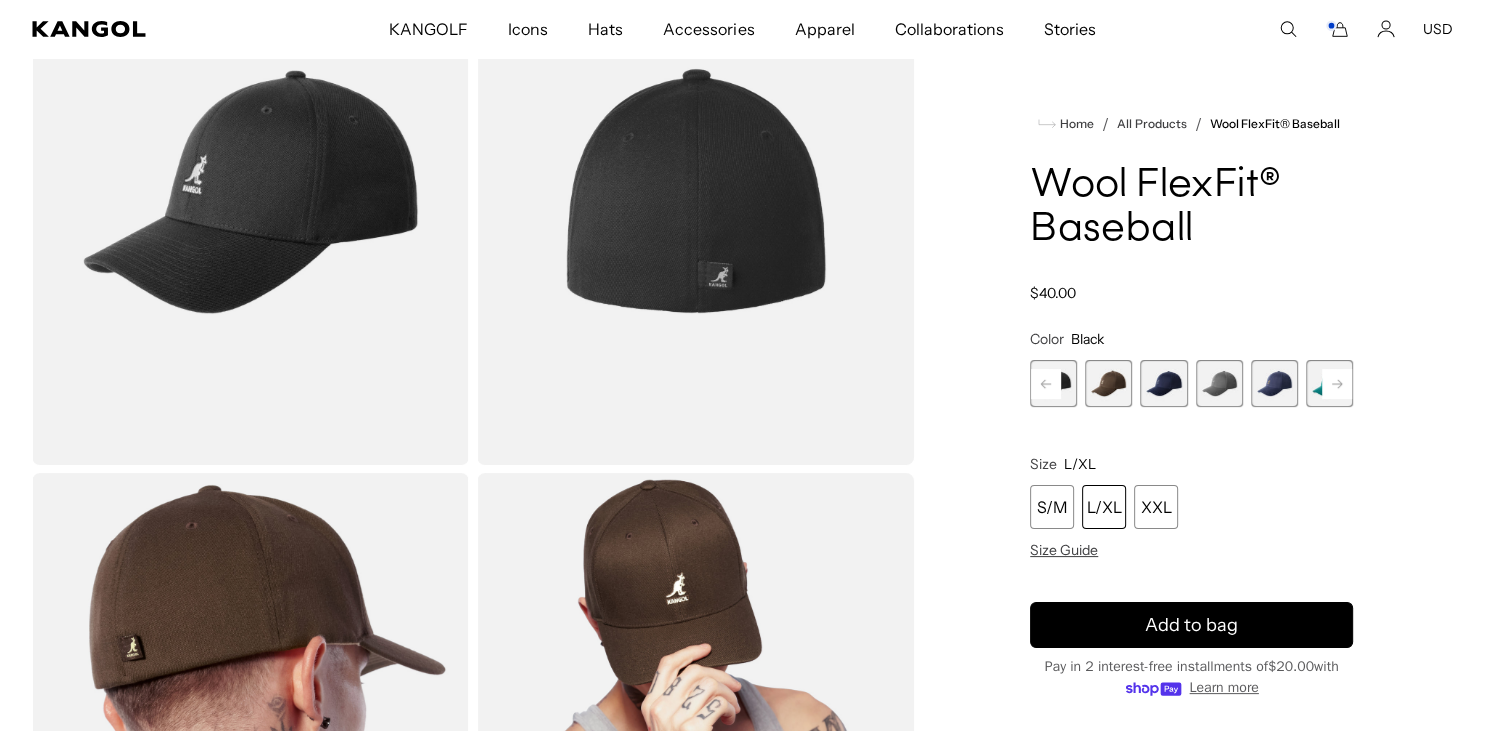 scroll, scrollTop: 0, scrollLeft: 0, axis: both 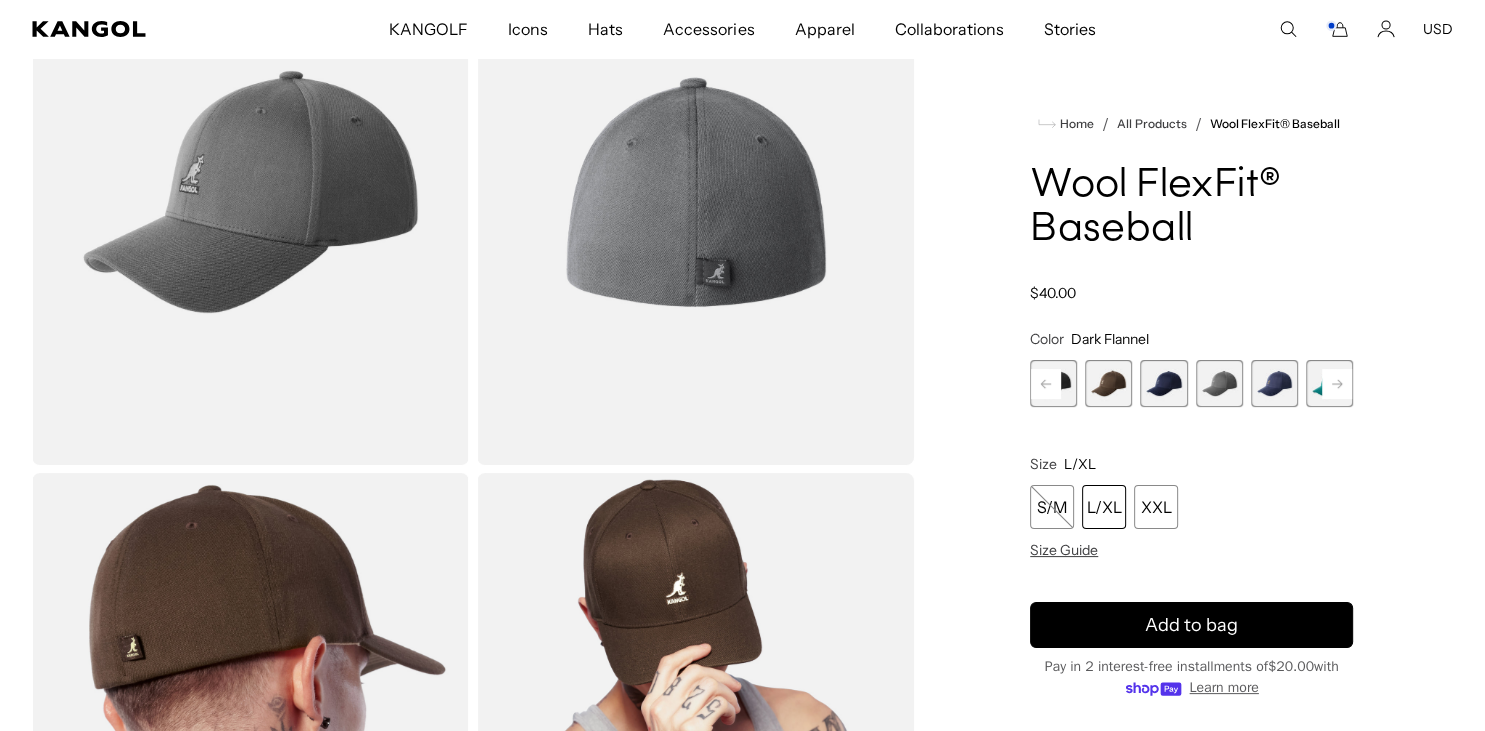 click at bounding box center [1274, 383] 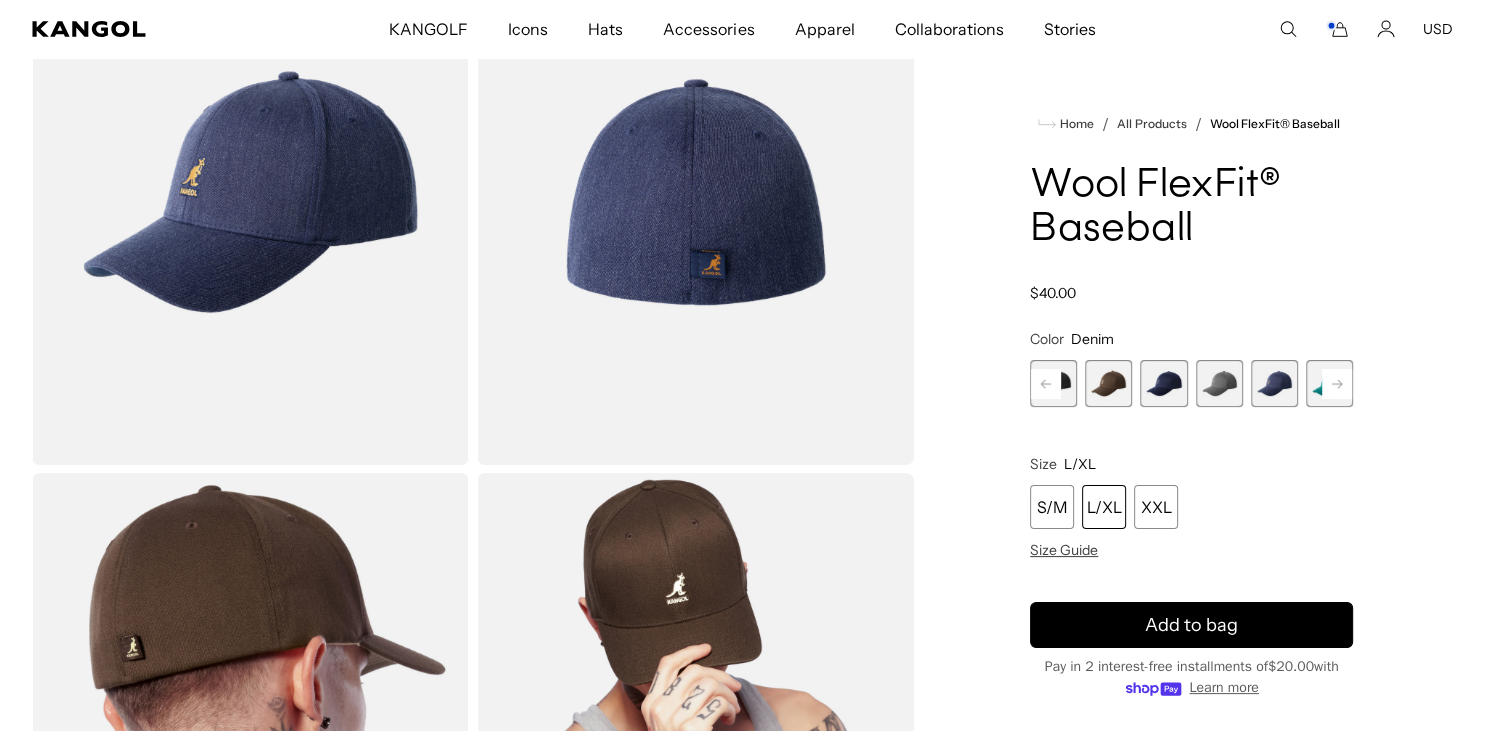 click 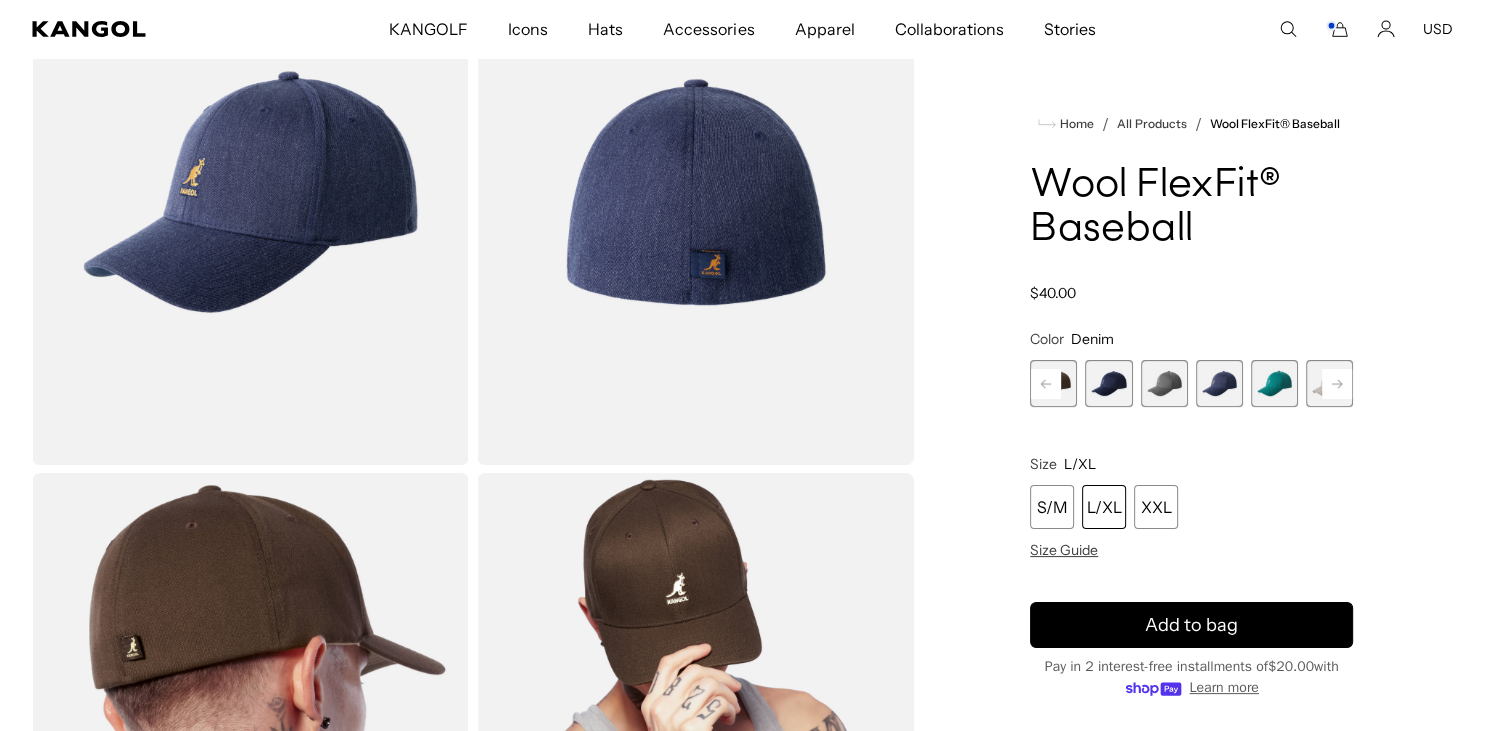 click 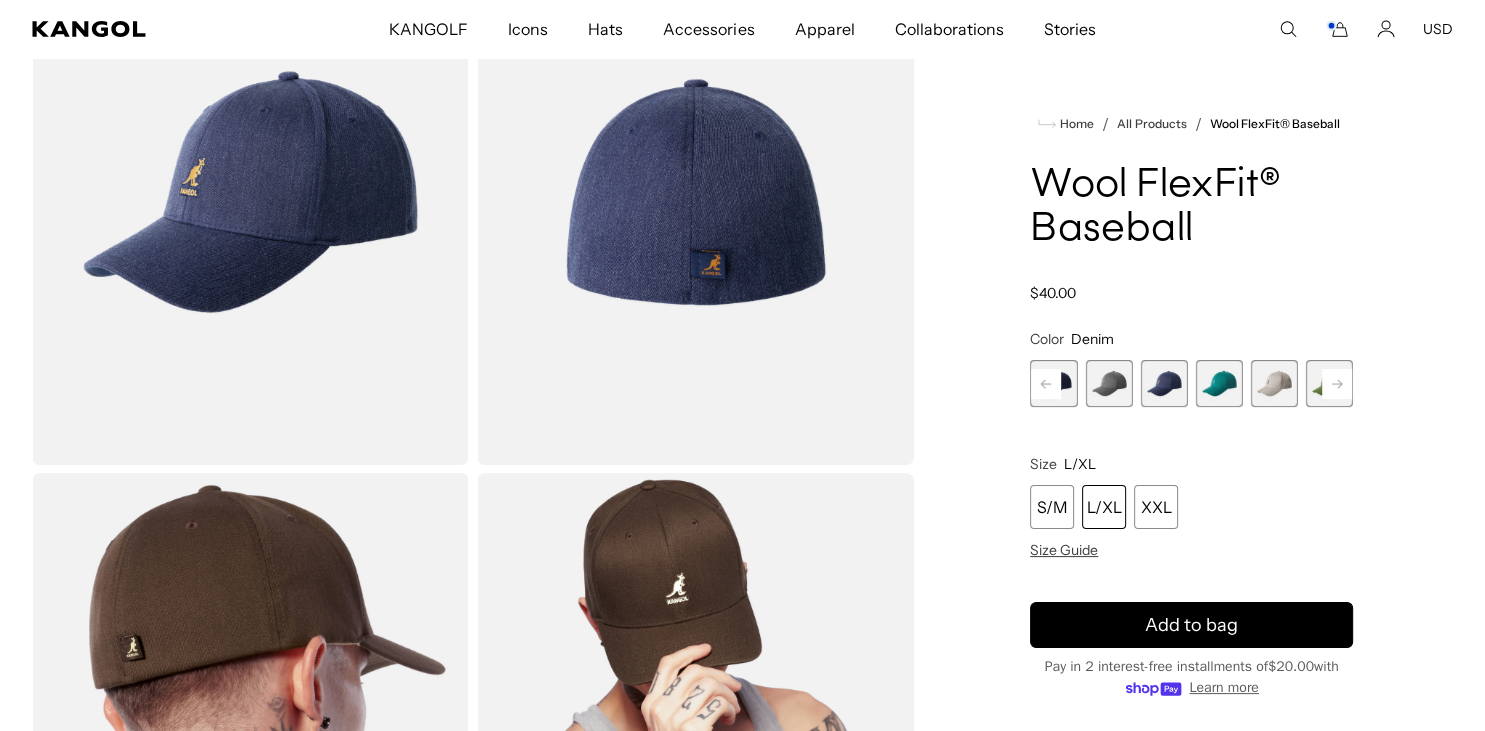 click 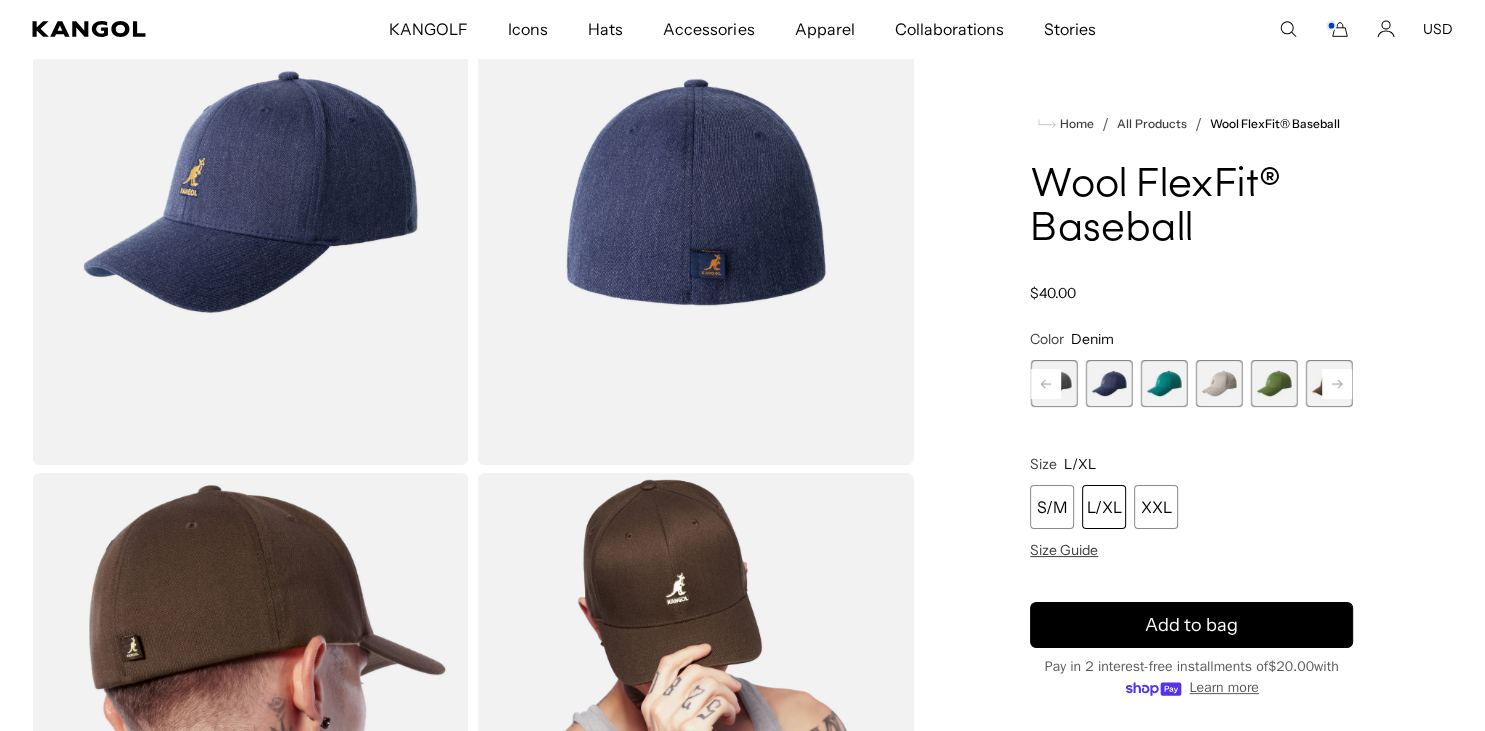 scroll, scrollTop: 0, scrollLeft: 0, axis: both 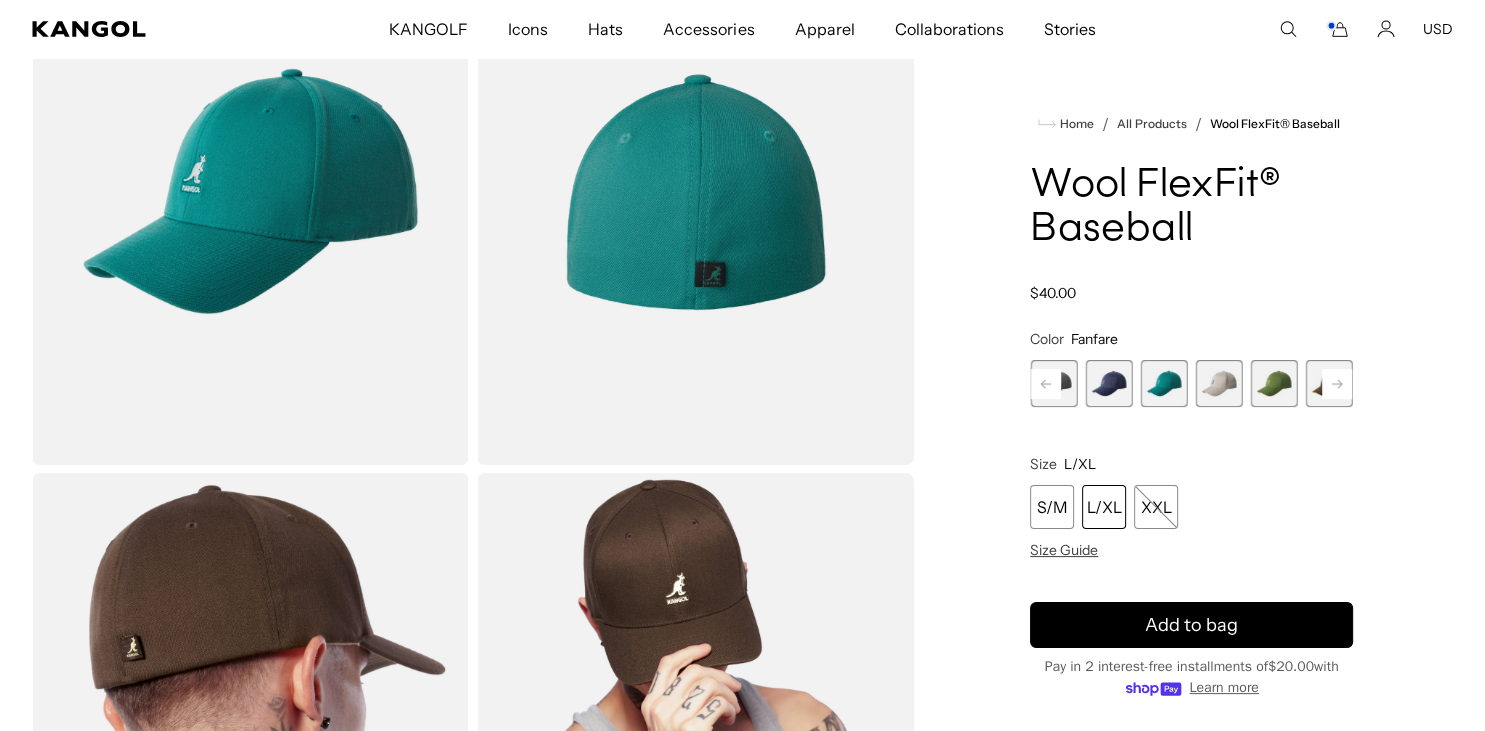 click at bounding box center [1219, 383] 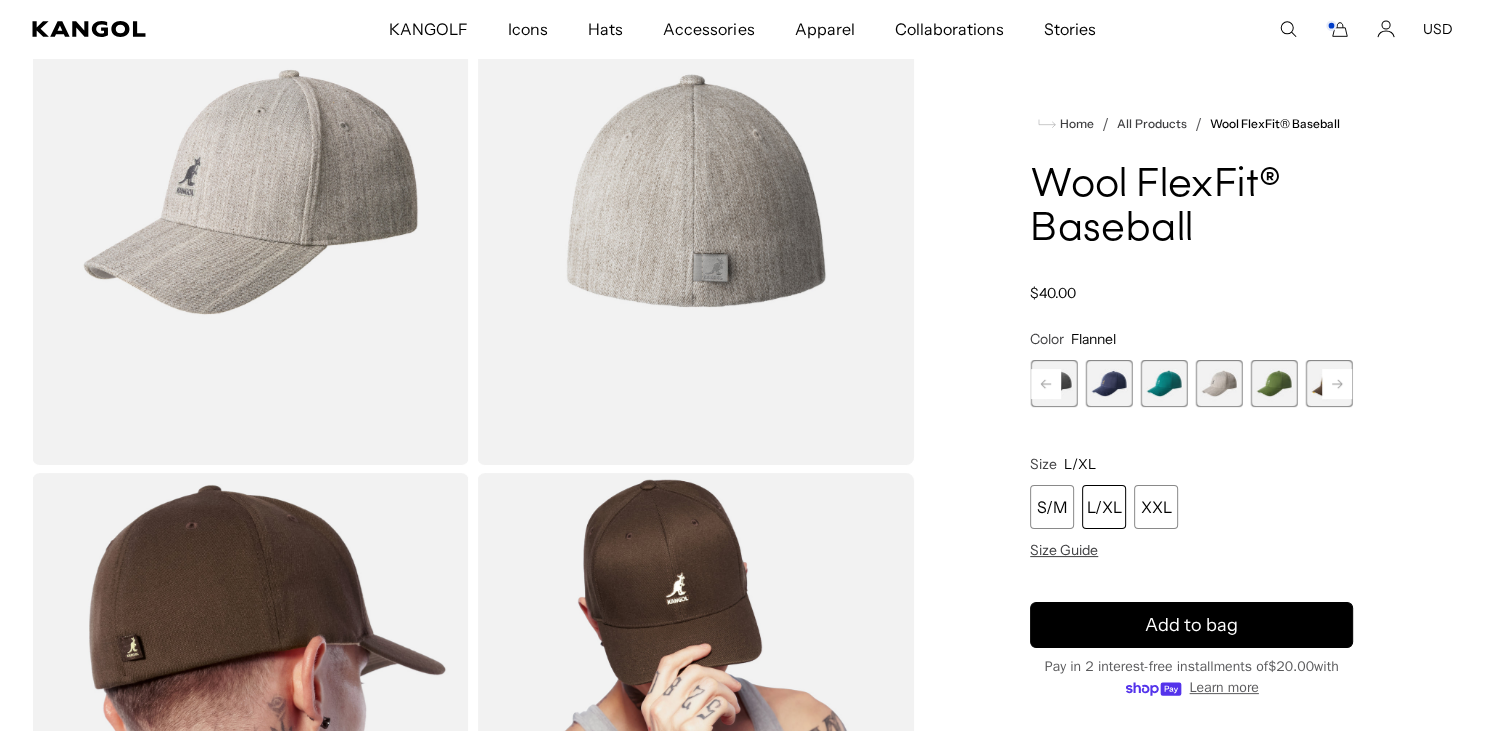 click at bounding box center [1274, 383] 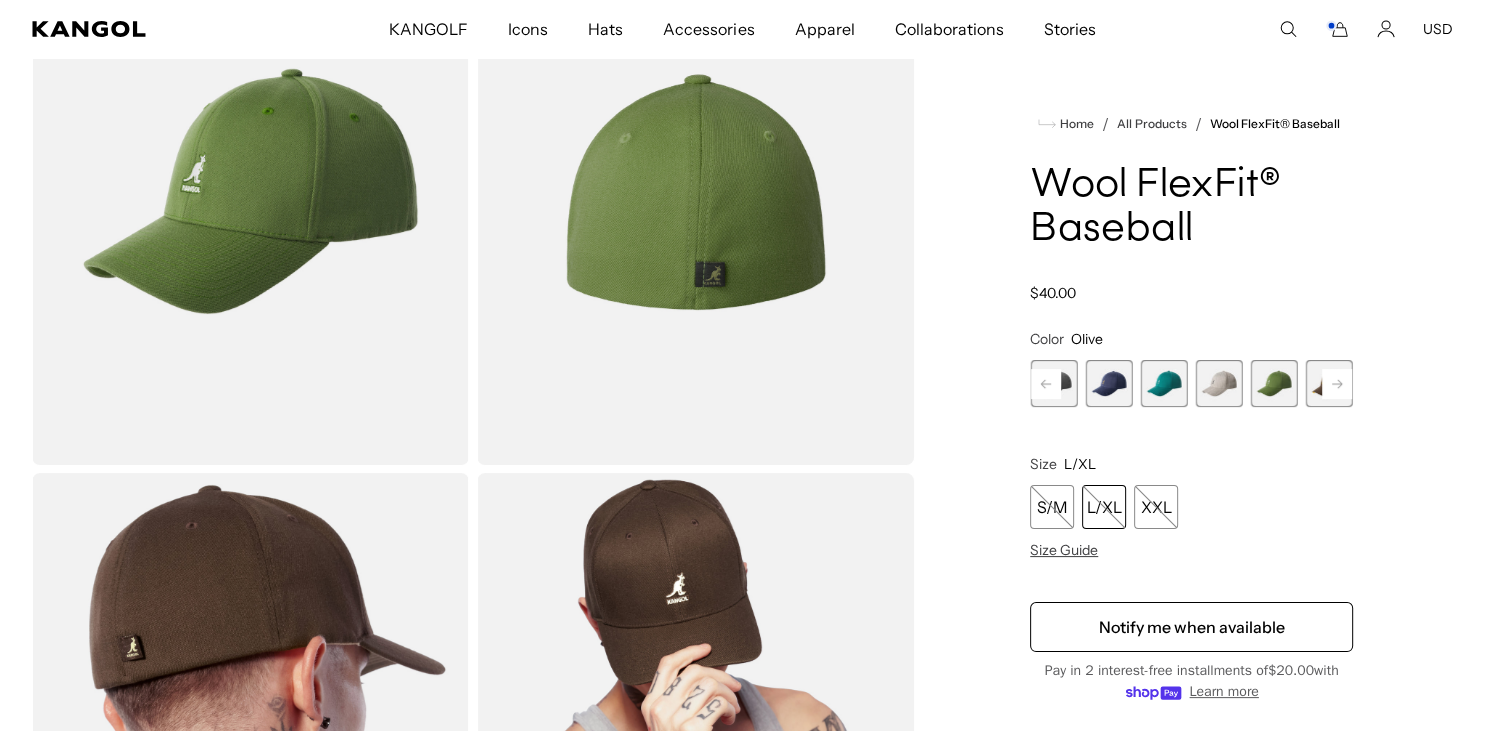 click 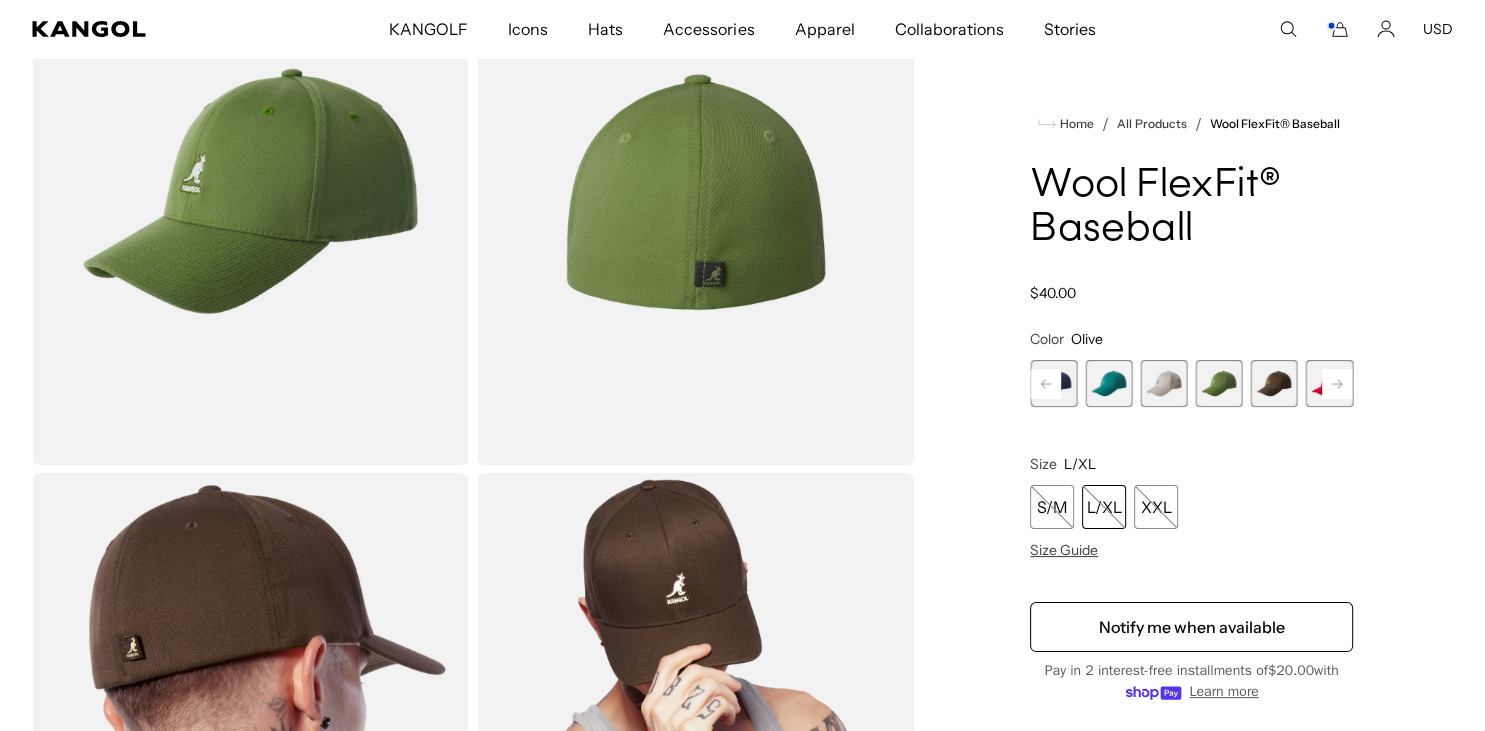 scroll, scrollTop: 0, scrollLeft: 0, axis: both 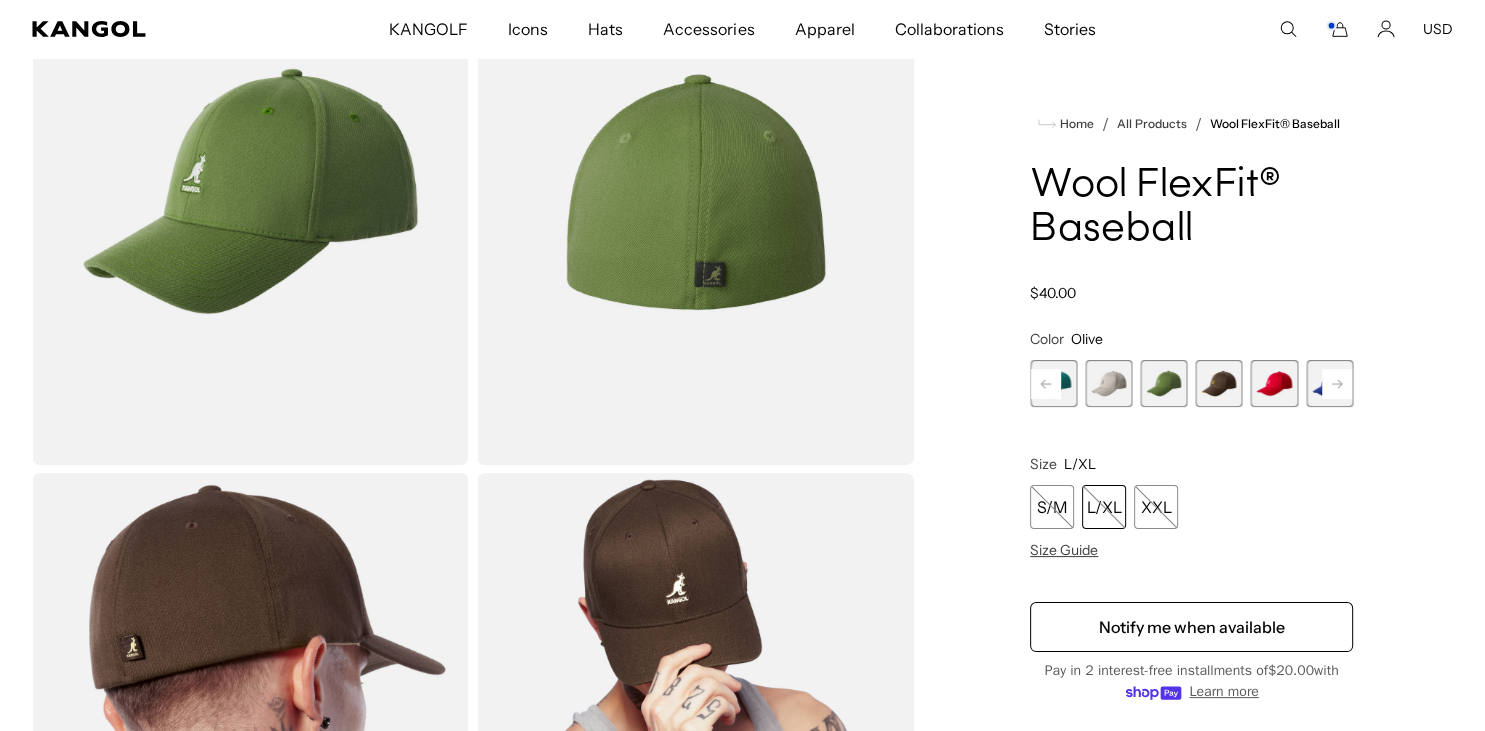 click 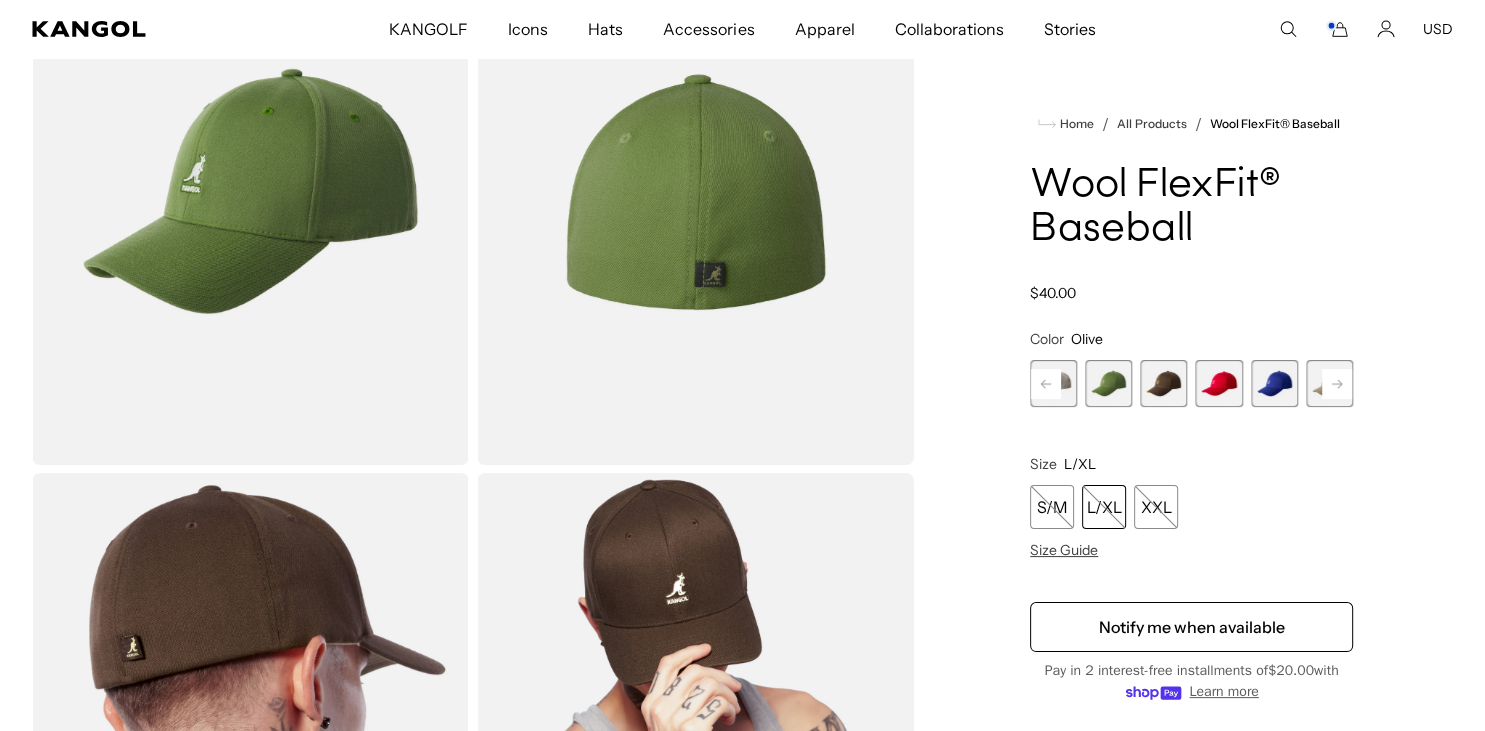 click 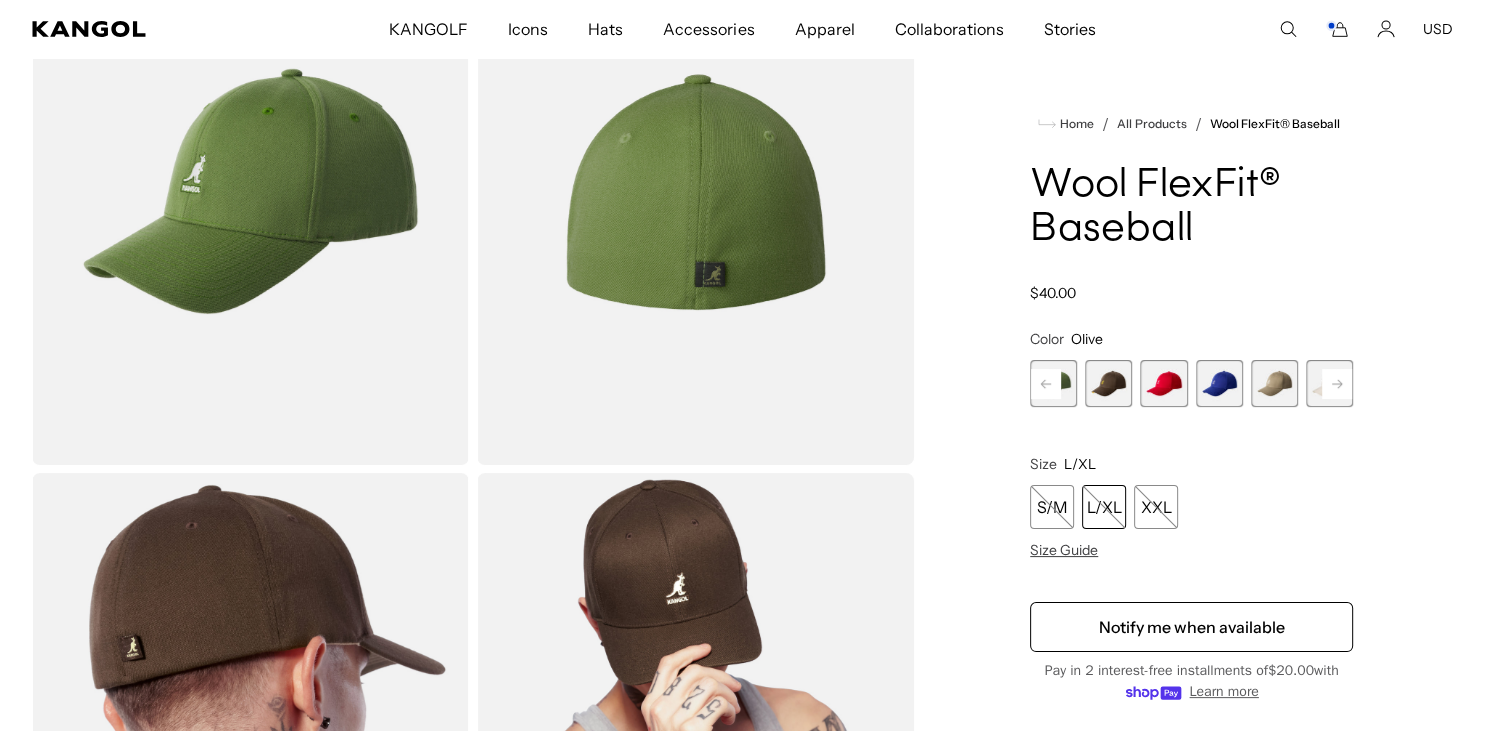 click at bounding box center [1108, 383] 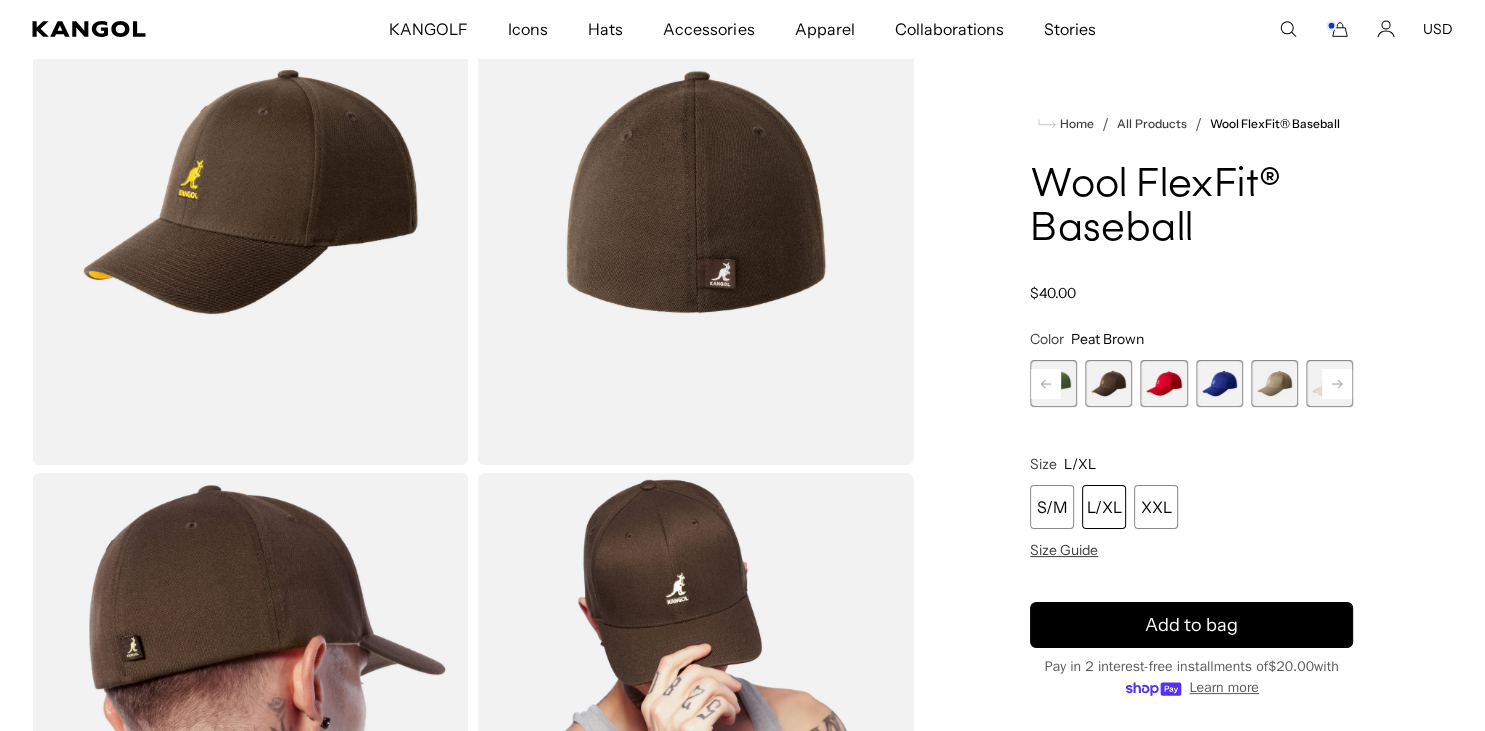 scroll, scrollTop: 0, scrollLeft: 412, axis: horizontal 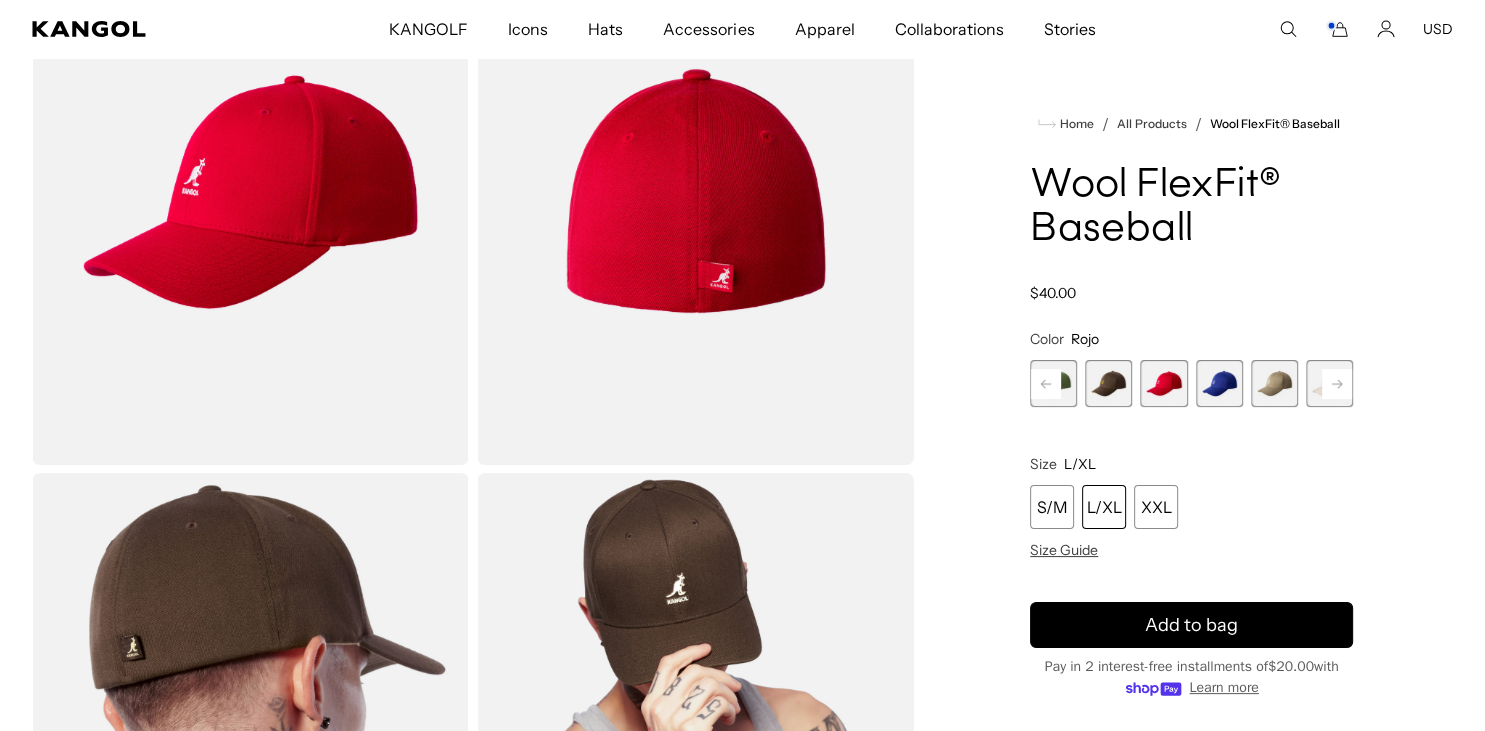 click on "L/XL" at bounding box center (1104, 507) 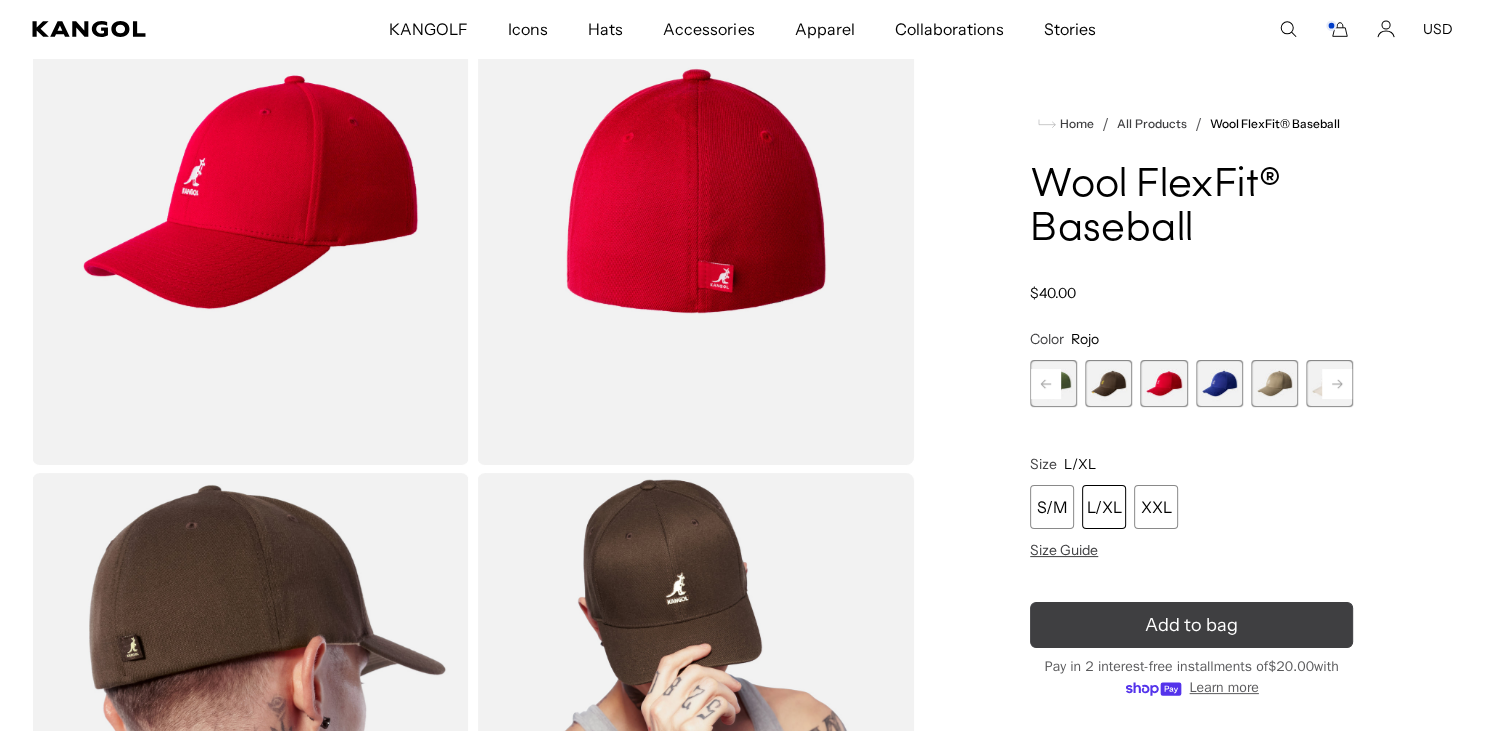 scroll, scrollTop: 0, scrollLeft: 412, axis: horizontal 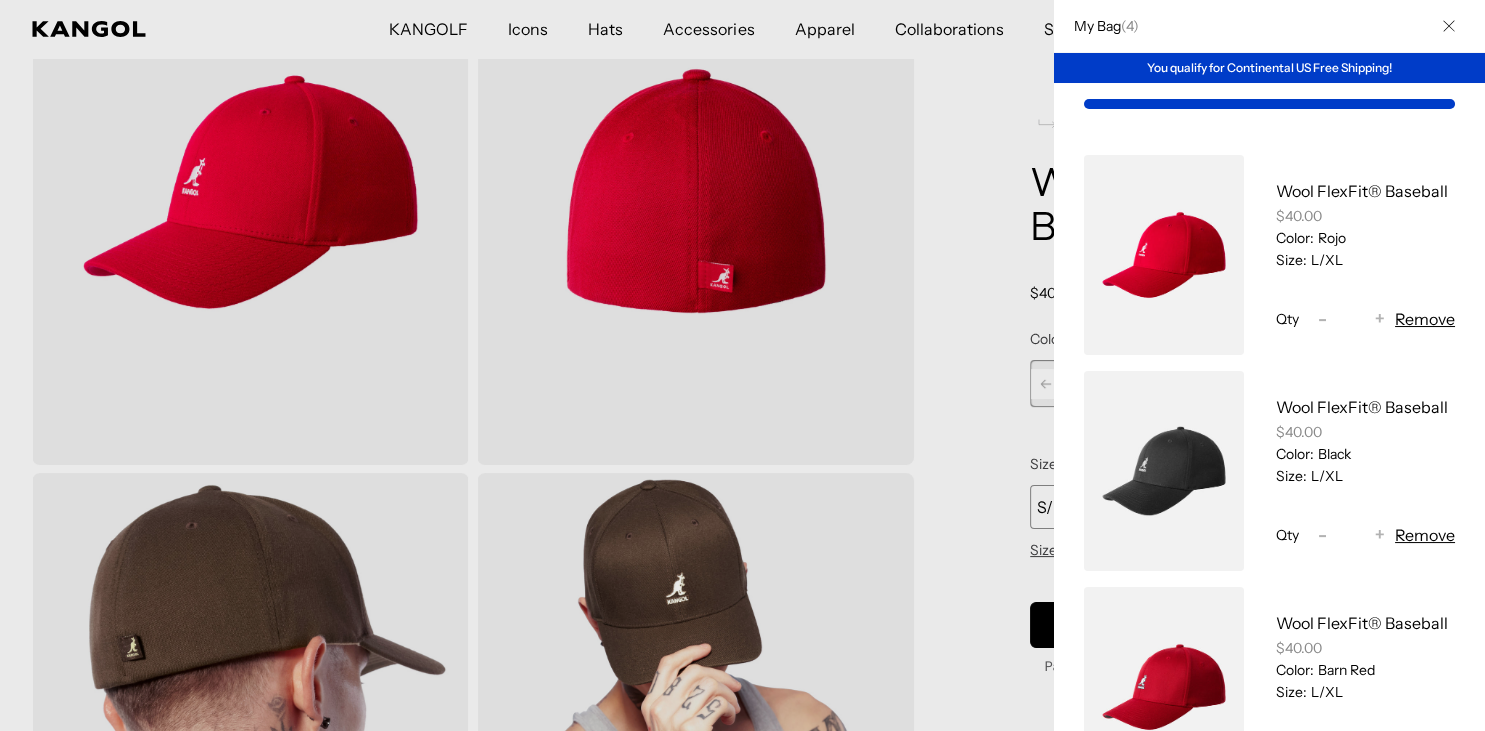 click at bounding box center [742, 365] 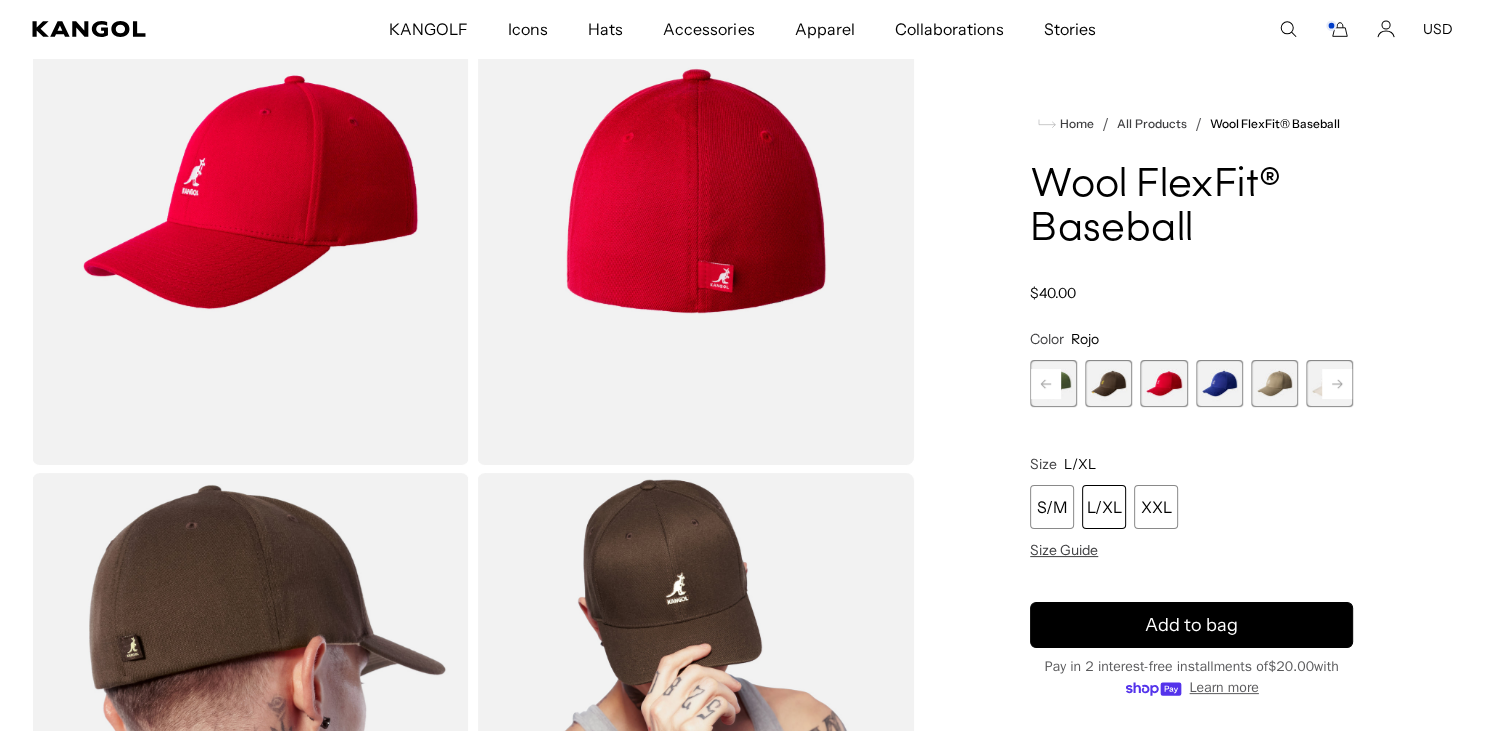 click at bounding box center (1219, 383) 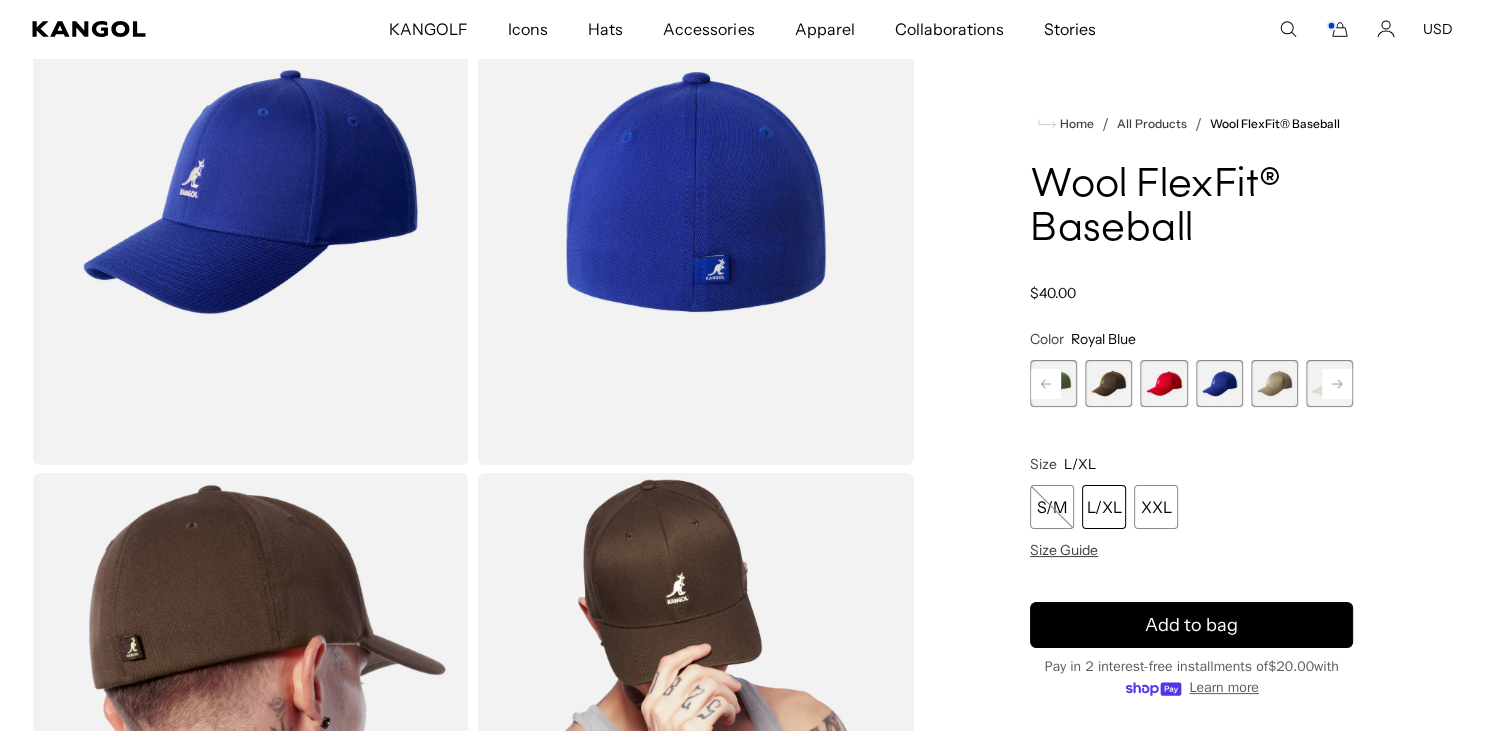 scroll, scrollTop: 0, scrollLeft: 412, axis: horizontal 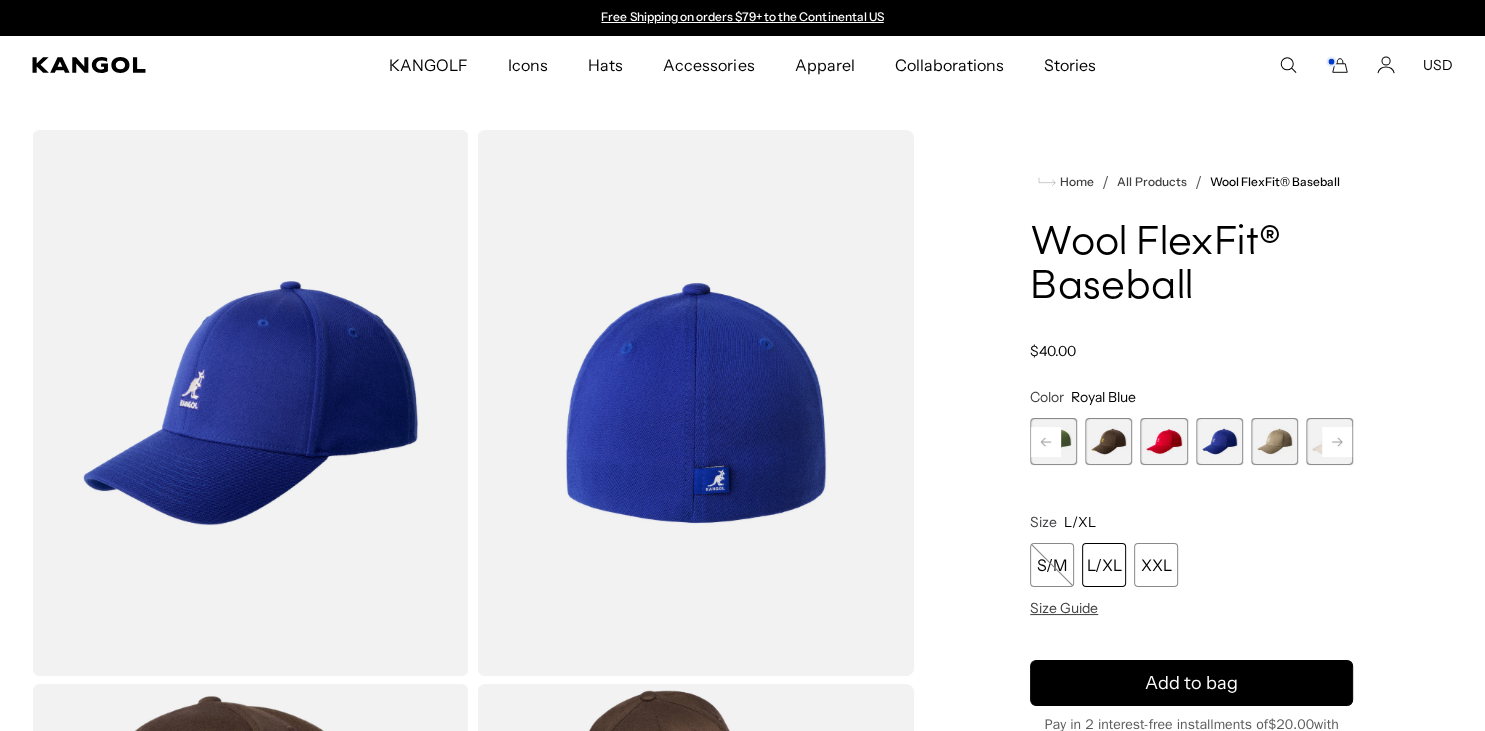click on "L/XL" at bounding box center [1104, 565] 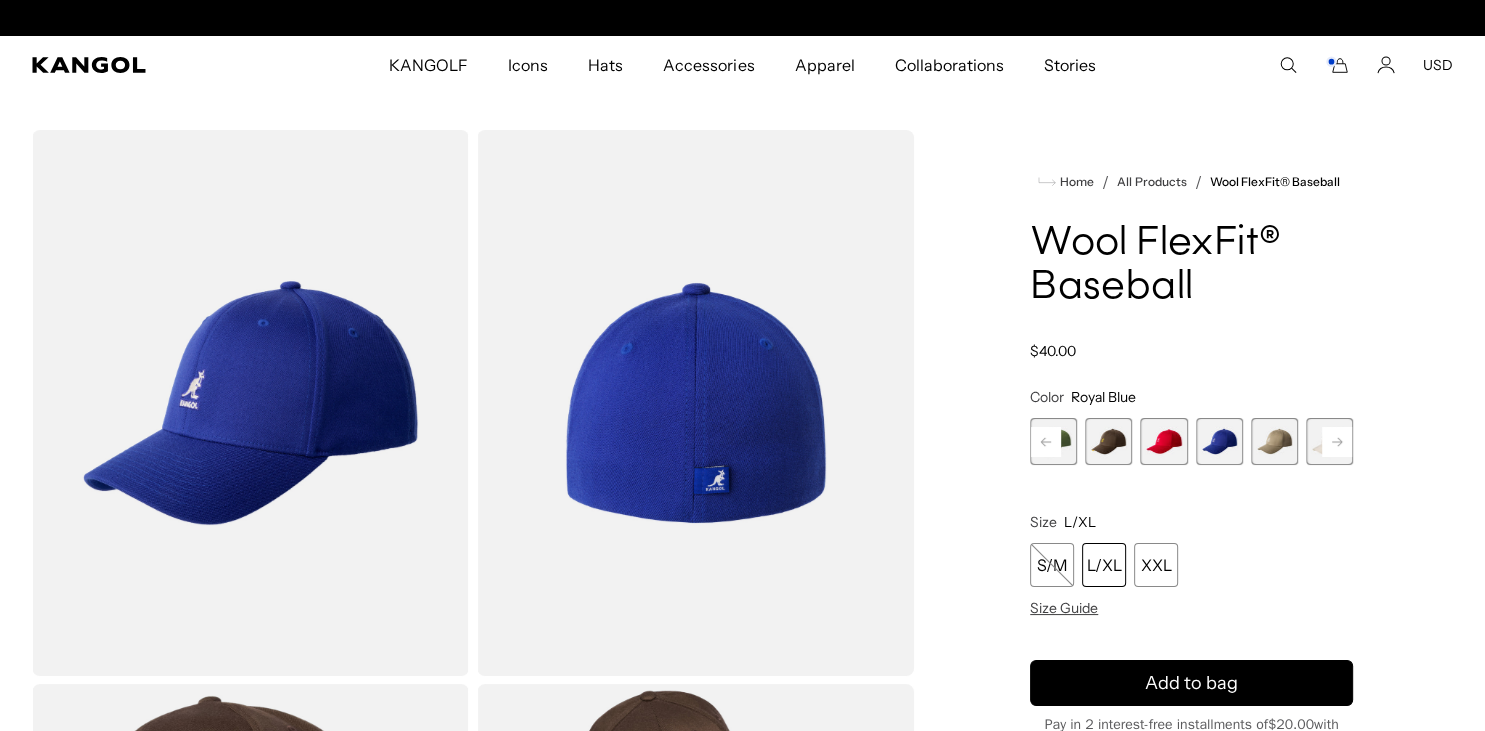 scroll, scrollTop: 0, scrollLeft: 412, axis: horizontal 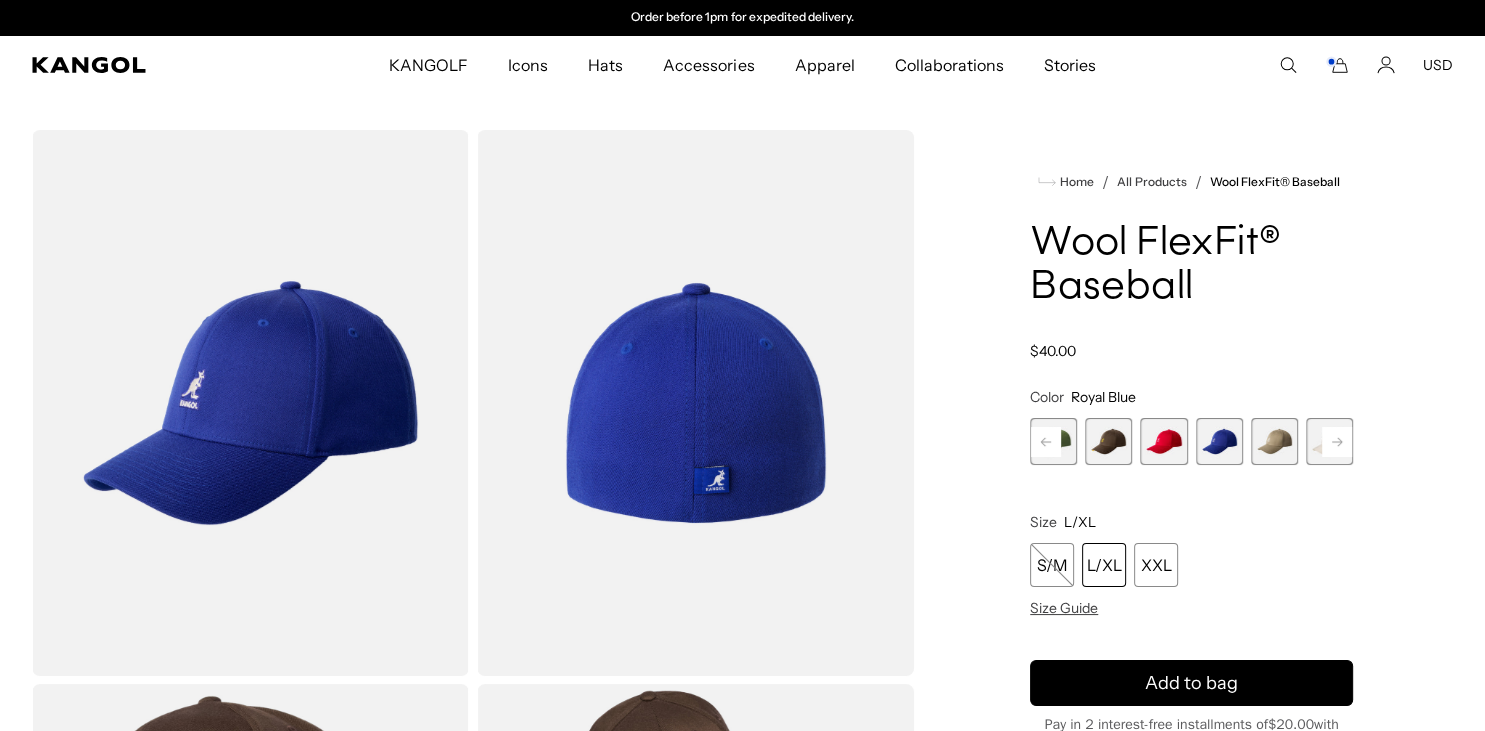 click 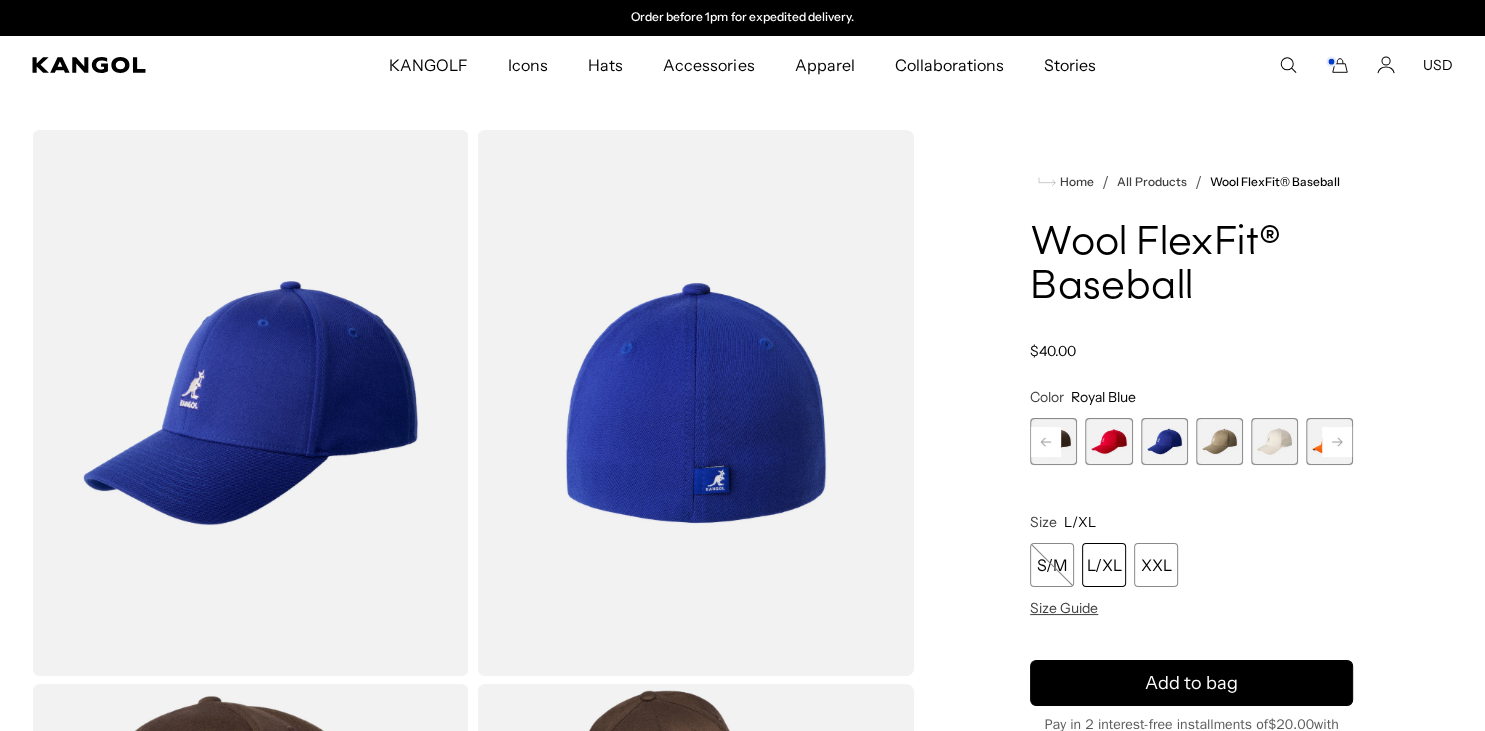 click at bounding box center (1329, 441) 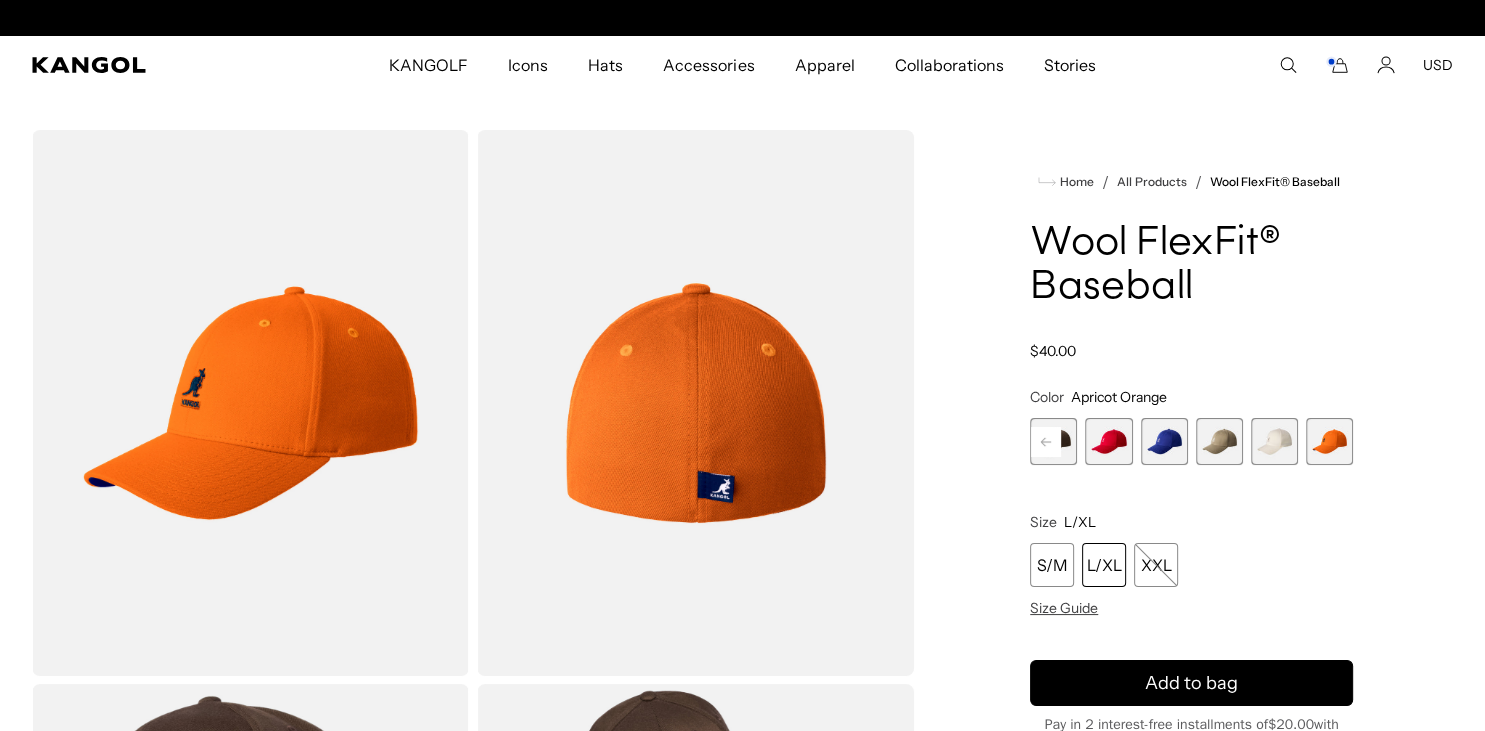 click at bounding box center [1164, 441] 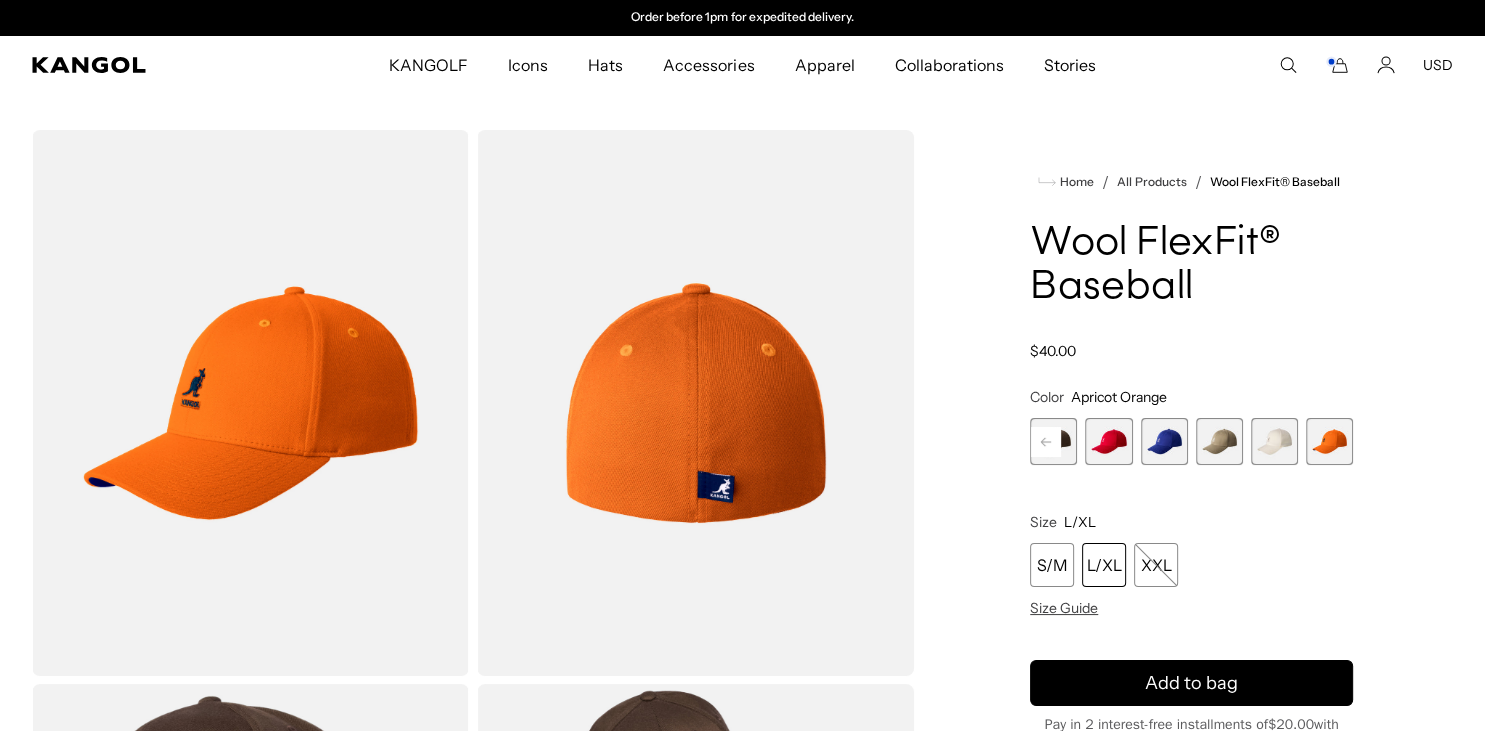 click at bounding box center [1108, 441] 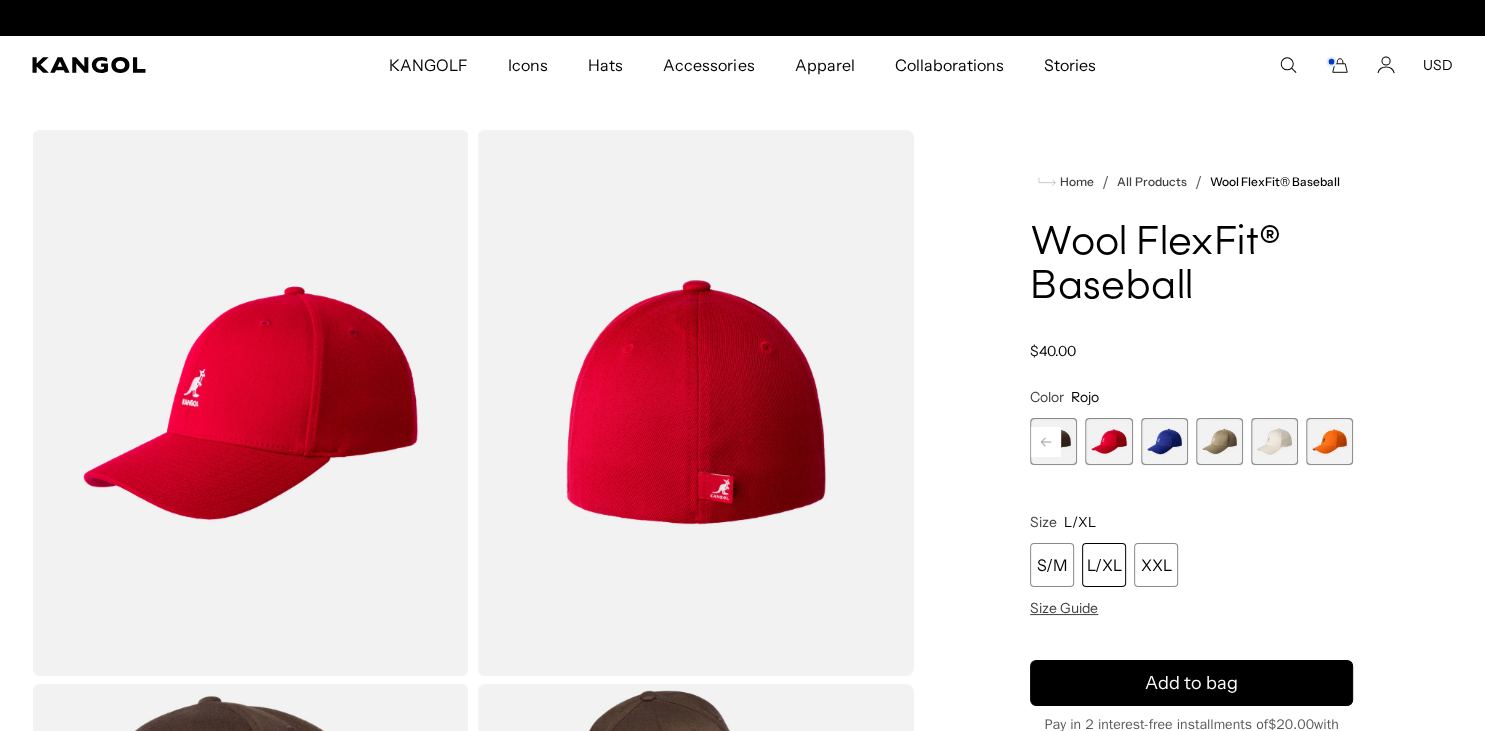 scroll, scrollTop: 0, scrollLeft: 0, axis: both 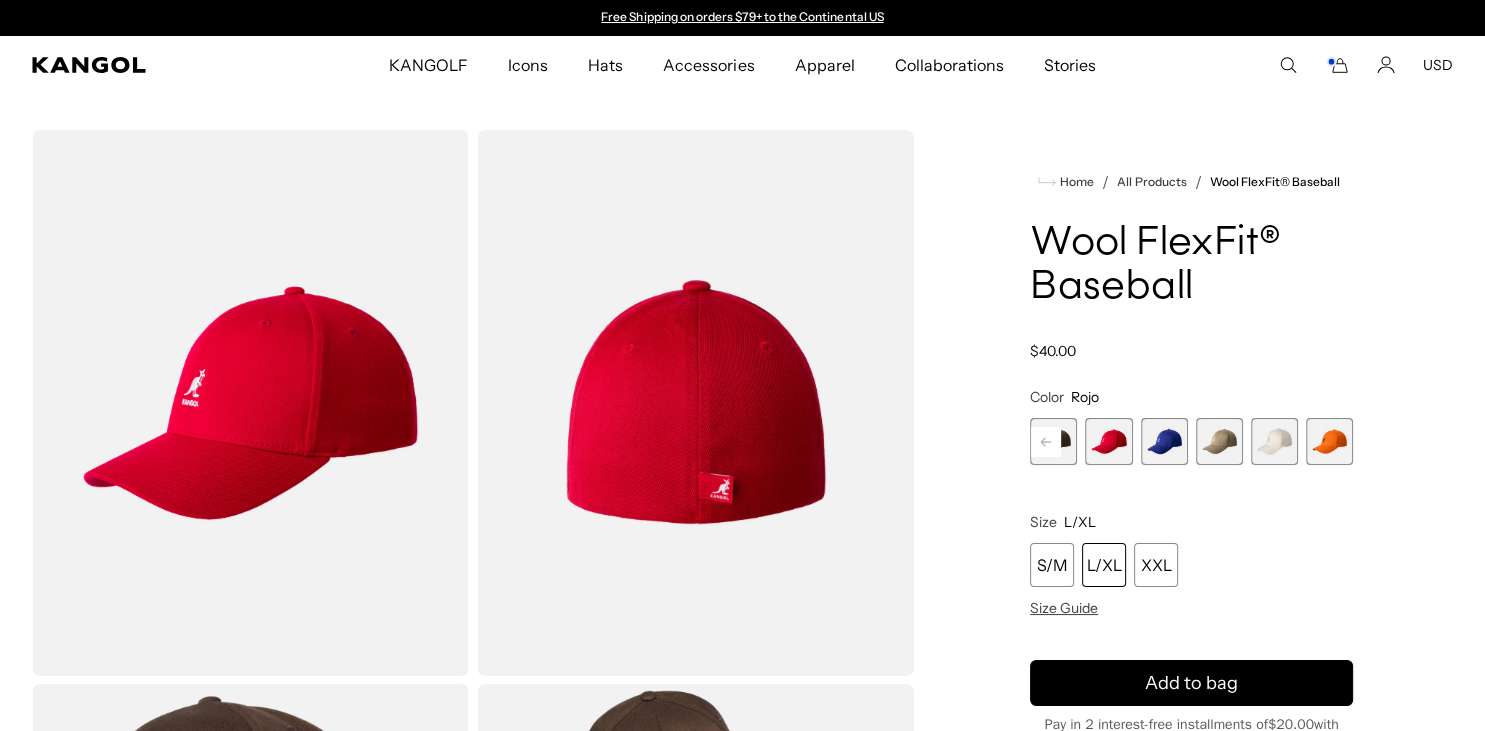 click on "L/XL" at bounding box center (1104, 565) 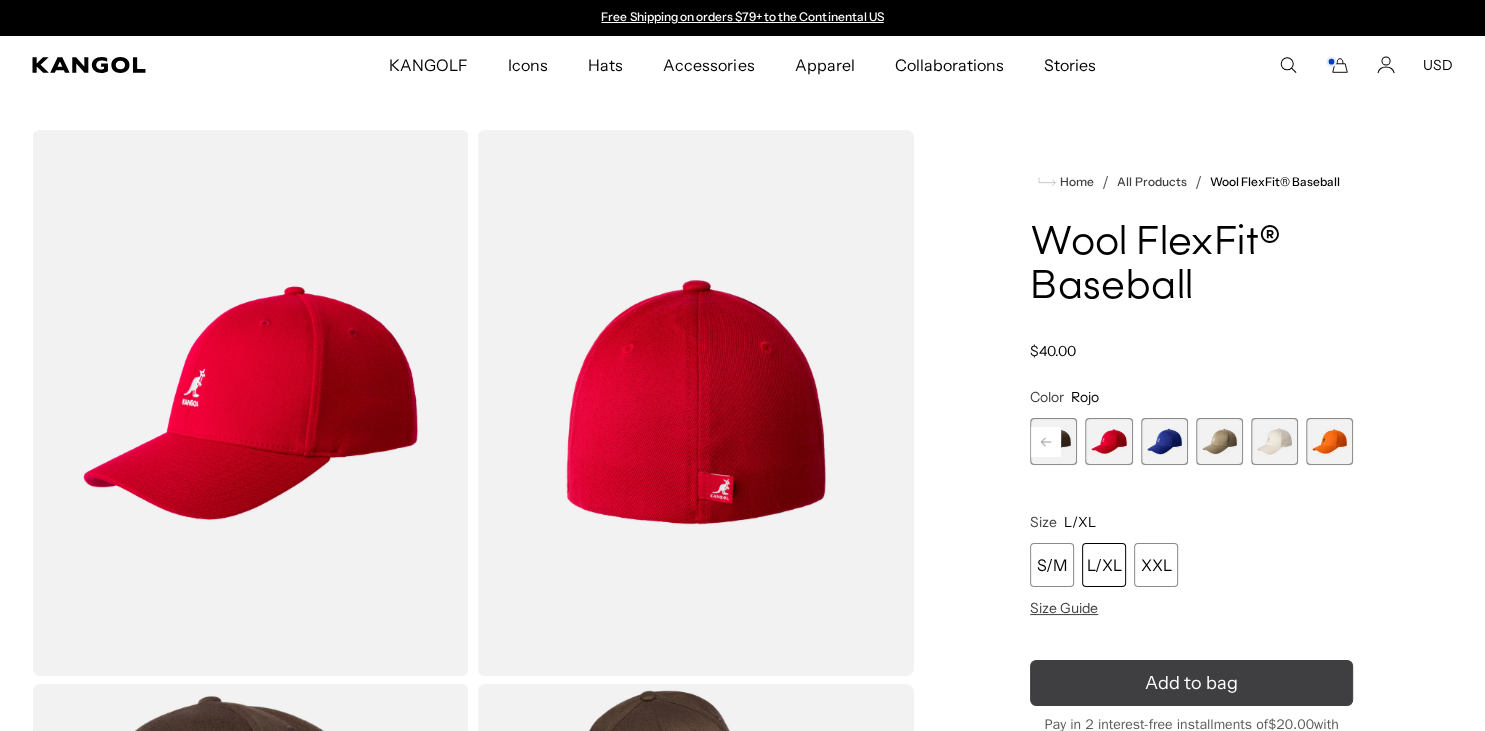 click on "Add to bag" at bounding box center (1191, 683) 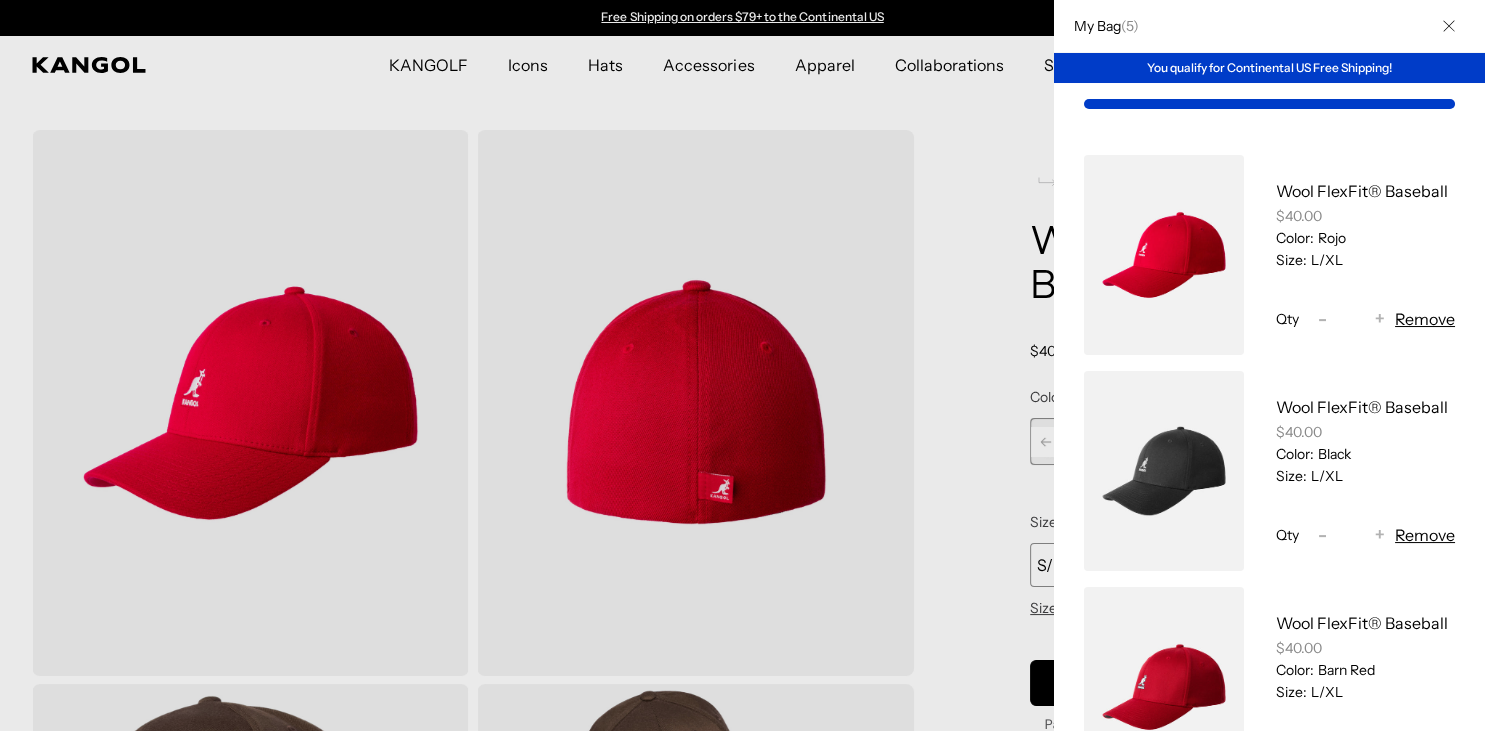 click at bounding box center [1164, 471] 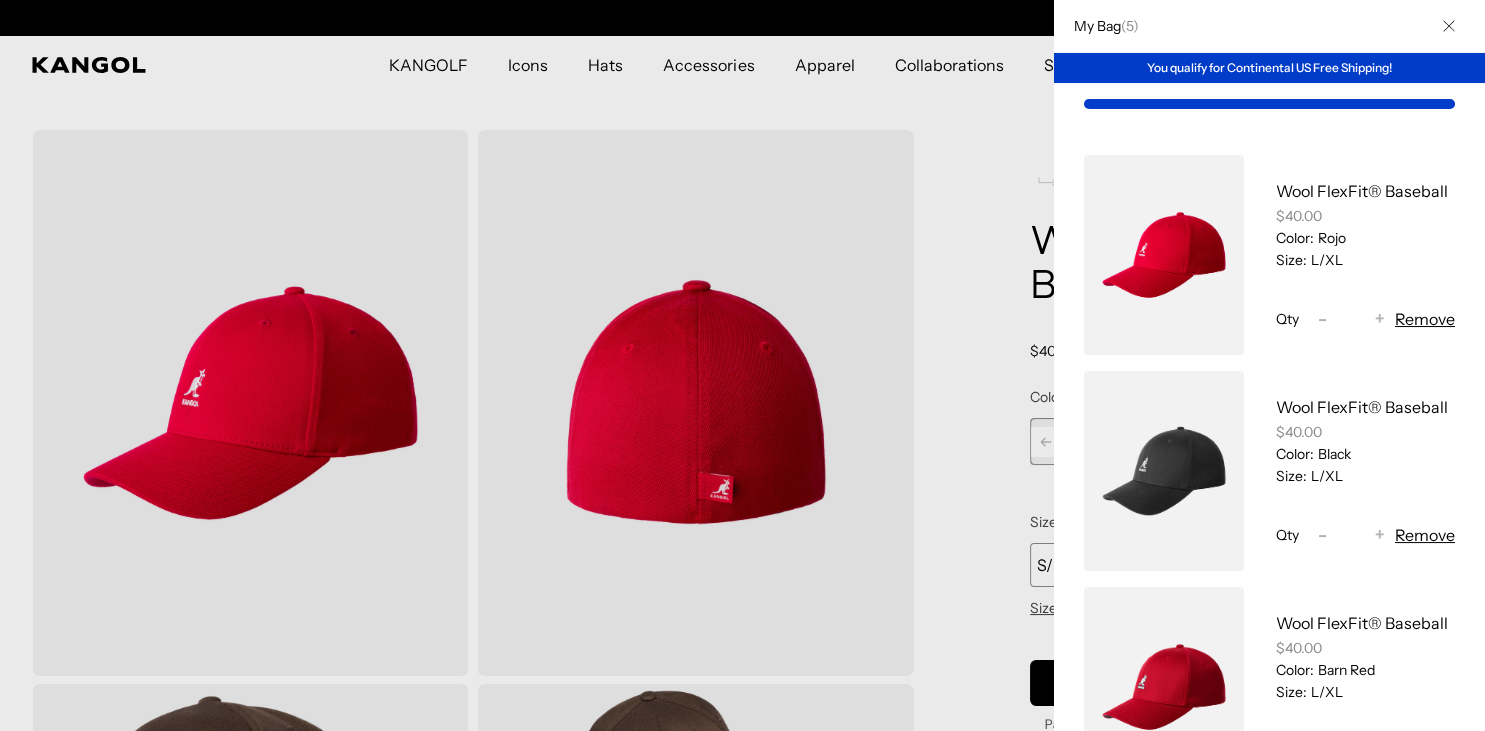 scroll, scrollTop: 0, scrollLeft: 412, axis: horizontal 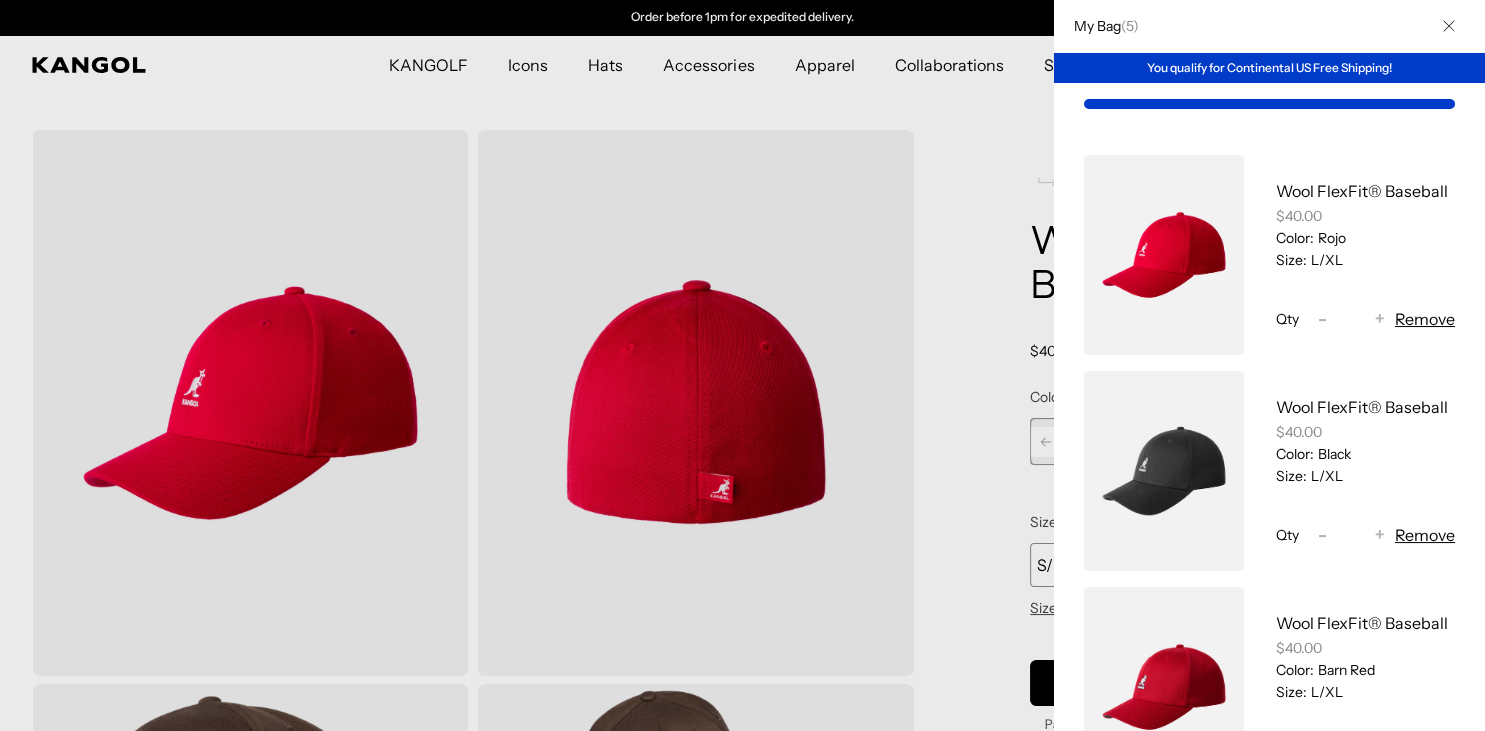click at bounding box center (742, 365) 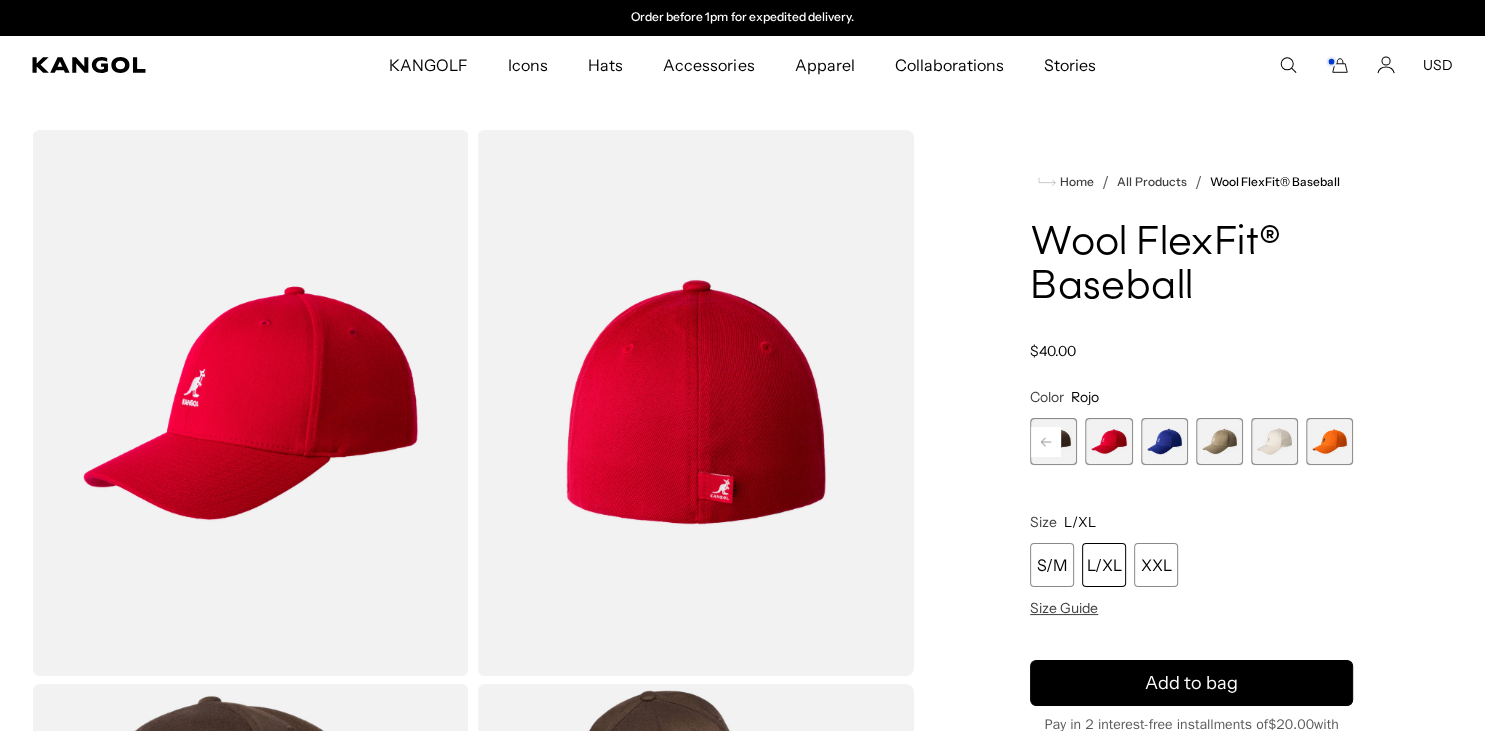 click at bounding box center (742, 365) 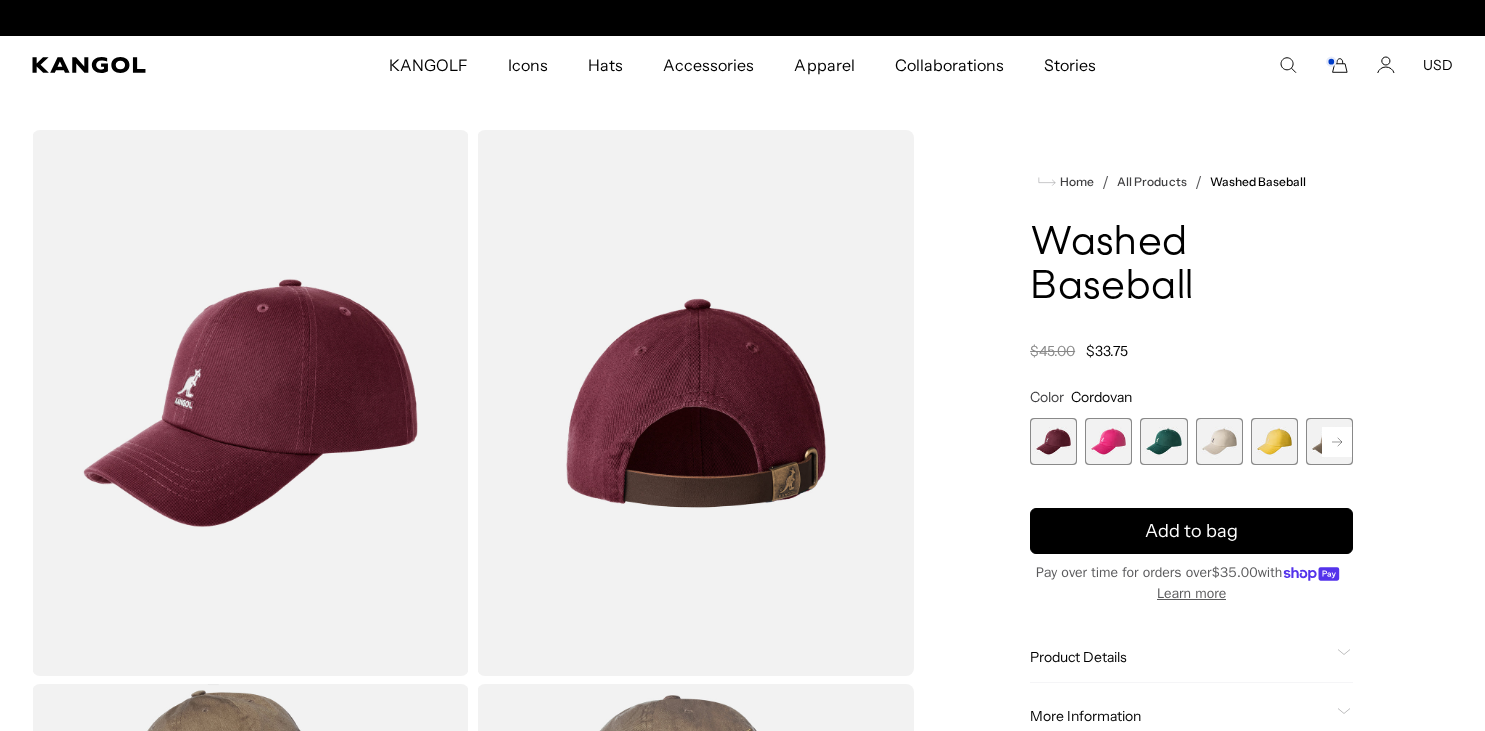 scroll, scrollTop: 0, scrollLeft: 0, axis: both 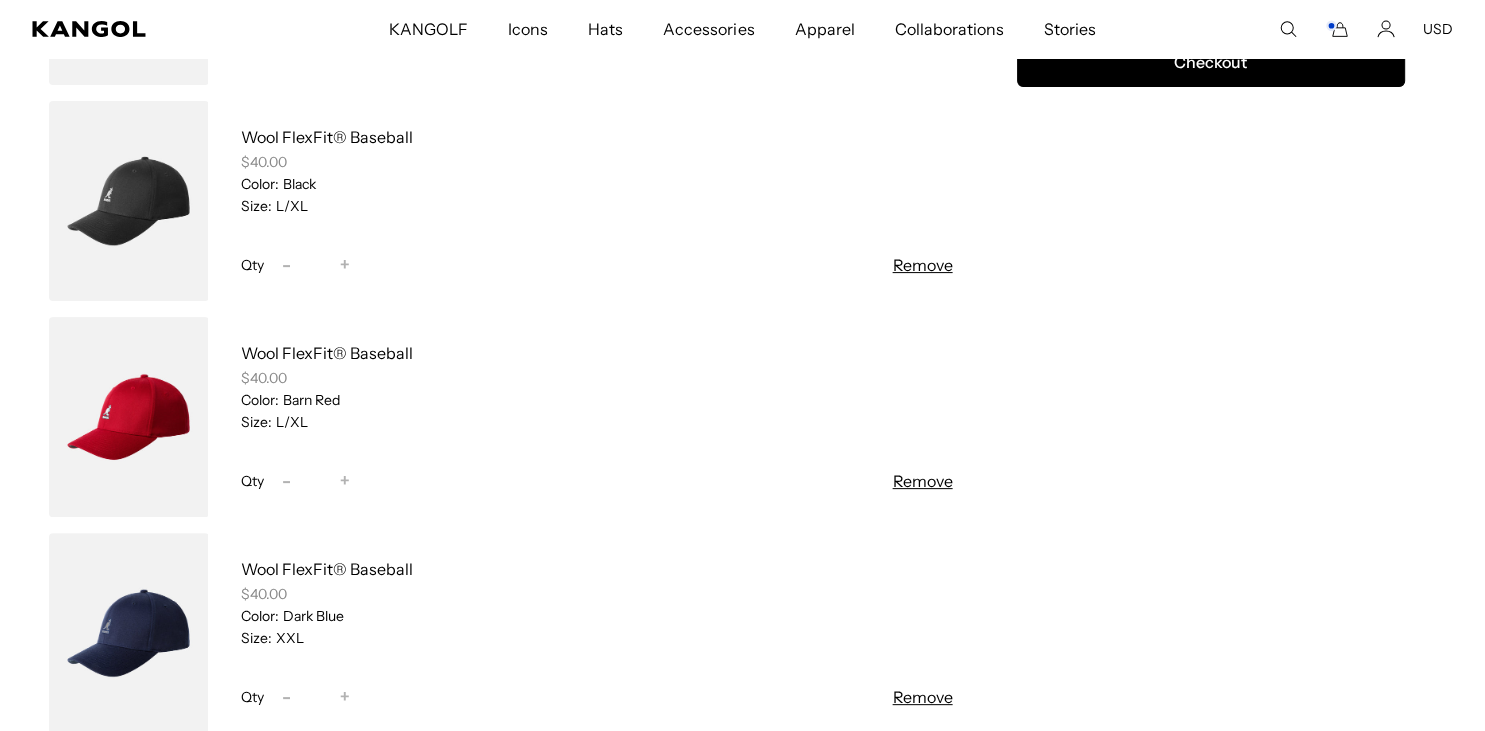 click at bounding box center [129, 633] 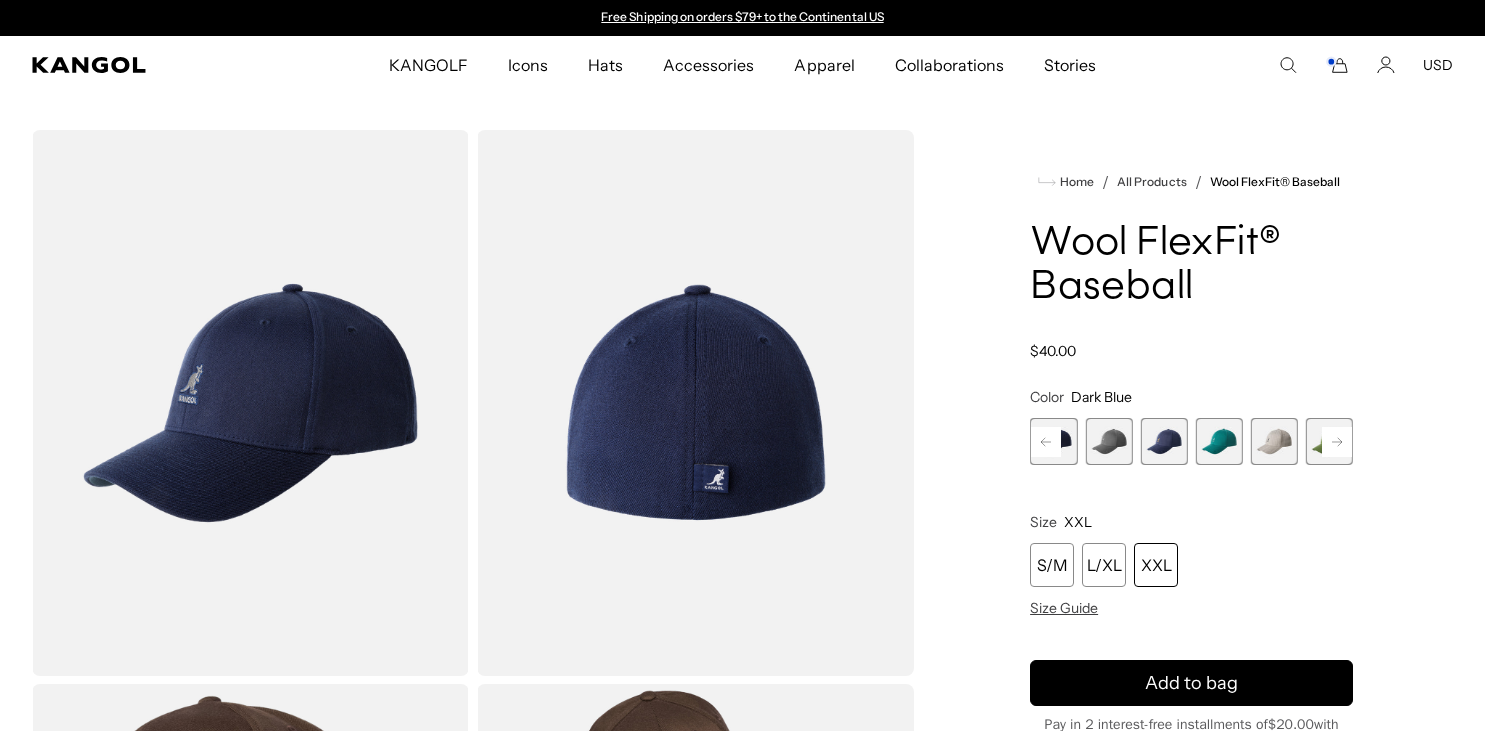 scroll, scrollTop: 0, scrollLeft: 0, axis: both 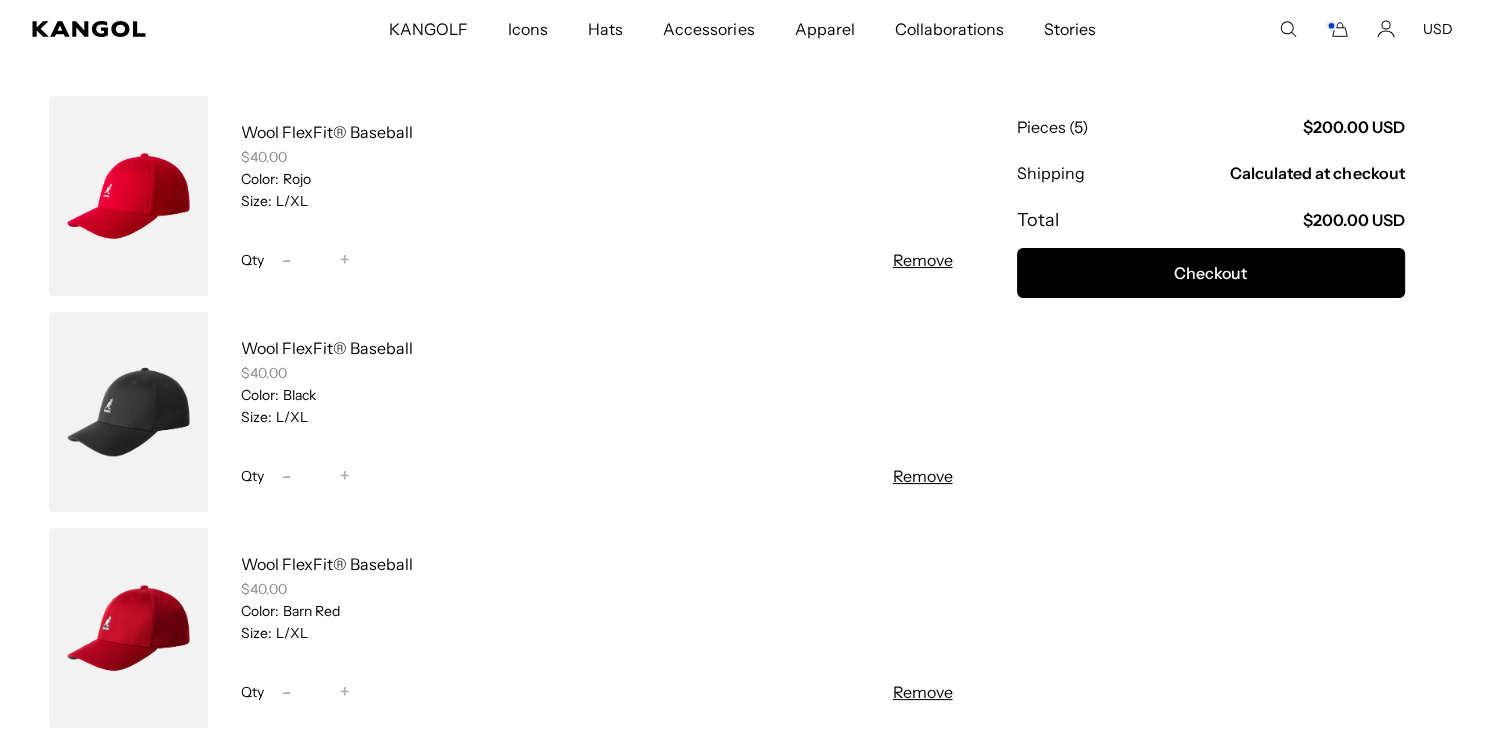click on "Remove" at bounding box center (923, 692) 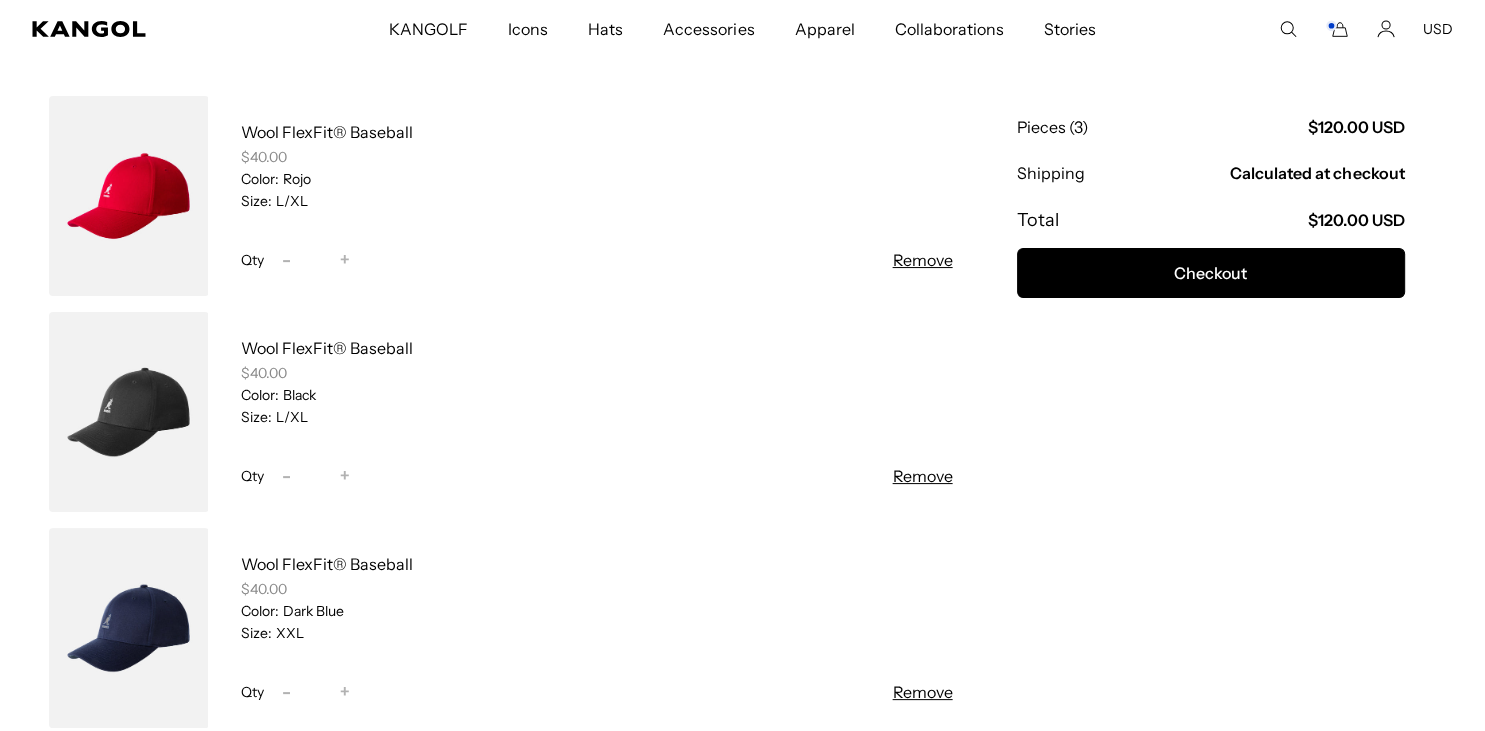 scroll, scrollTop: 0, scrollLeft: 412, axis: horizontal 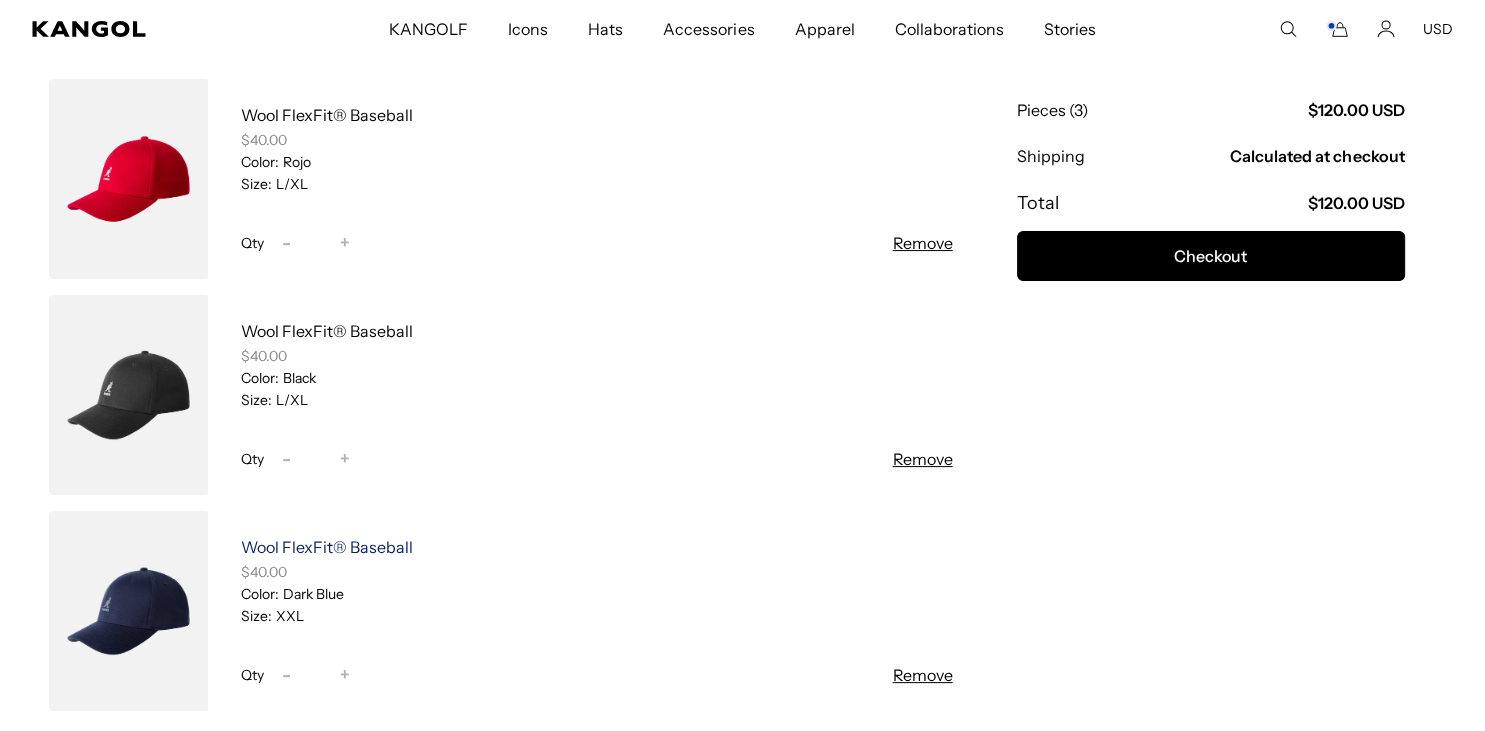click on "Wool FlexFit® Baseball" at bounding box center (327, 547) 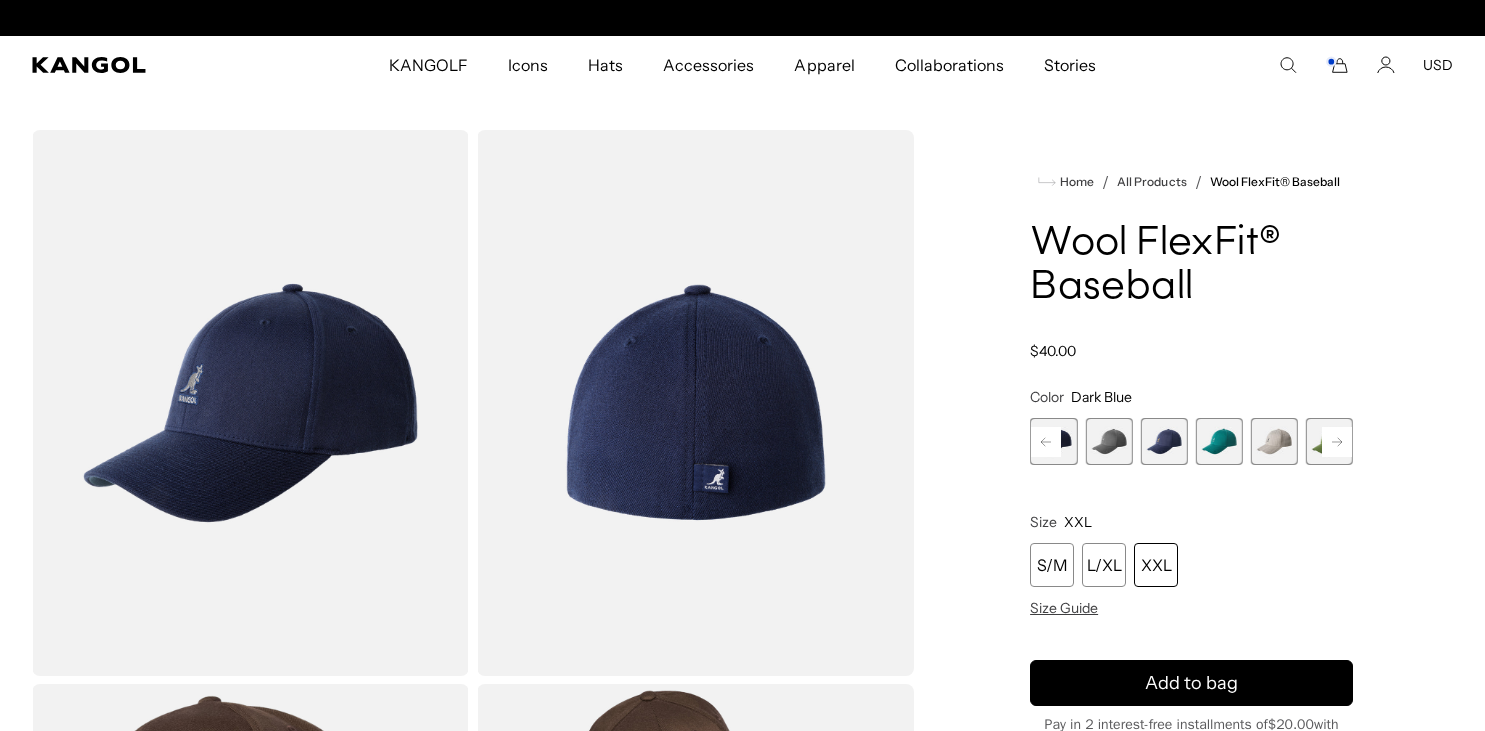 scroll, scrollTop: 0, scrollLeft: 0, axis: both 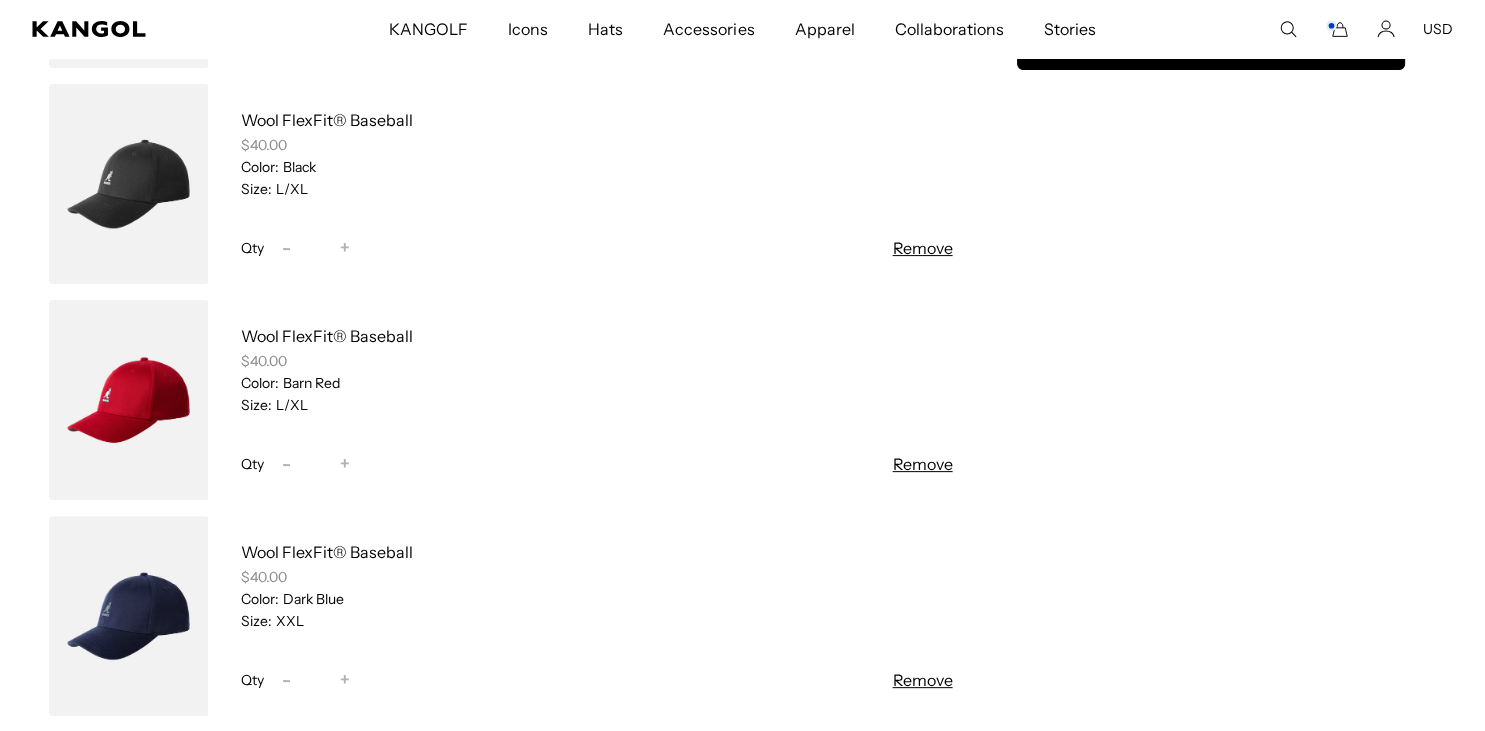 click on "Remove" at bounding box center [923, 680] 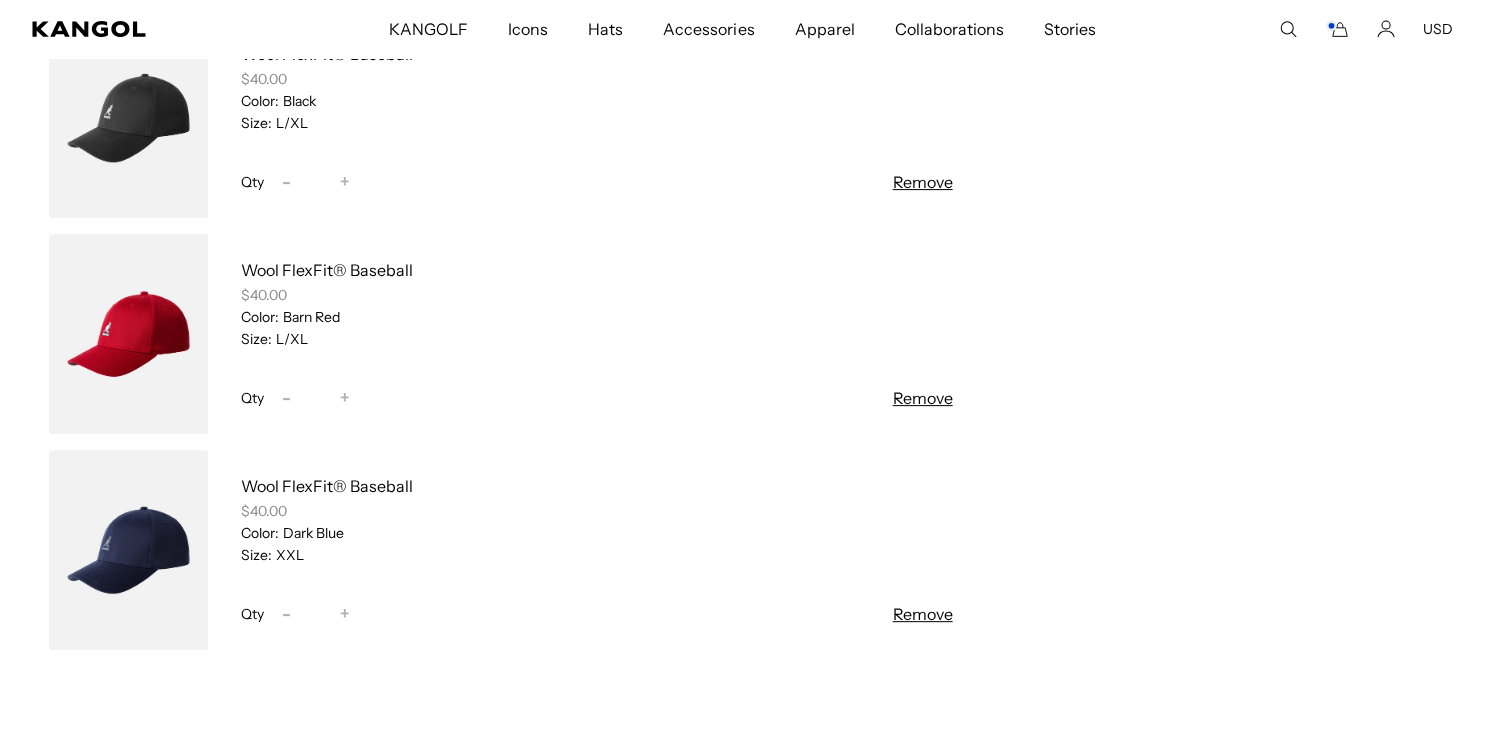 scroll, scrollTop: 251, scrollLeft: 0, axis: vertical 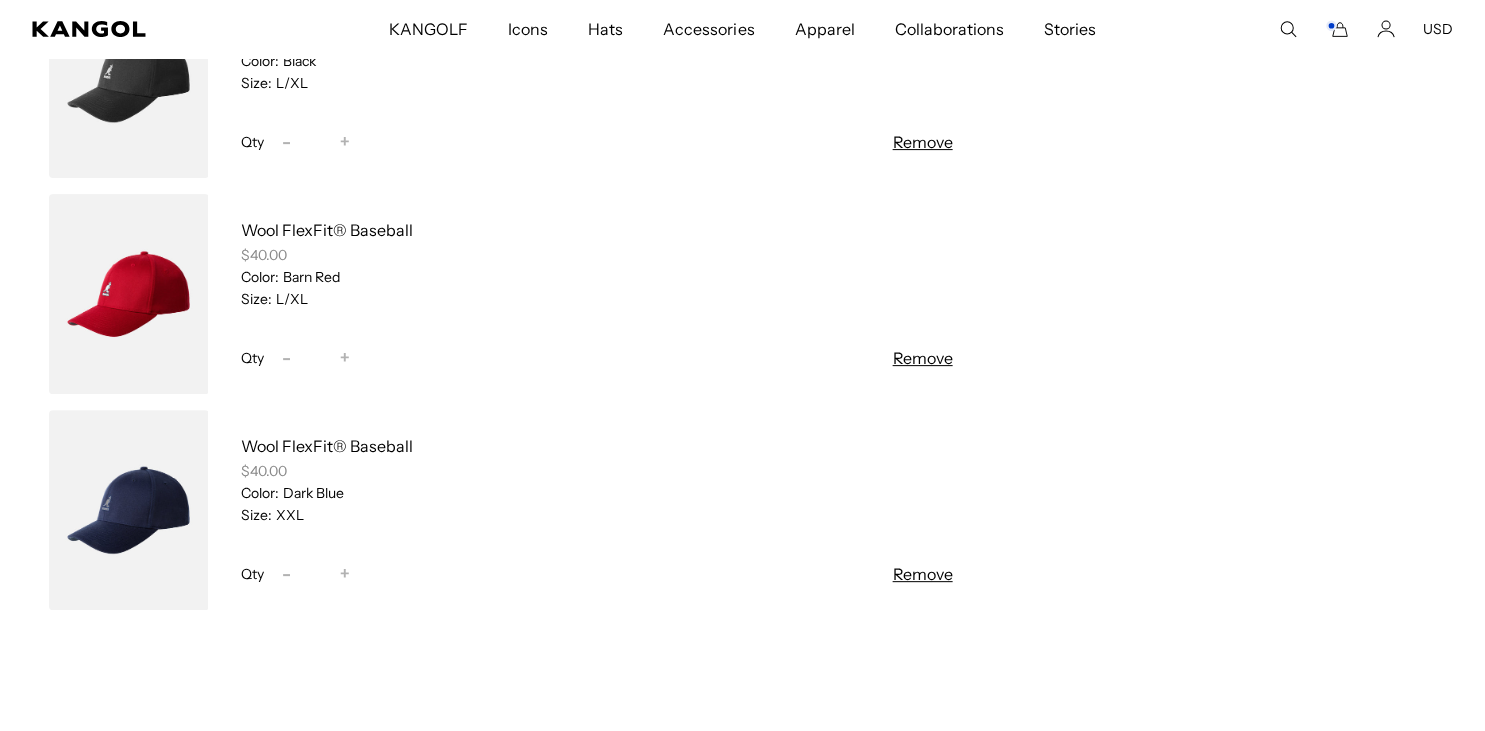 click on "Remove" at bounding box center [923, 574] 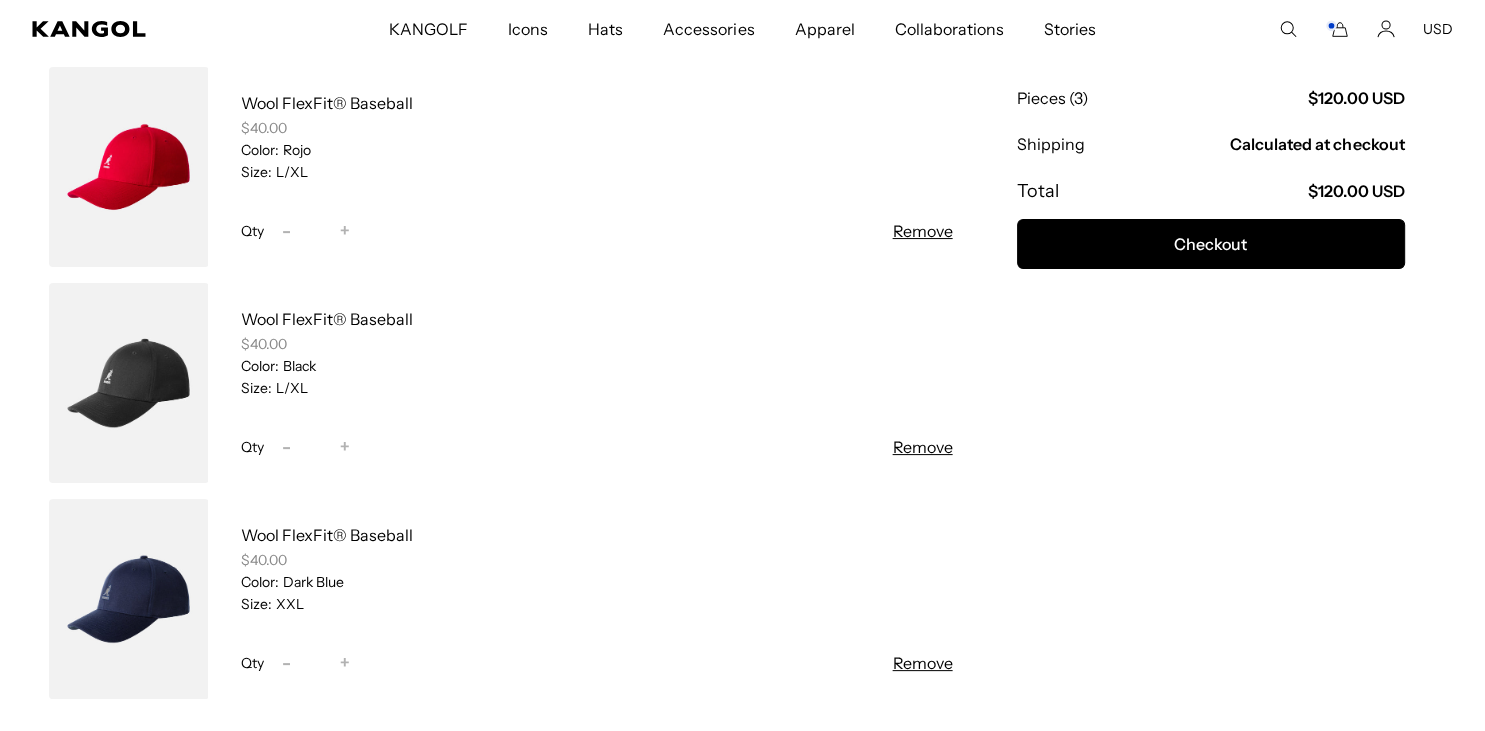 scroll, scrollTop: 145, scrollLeft: 0, axis: vertical 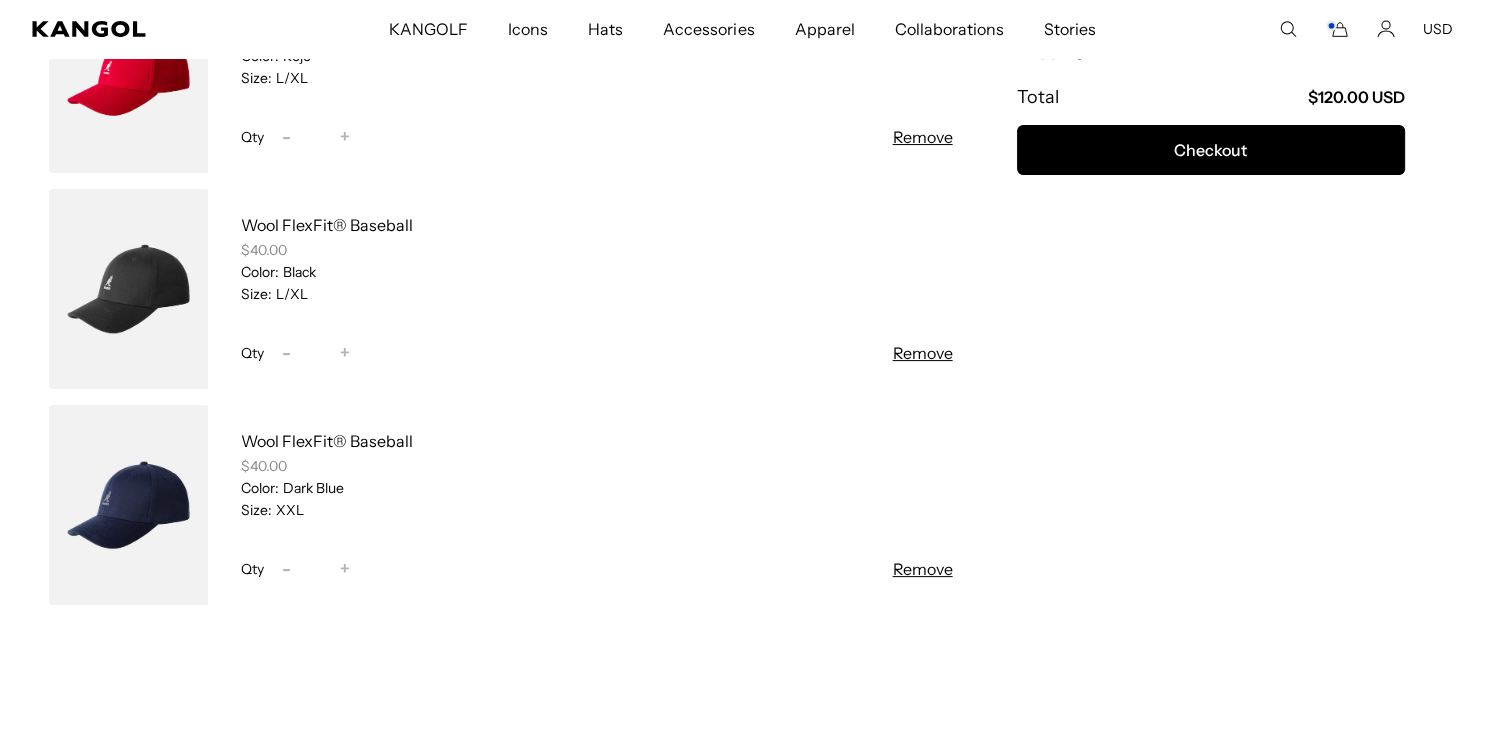 click on "Remove" at bounding box center (923, 569) 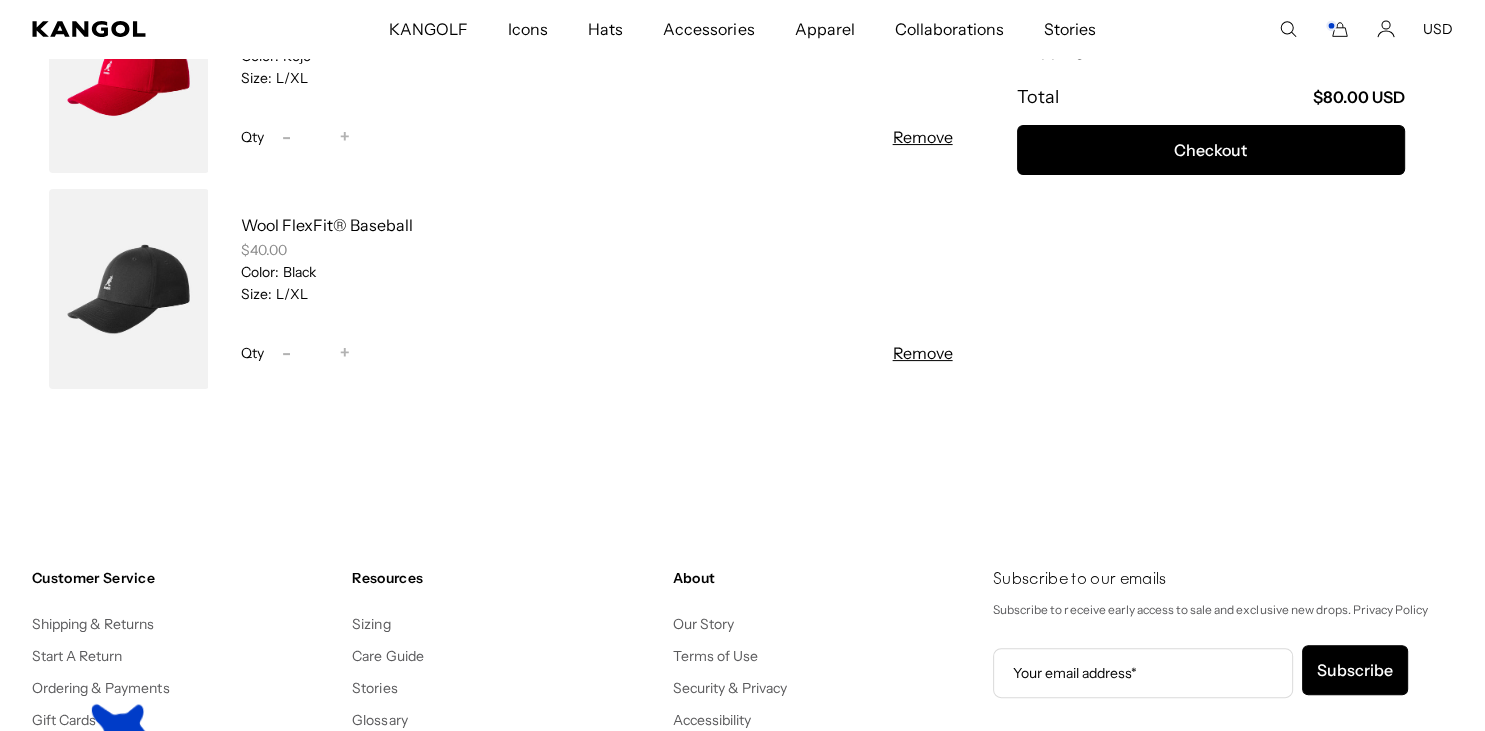 scroll, scrollTop: 0, scrollLeft: 412, axis: horizontal 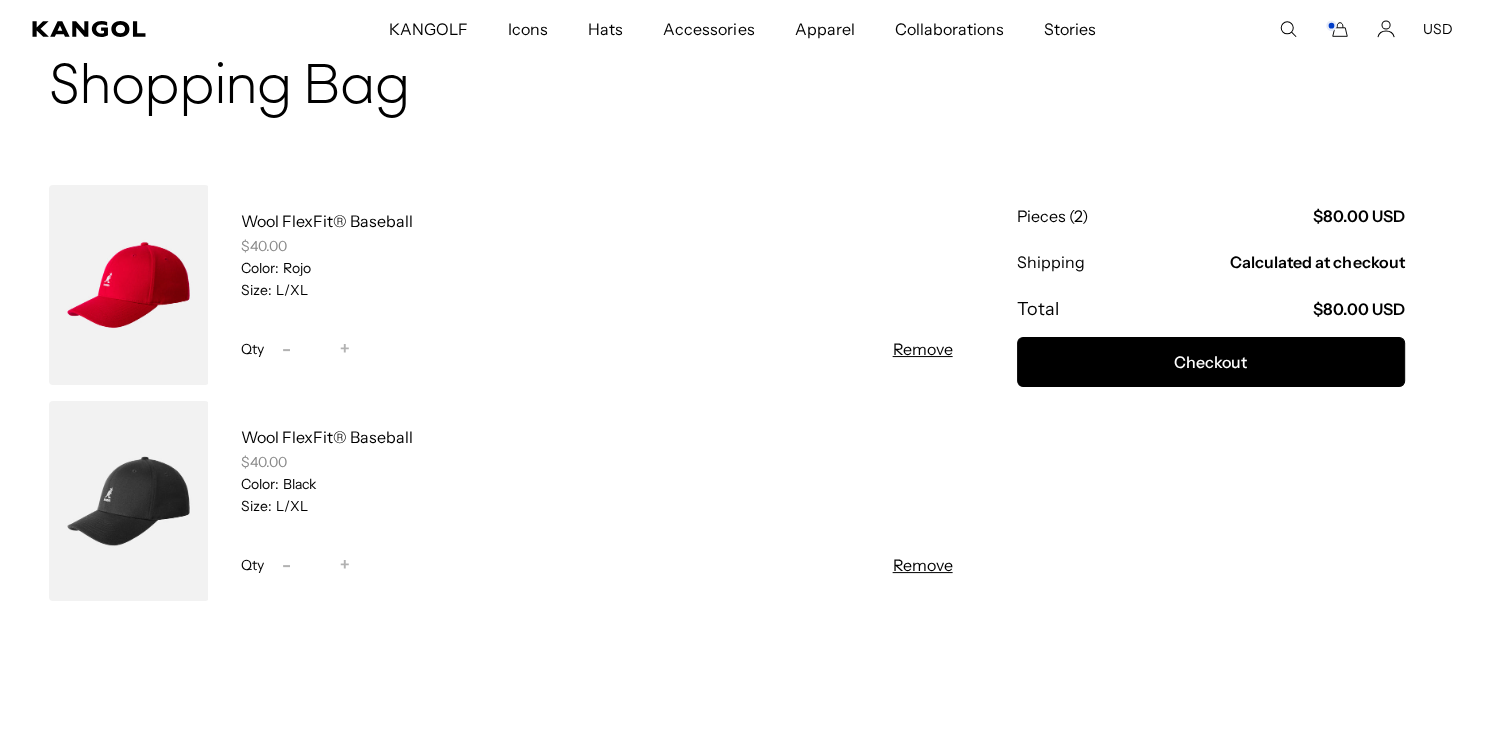 click at bounding box center (129, 285) 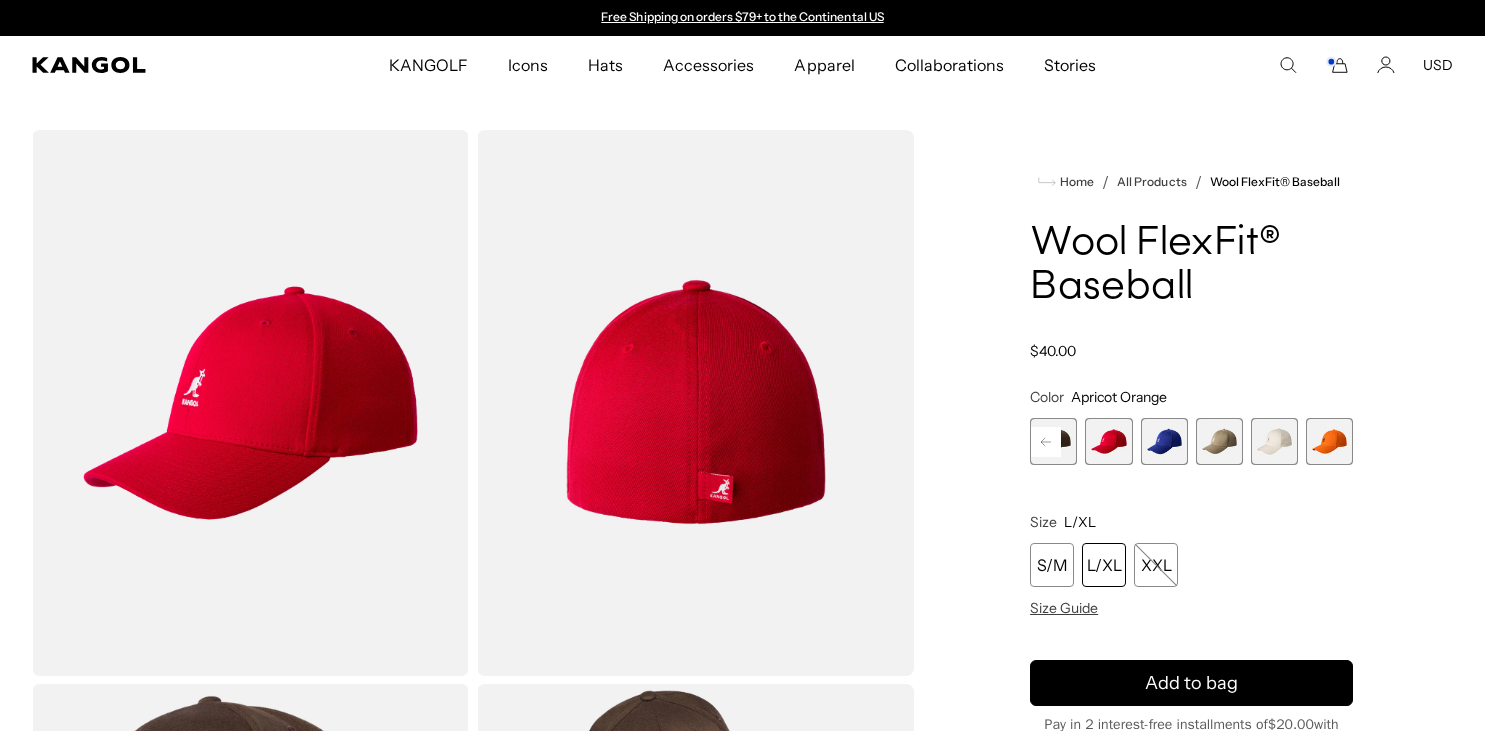 scroll, scrollTop: 0, scrollLeft: 0, axis: both 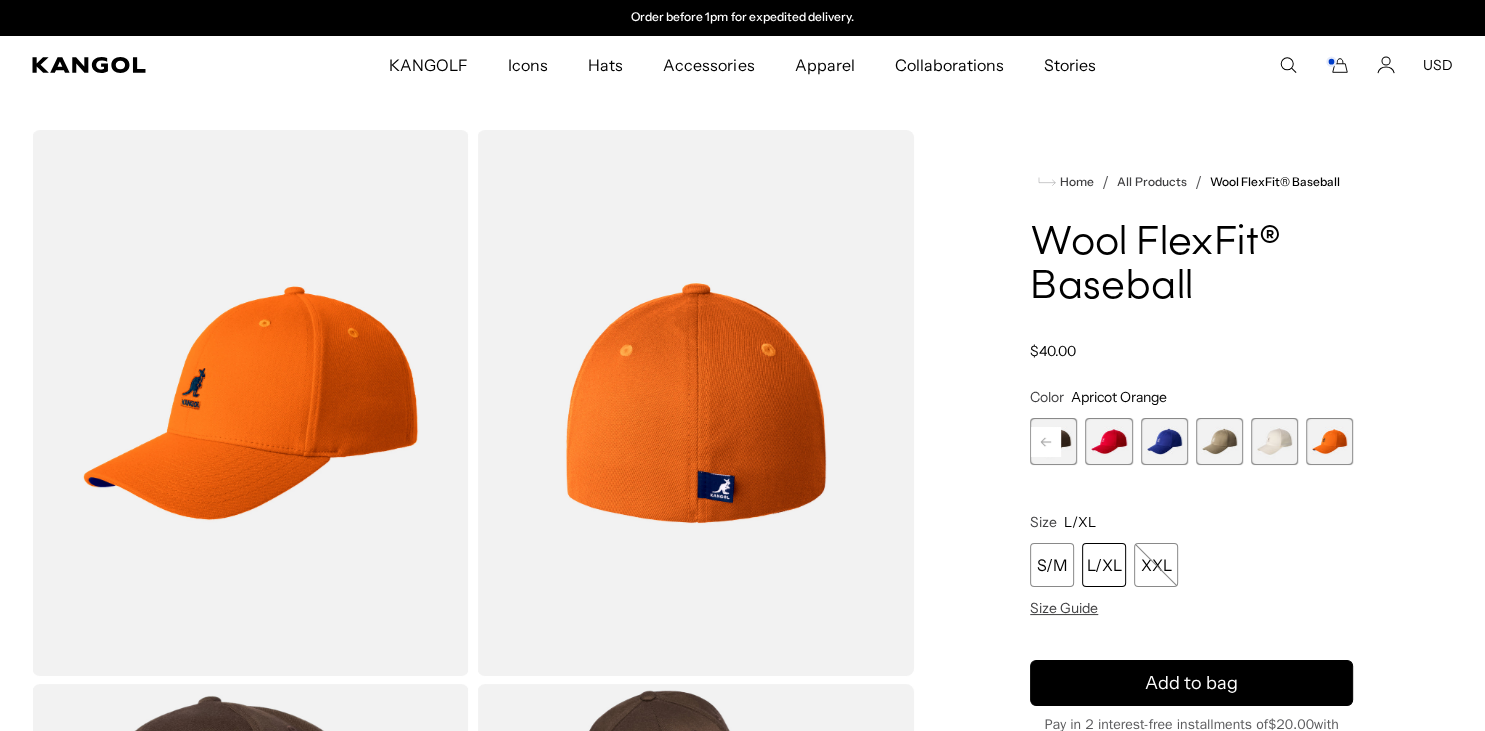 click 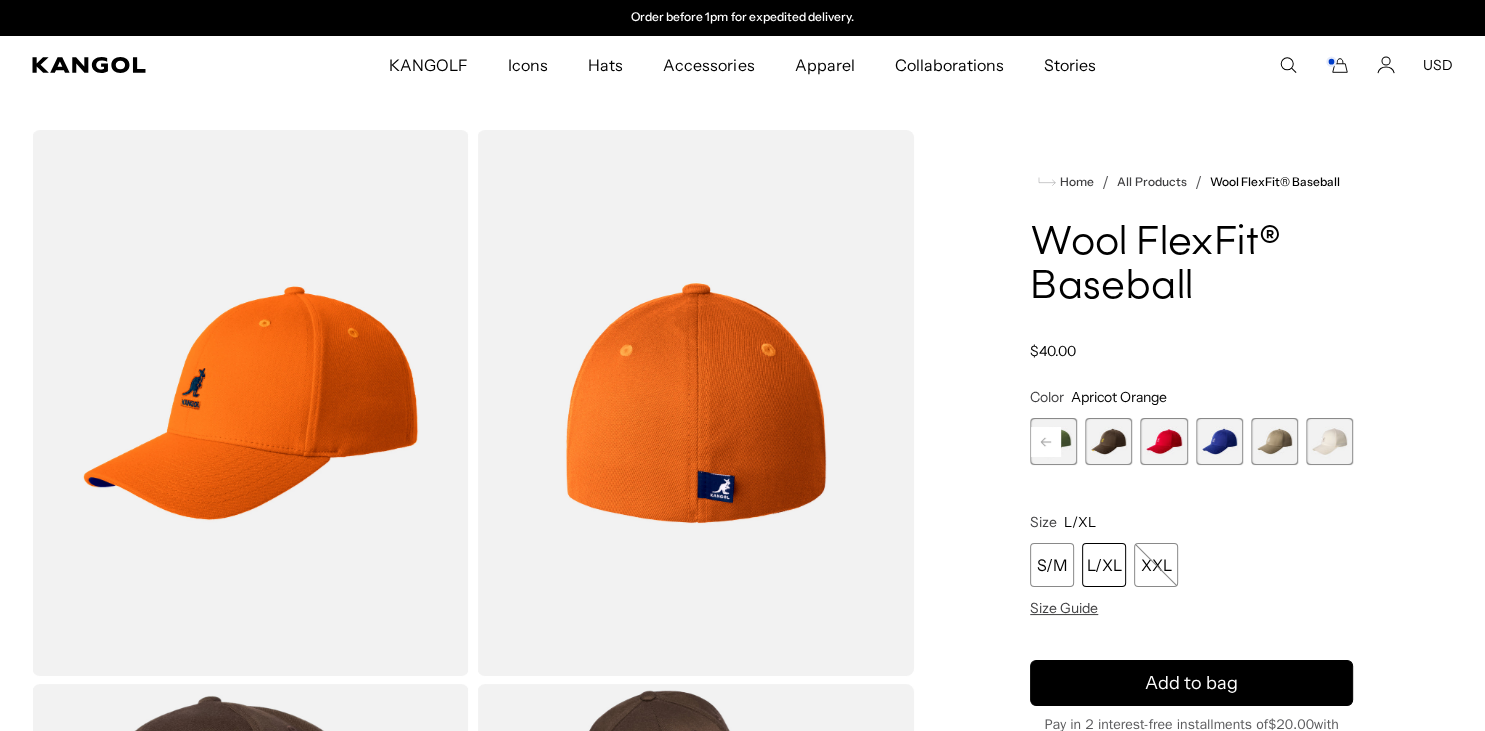 click 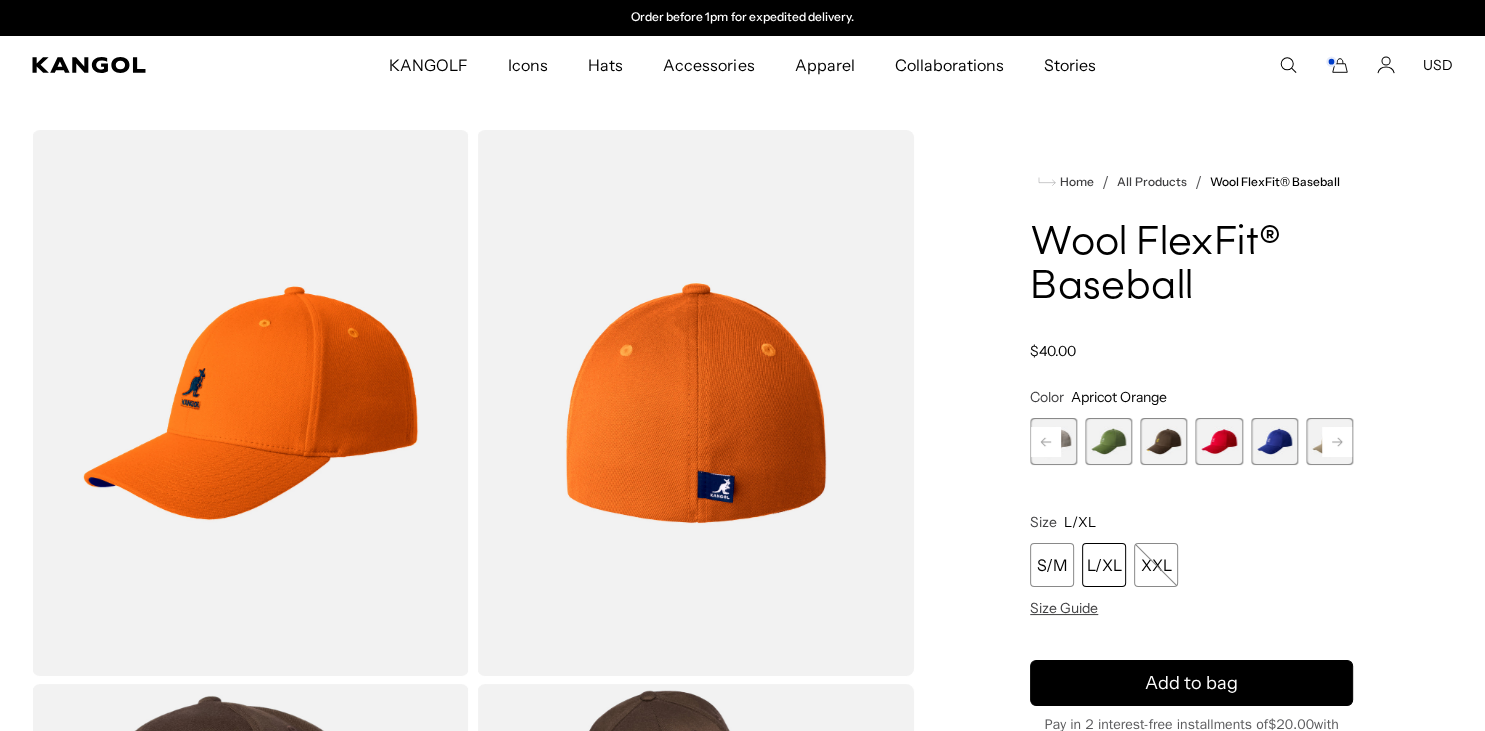 click 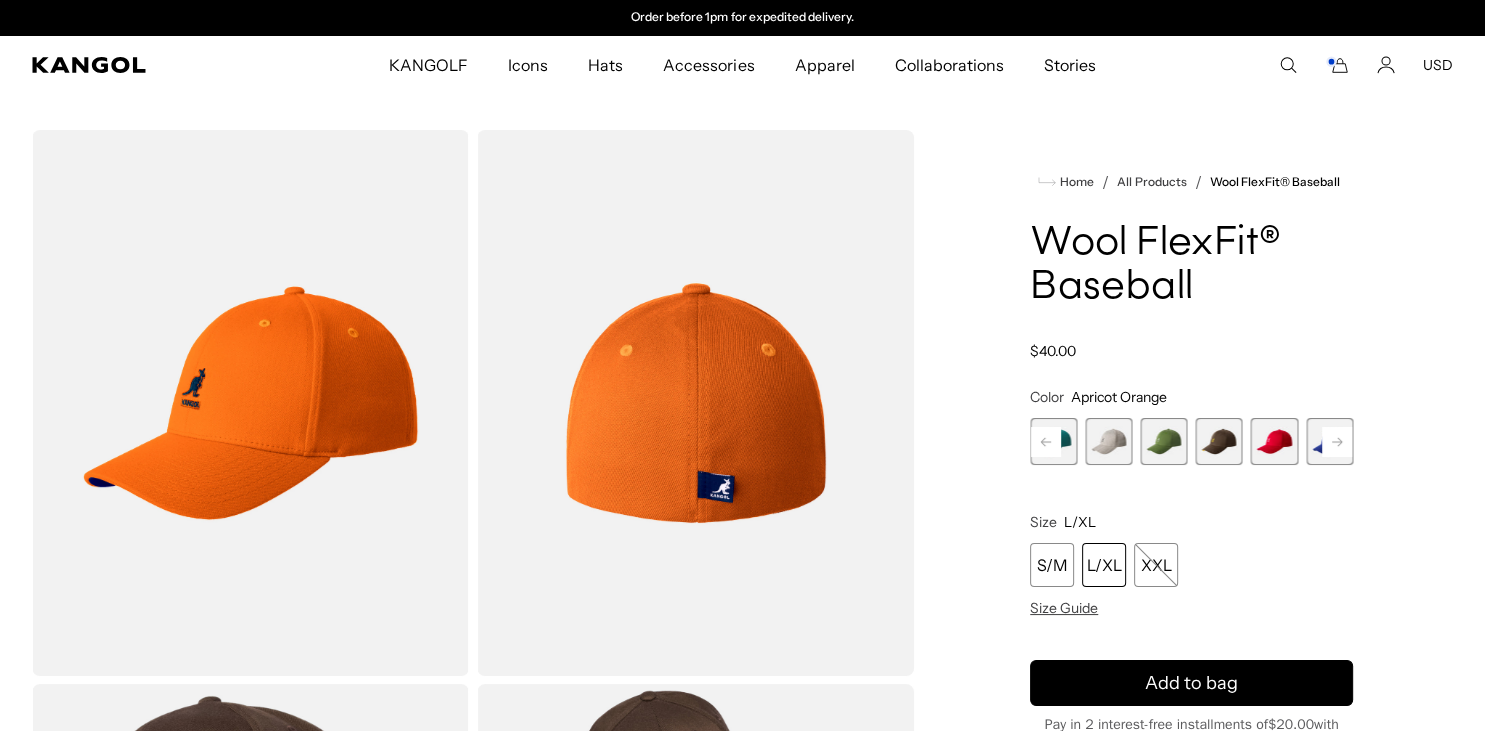 click 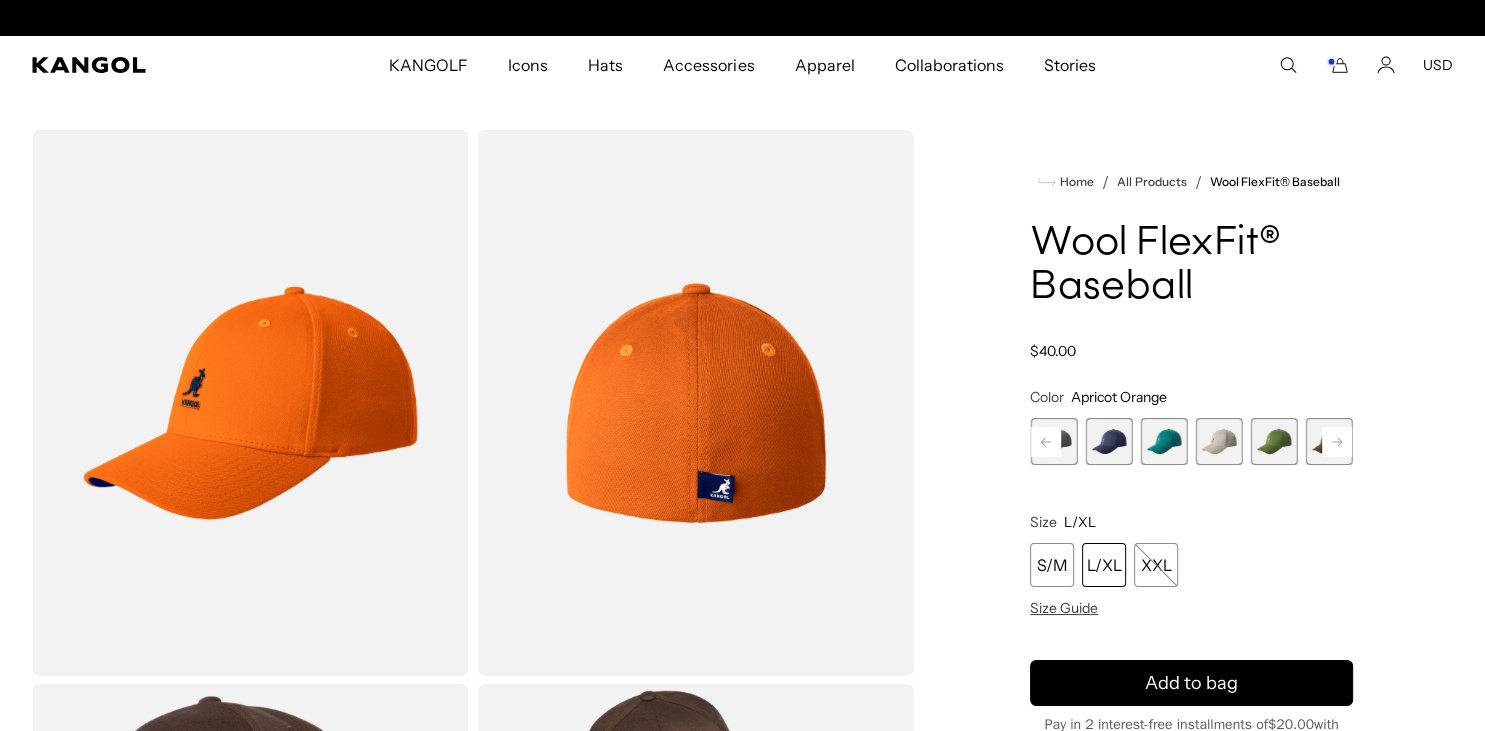 click 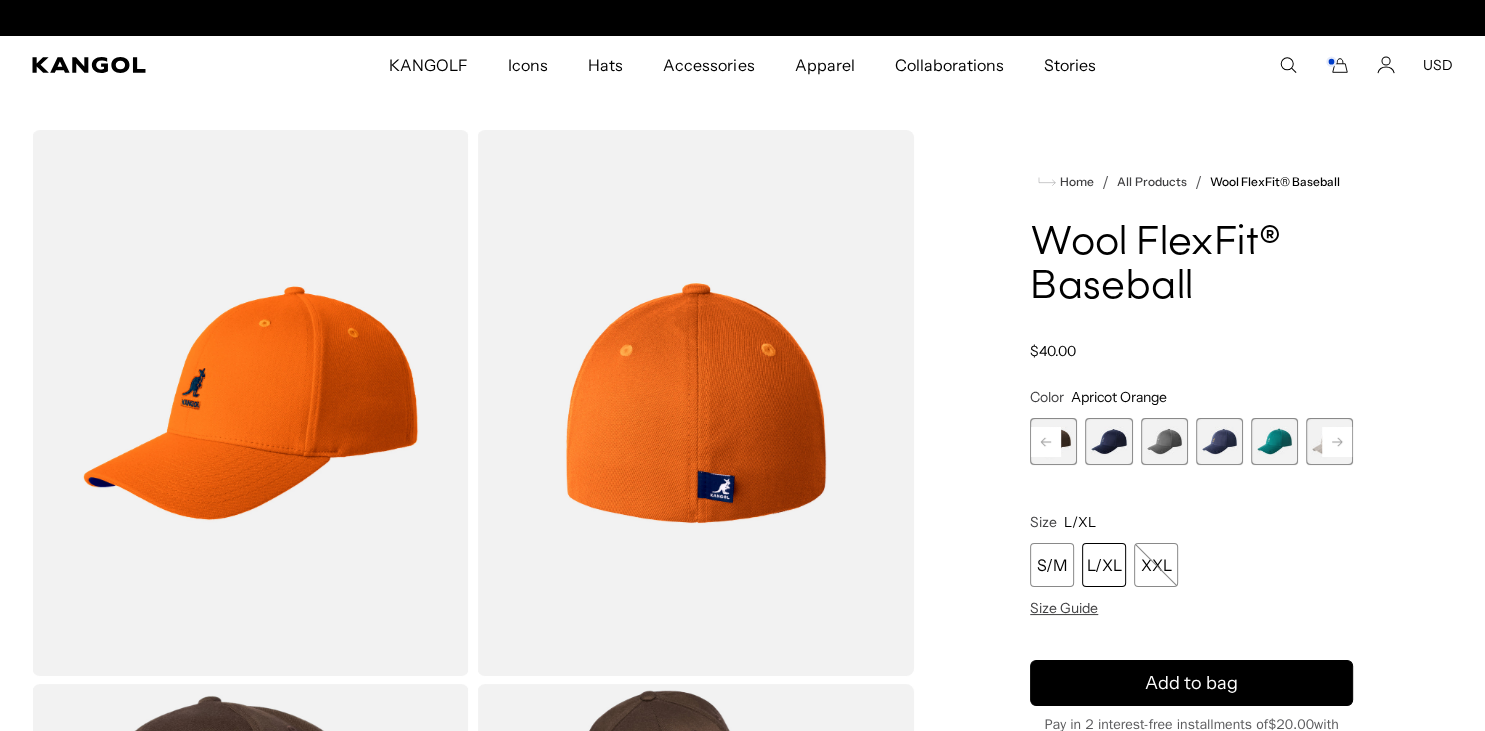 scroll, scrollTop: 0, scrollLeft: 0, axis: both 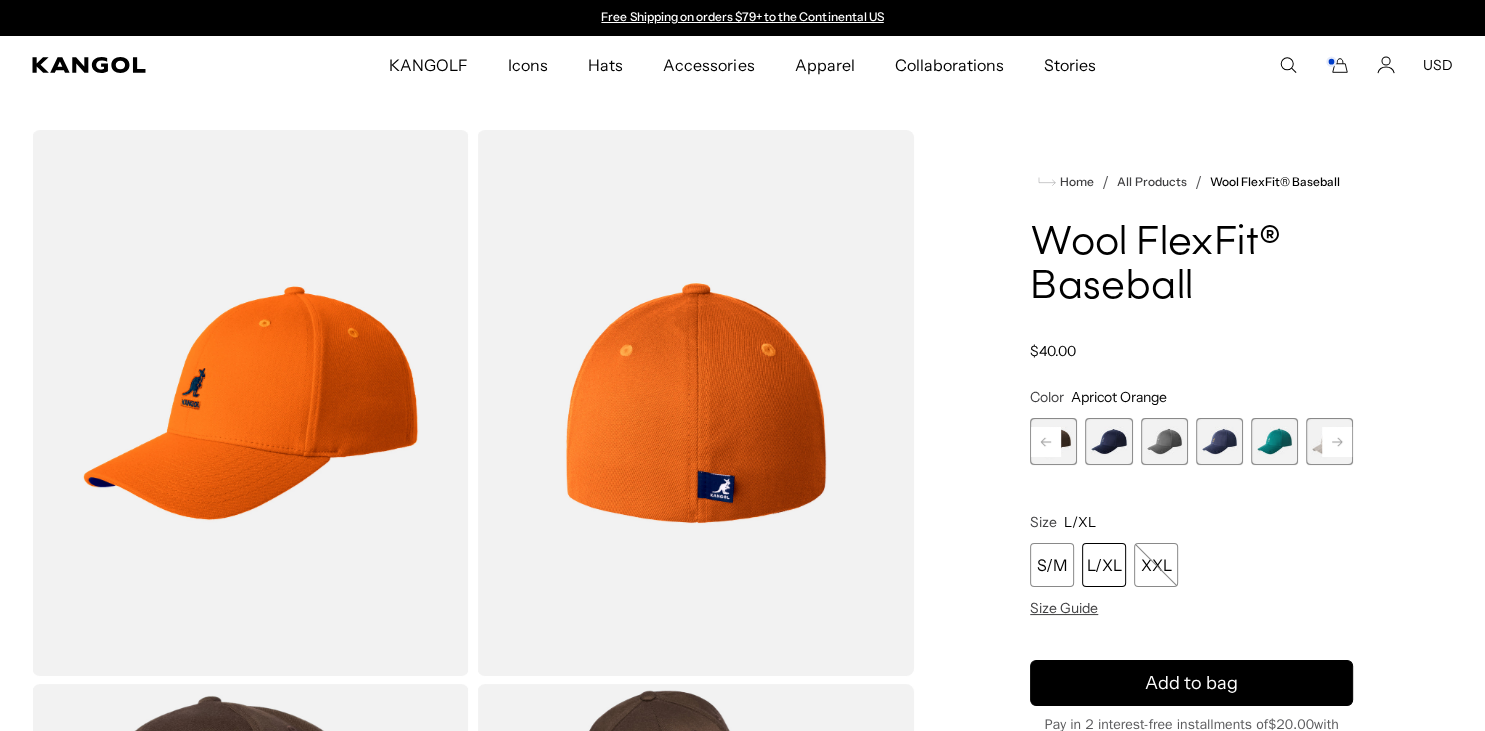 click 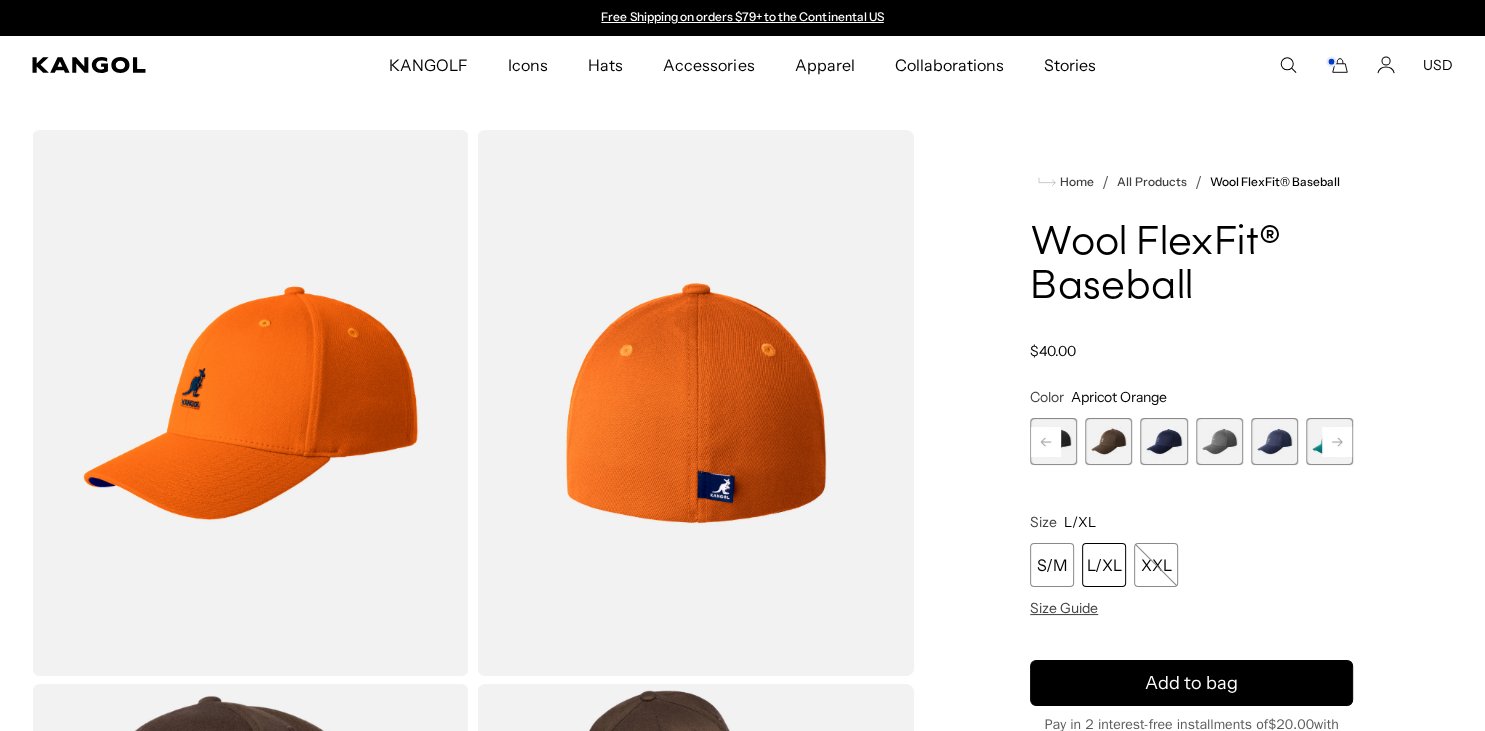 click 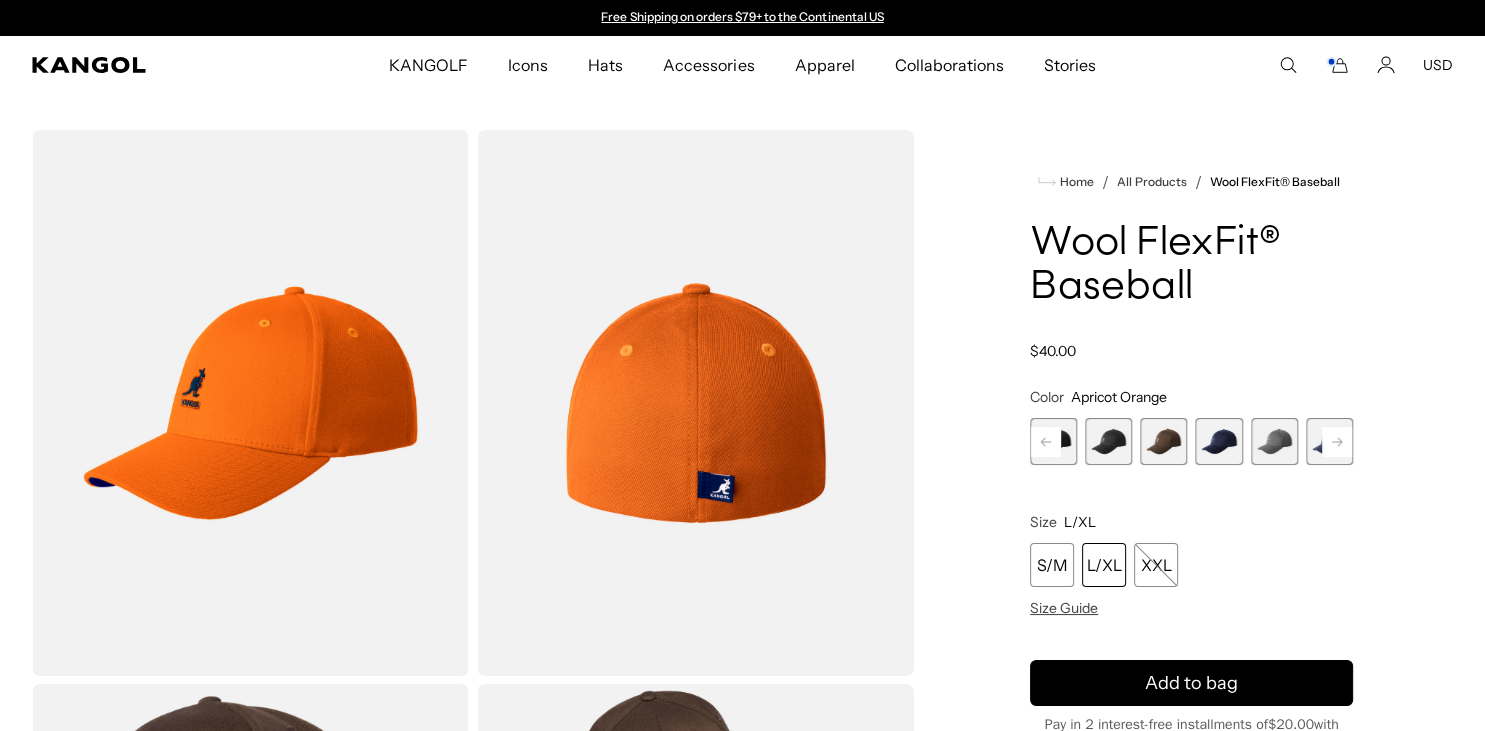 click 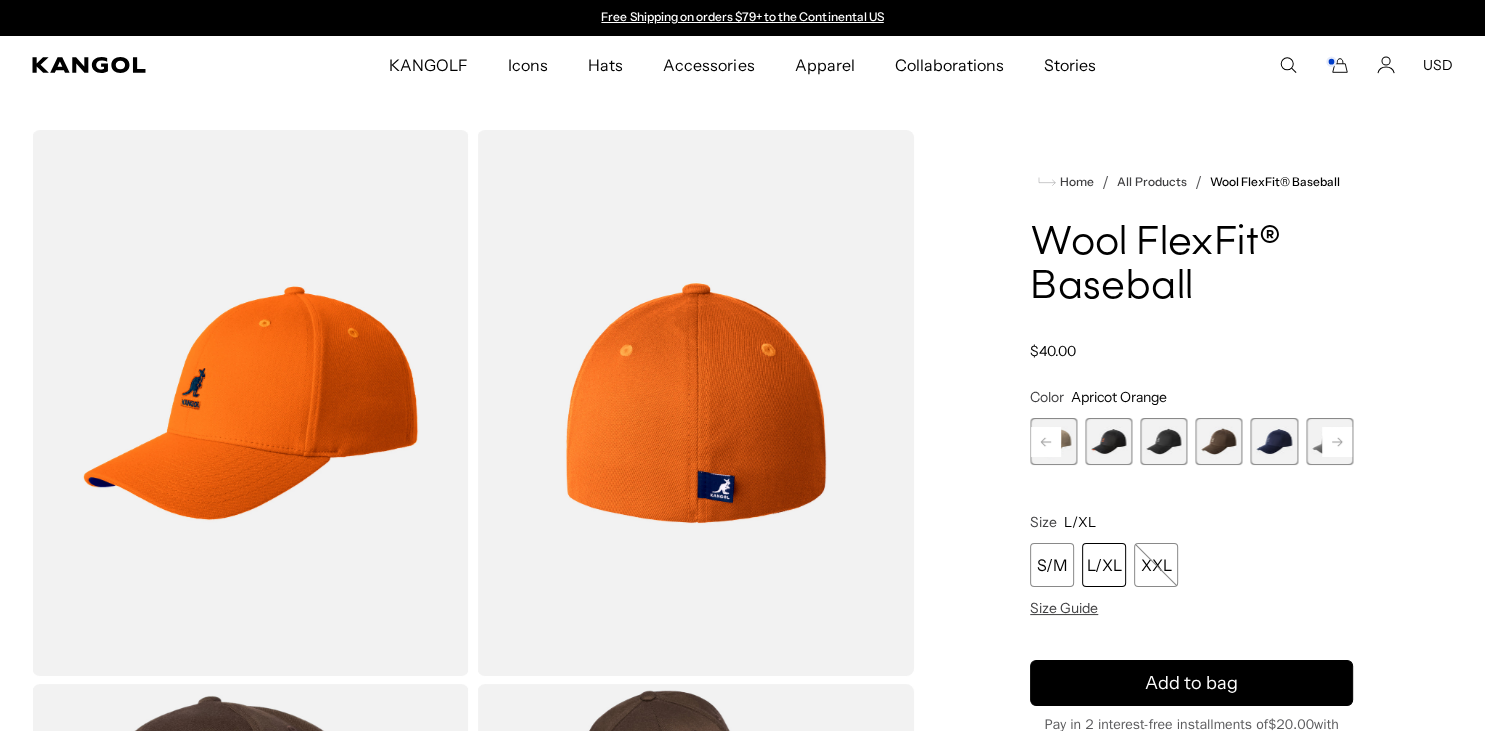 click 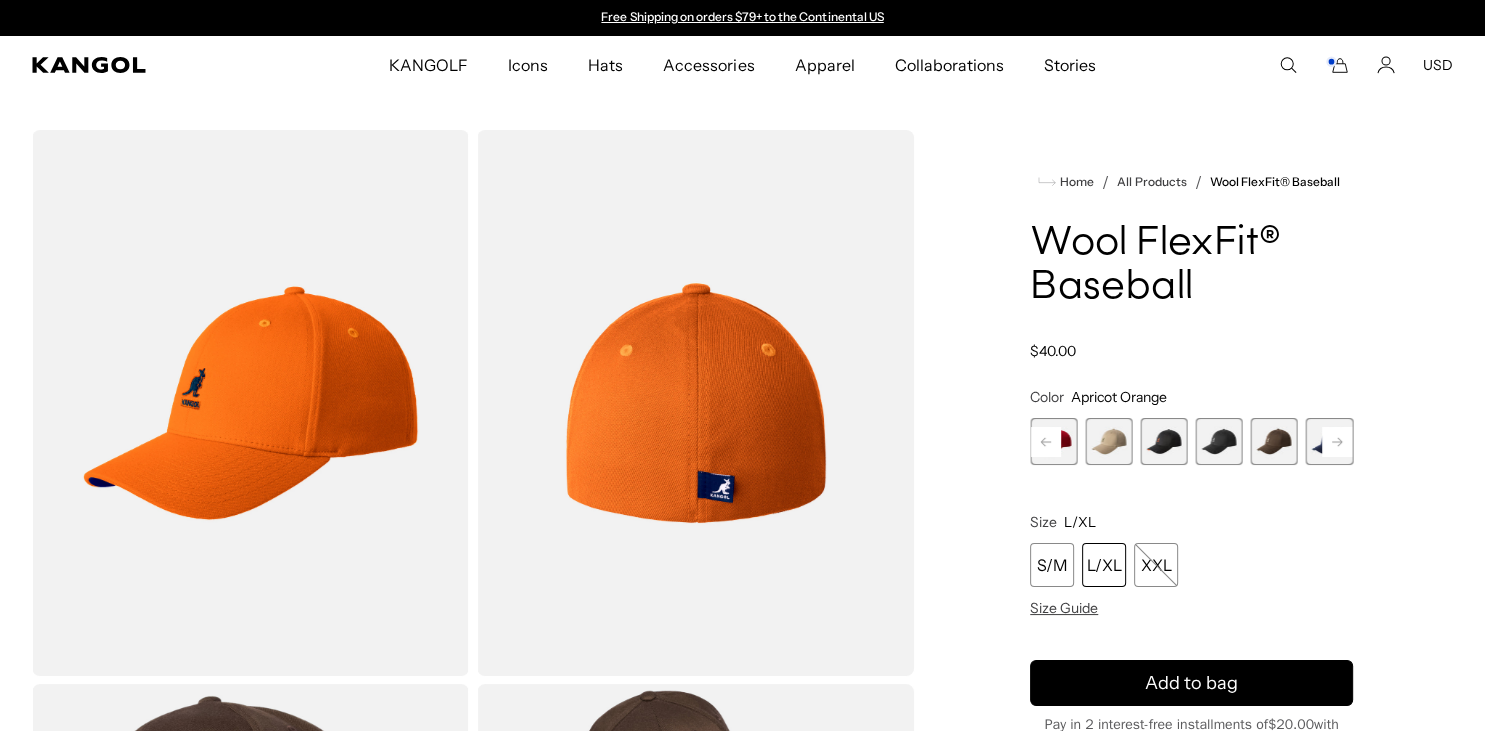 click 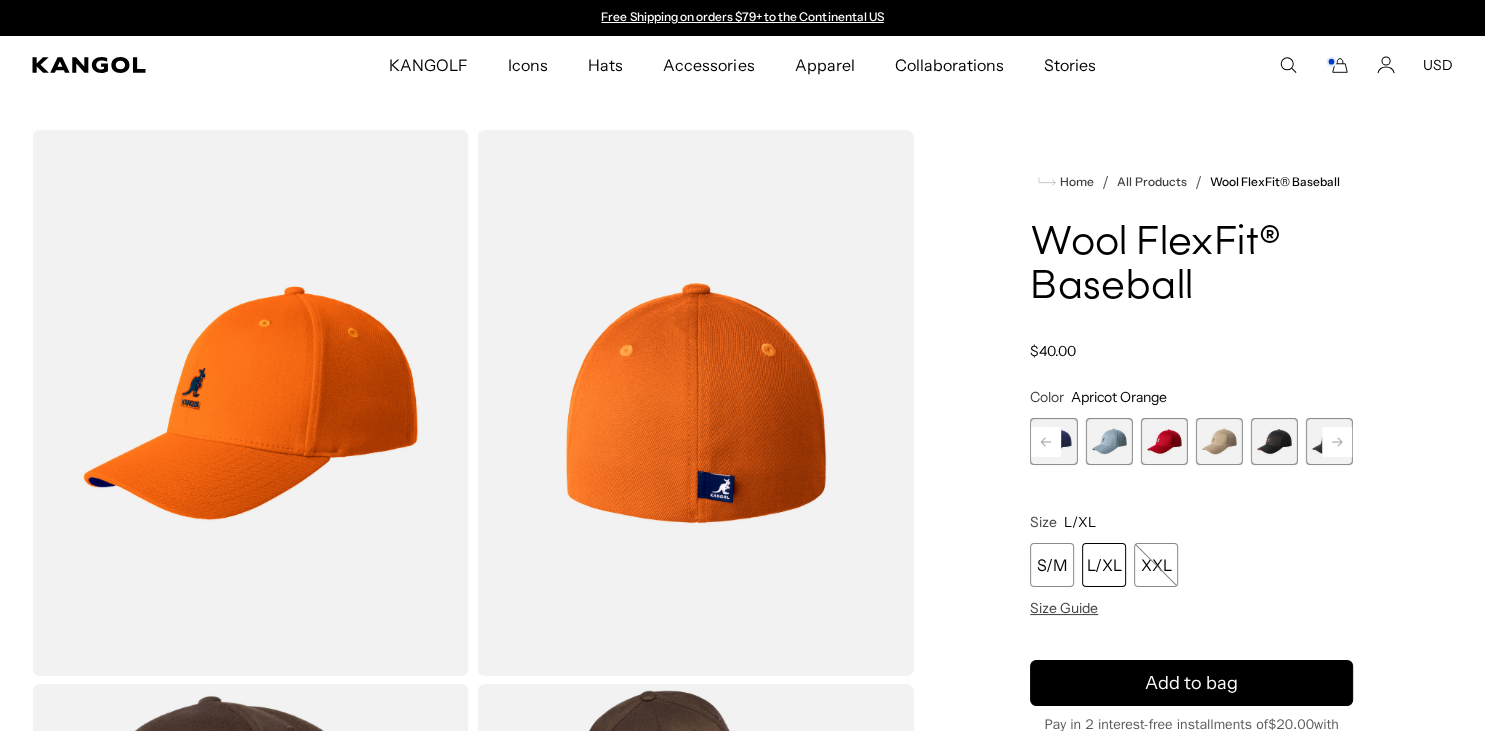 click 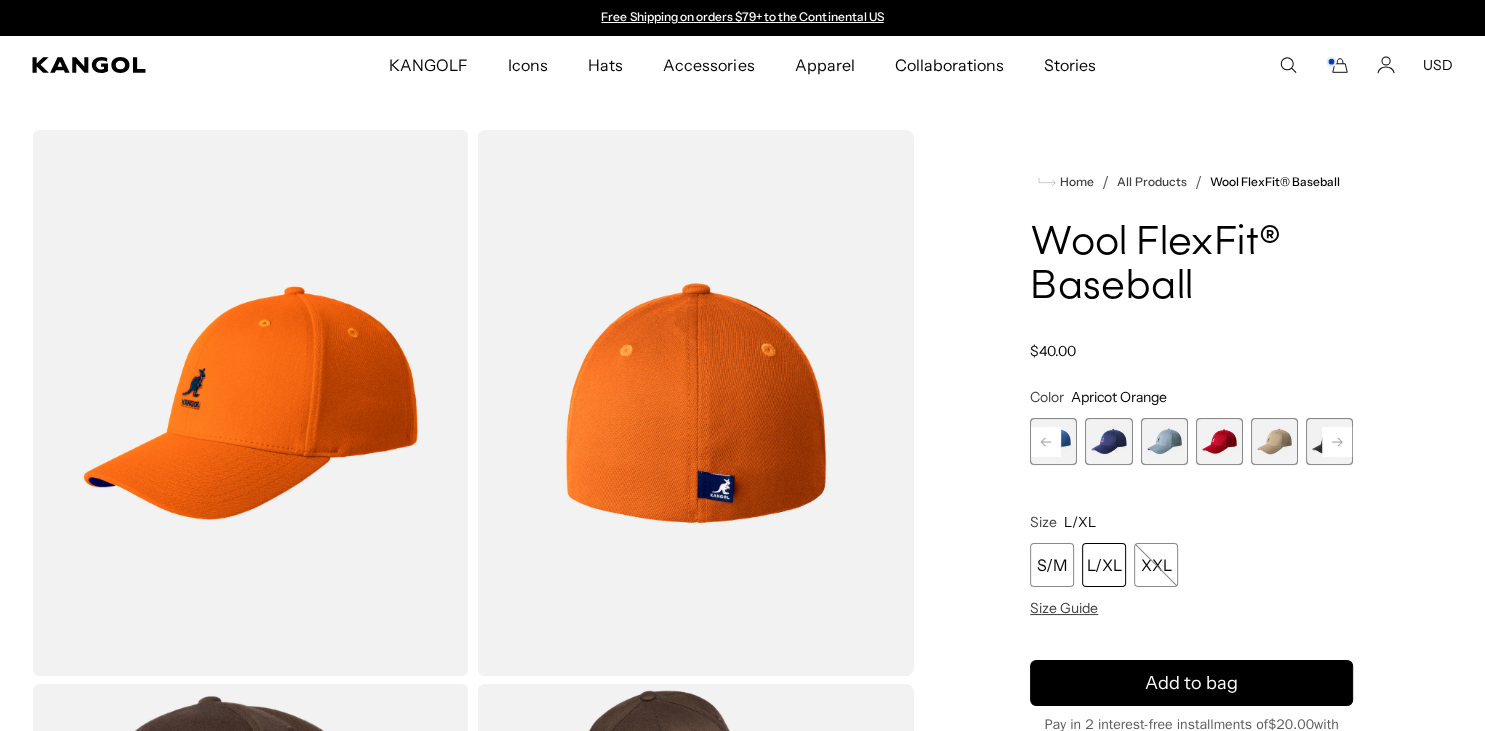 click 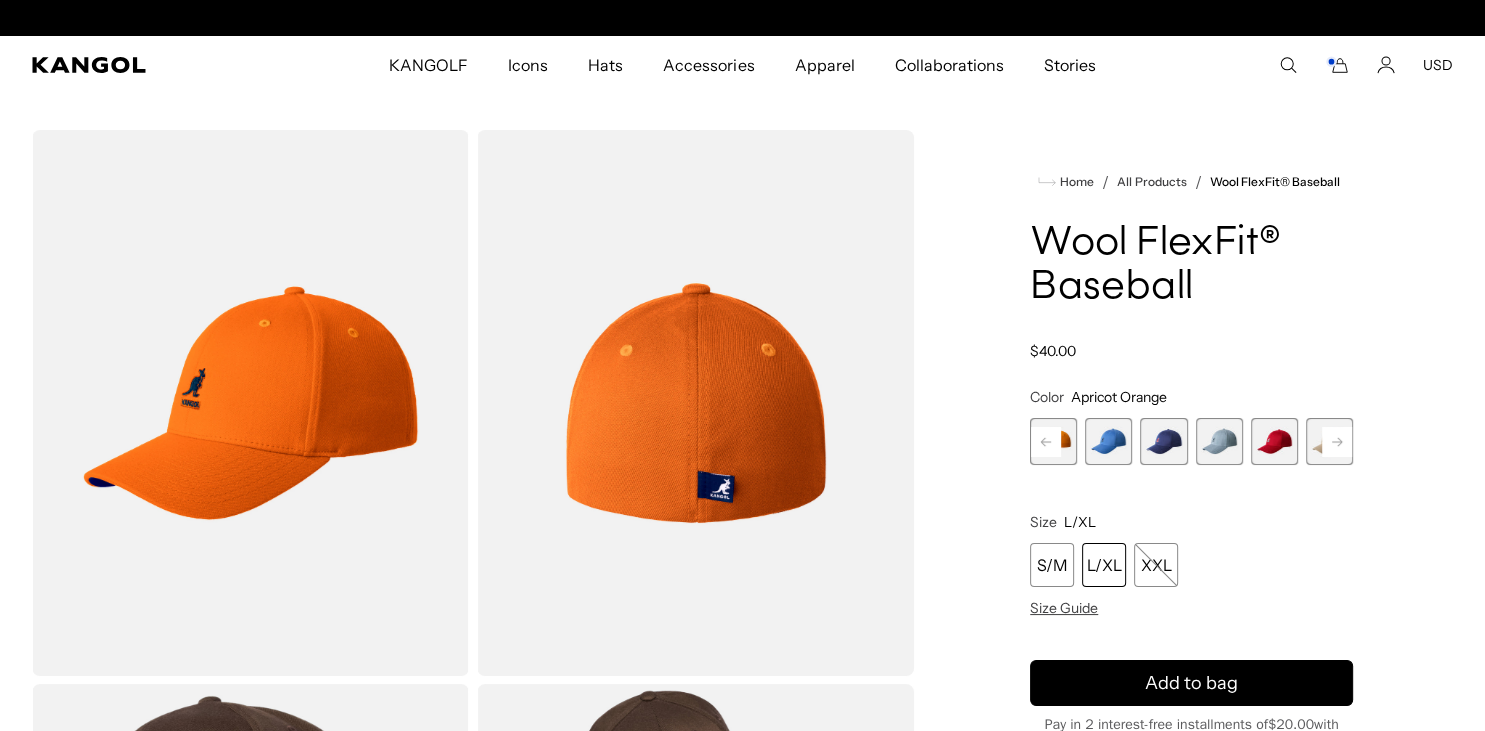 scroll, scrollTop: 0, scrollLeft: 412, axis: horizontal 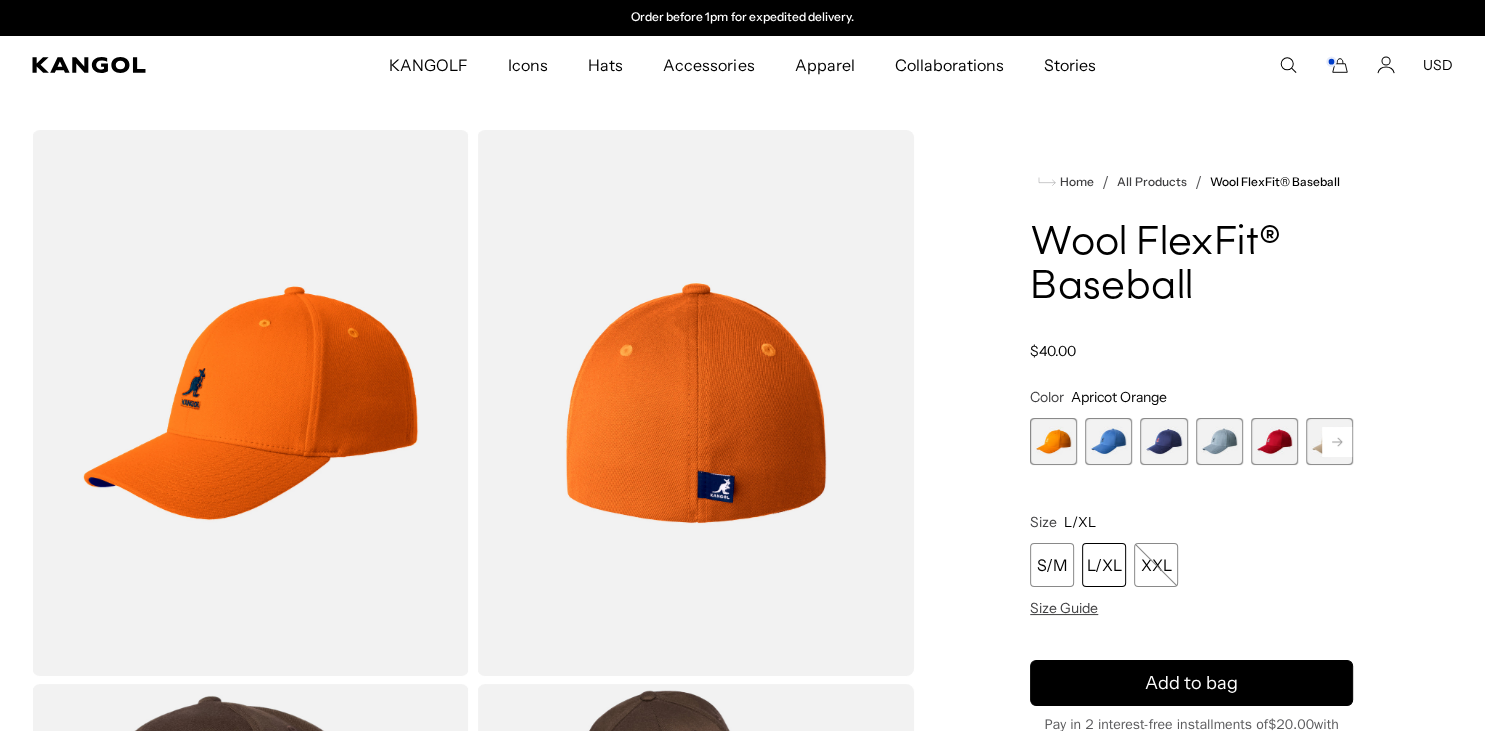 click at bounding box center [1053, 441] 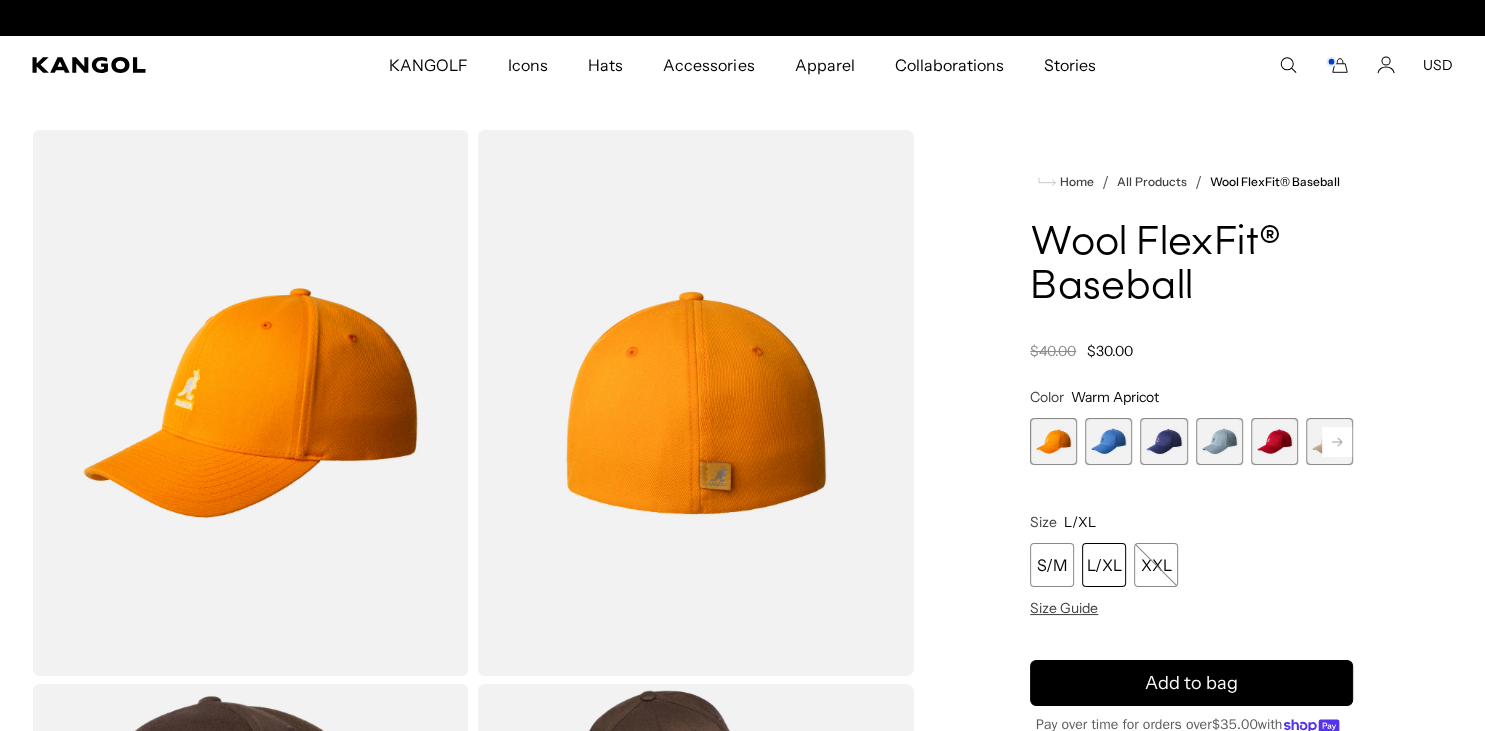 scroll, scrollTop: 0, scrollLeft: 412, axis: horizontal 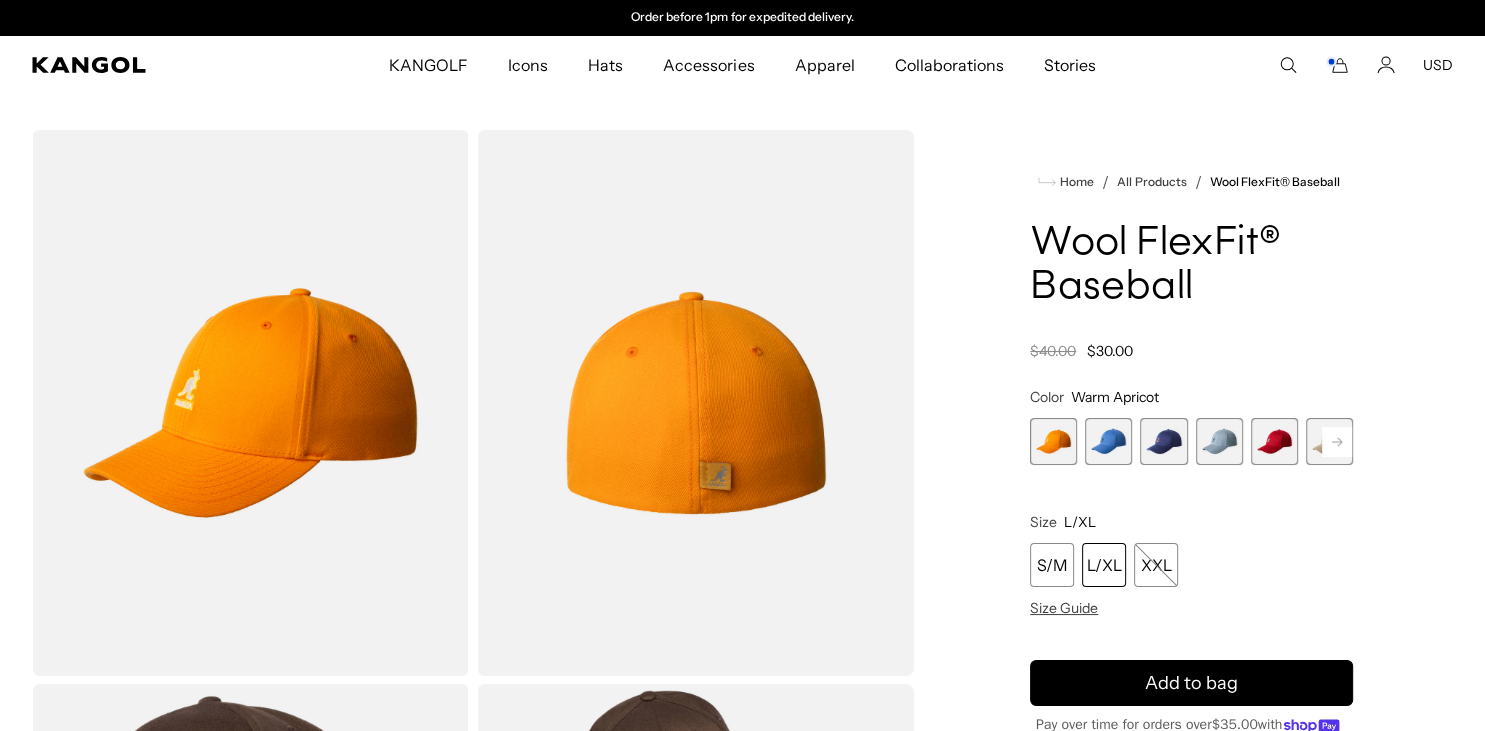 click 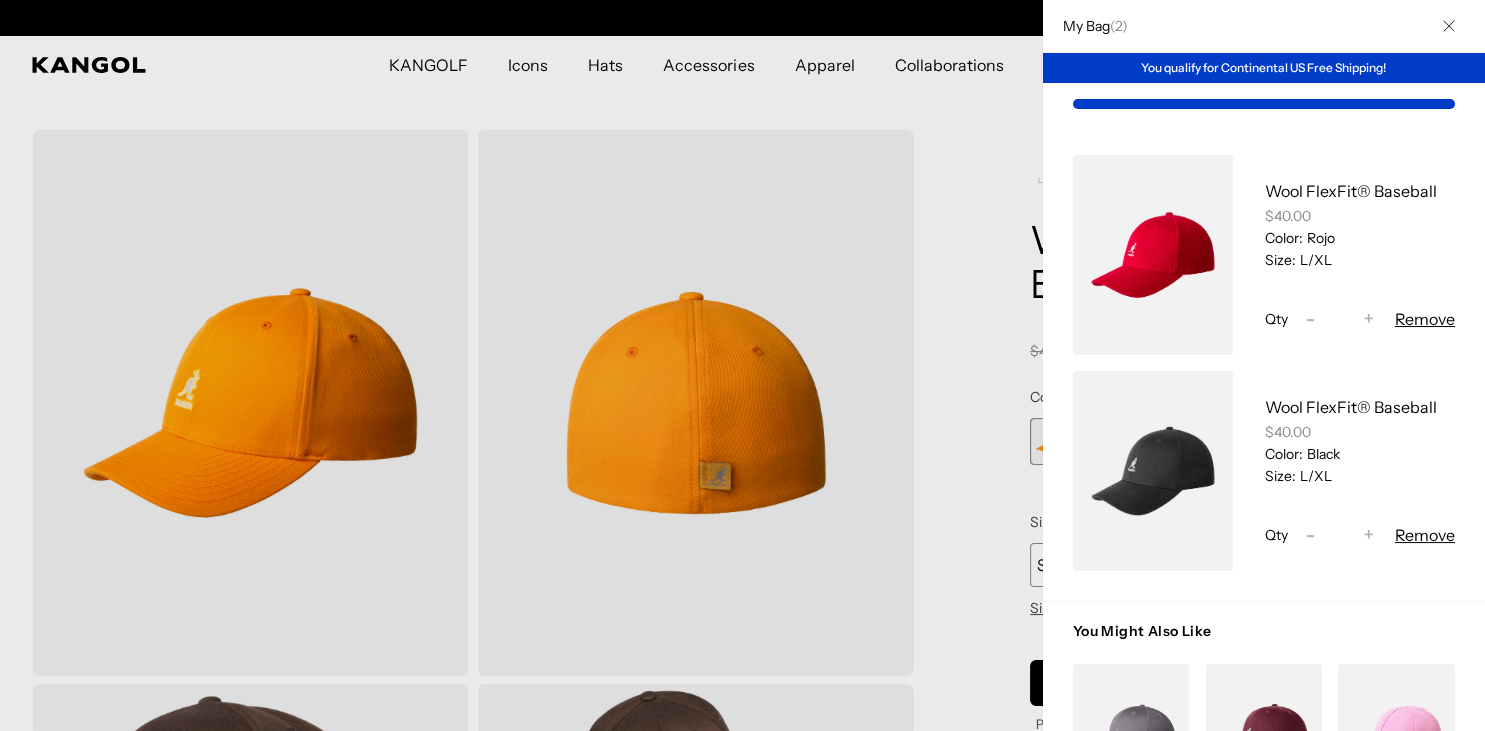 scroll, scrollTop: 0, scrollLeft: 0, axis: both 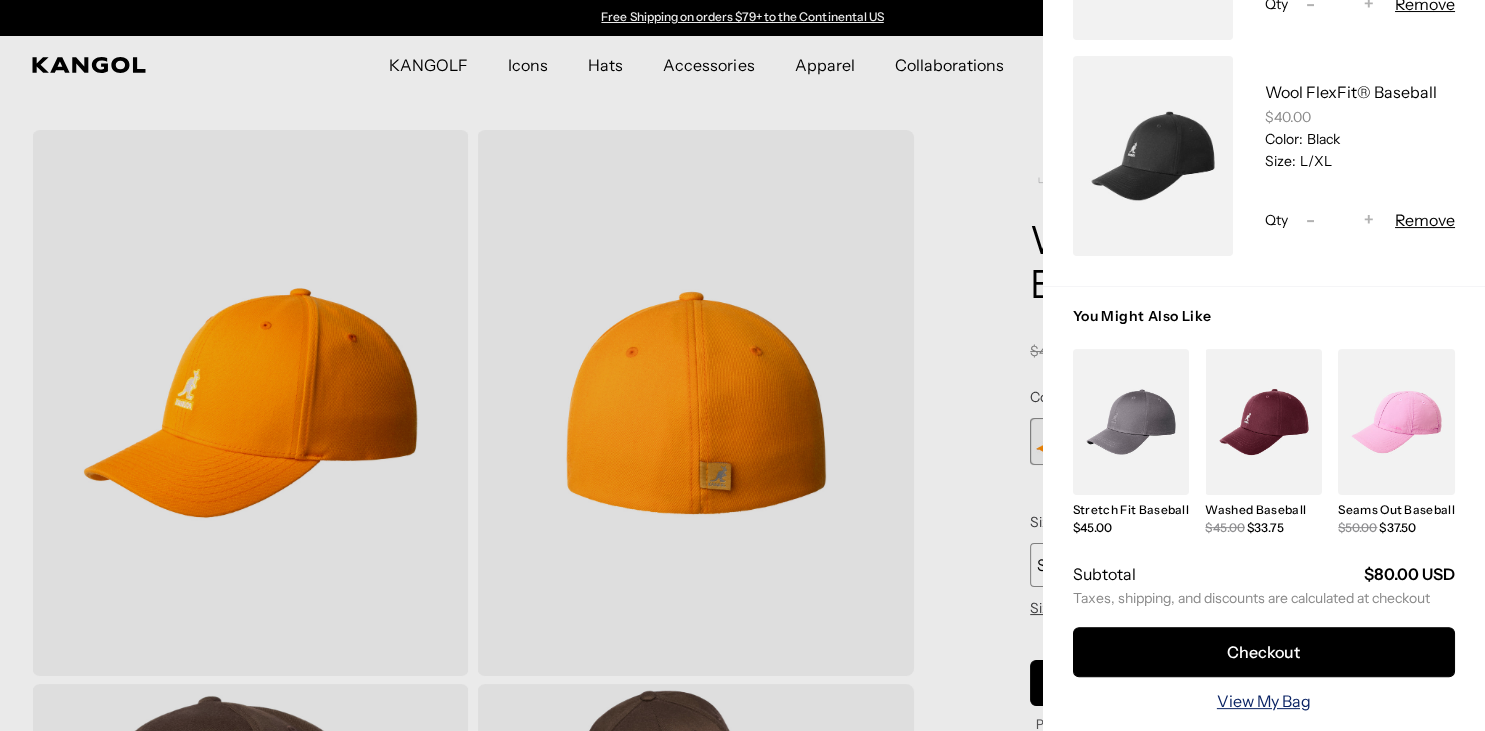 click on "View My Bag" at bounding box center (1264, 701) 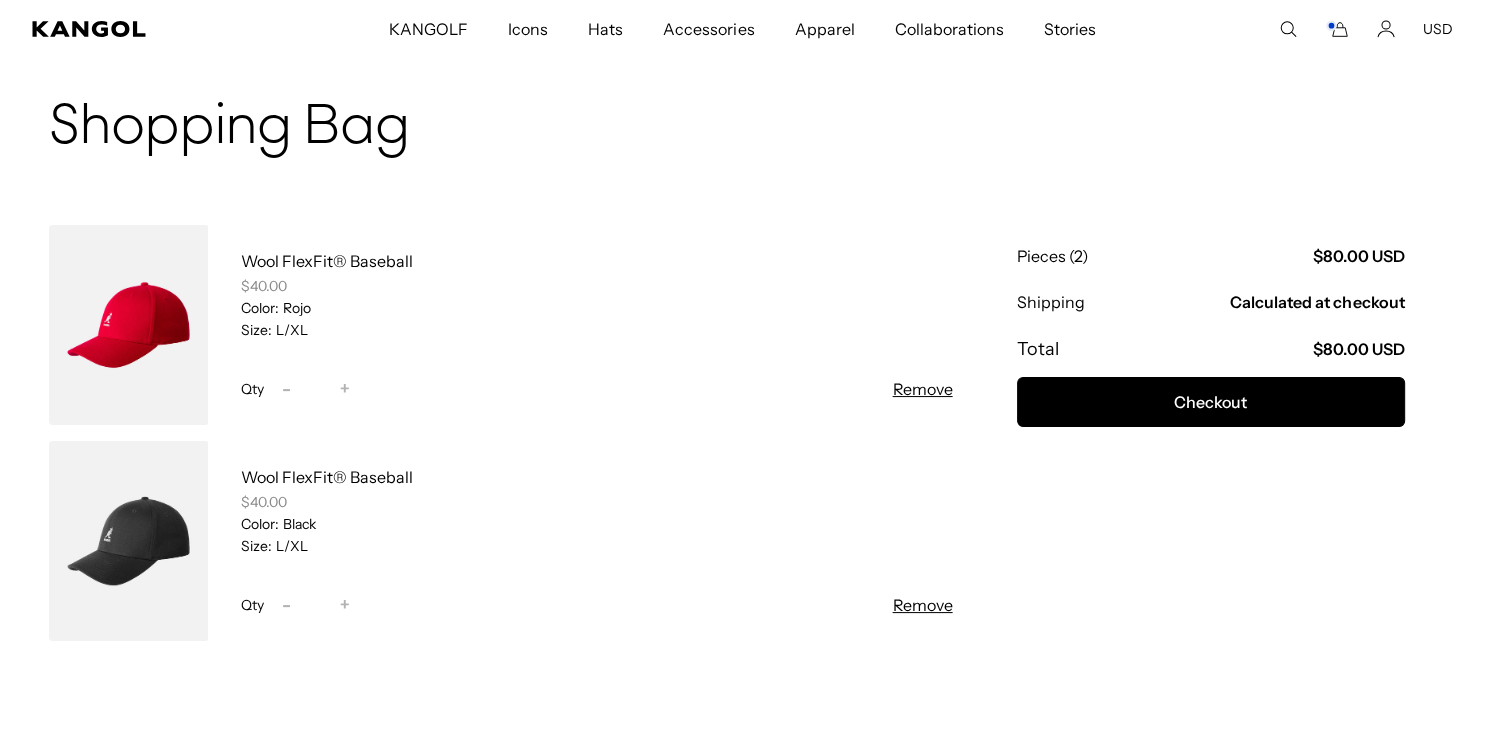 scroll, scrollTop: 105, scrollLeft: 0, axis: vertical 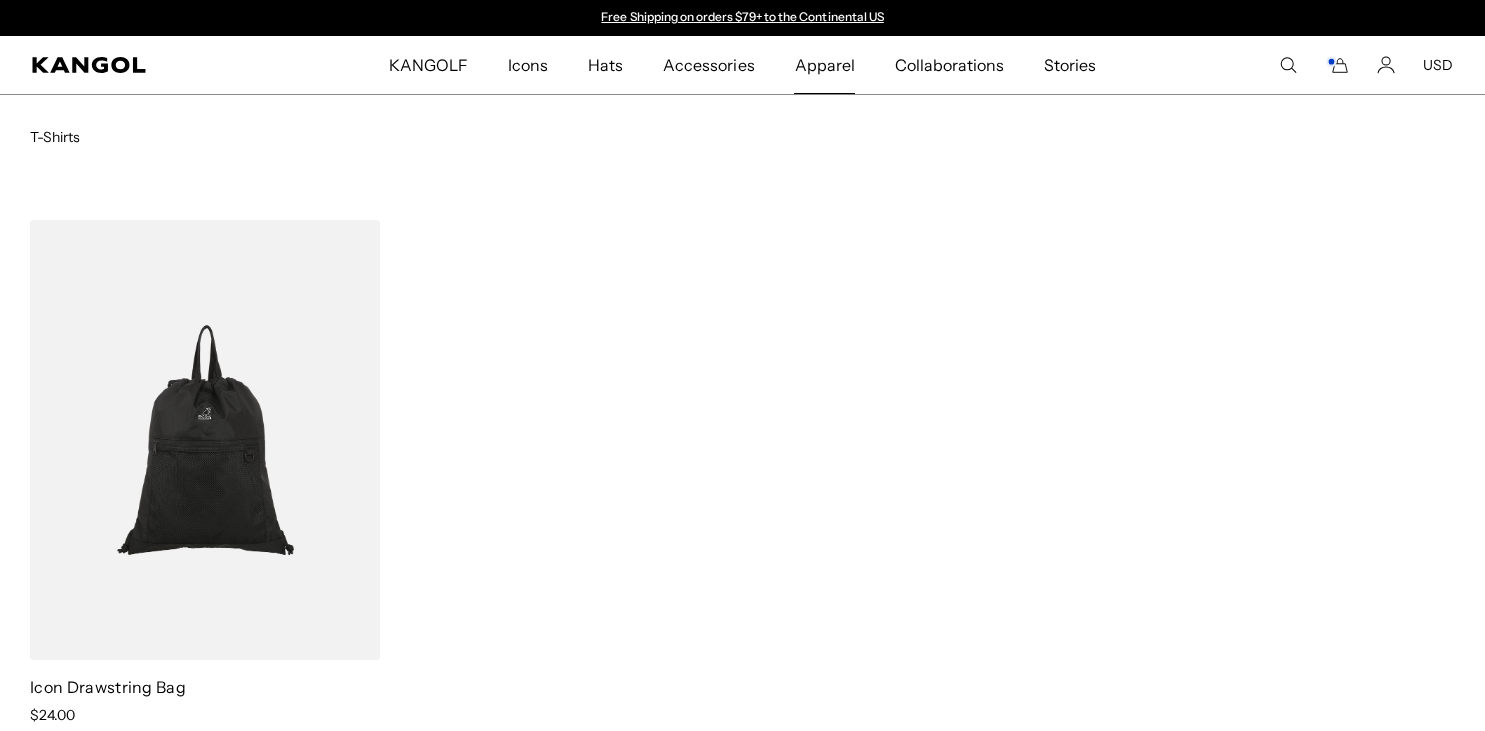 click on "Apparel" at bounding box center (824, 65) 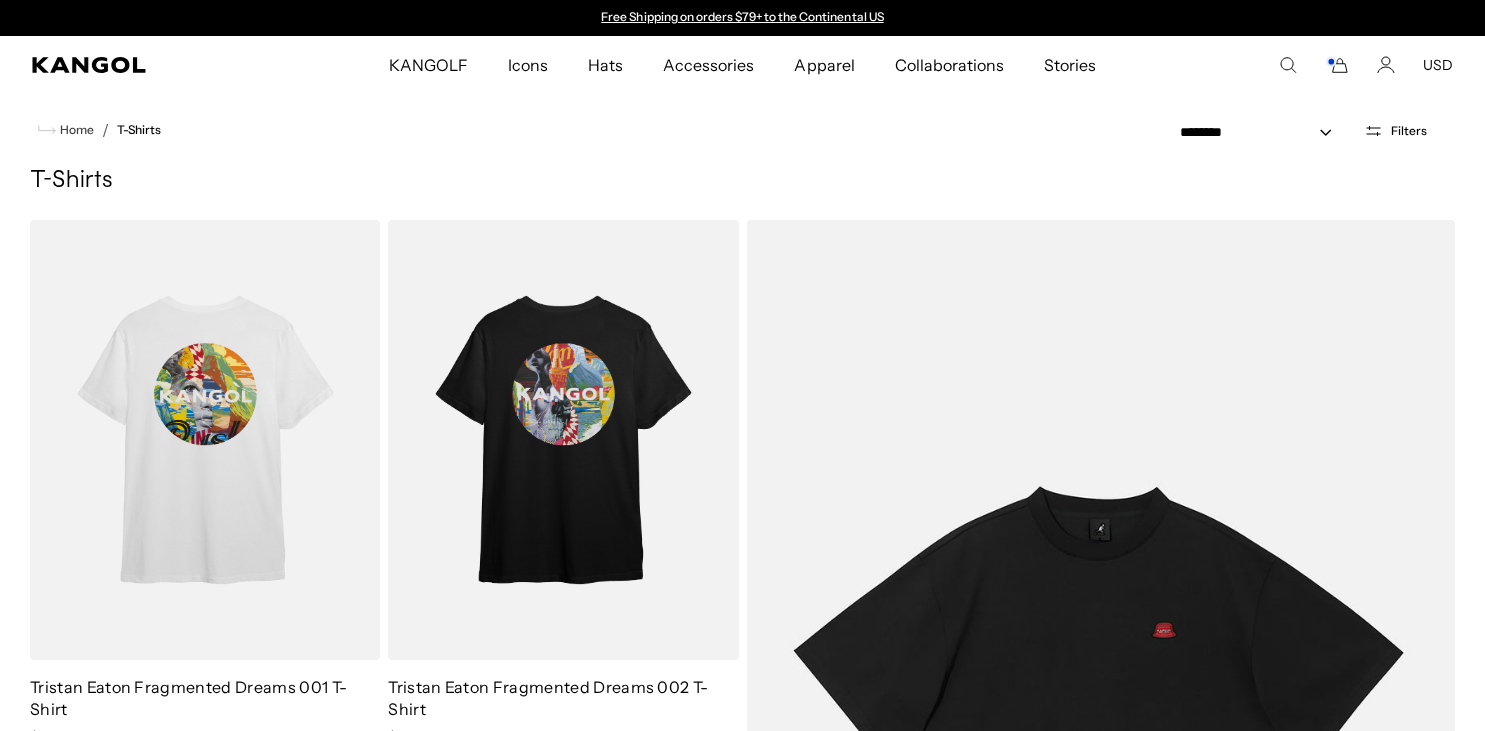 scroll, scrollTop: 0, scrollLeft: 0, axis: both 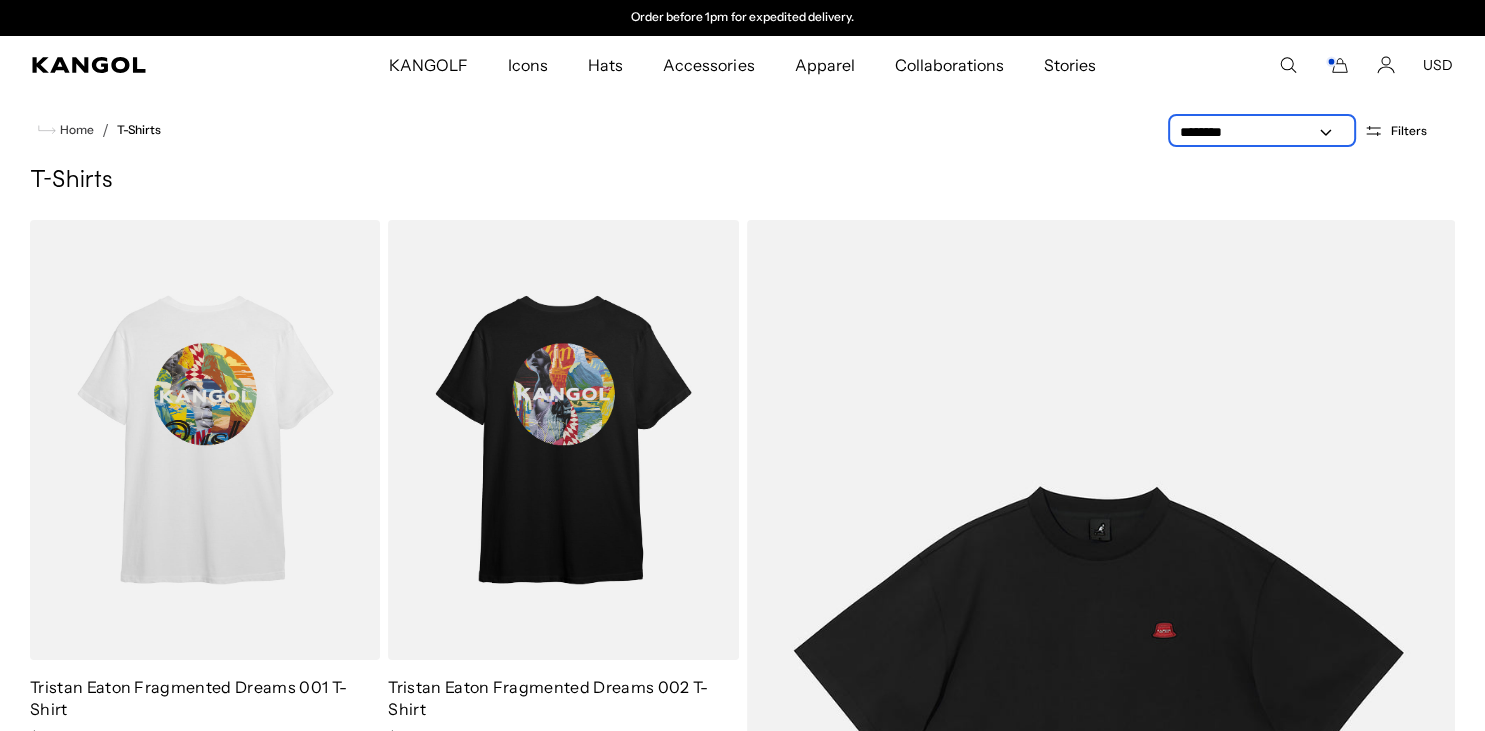 select on "*****" 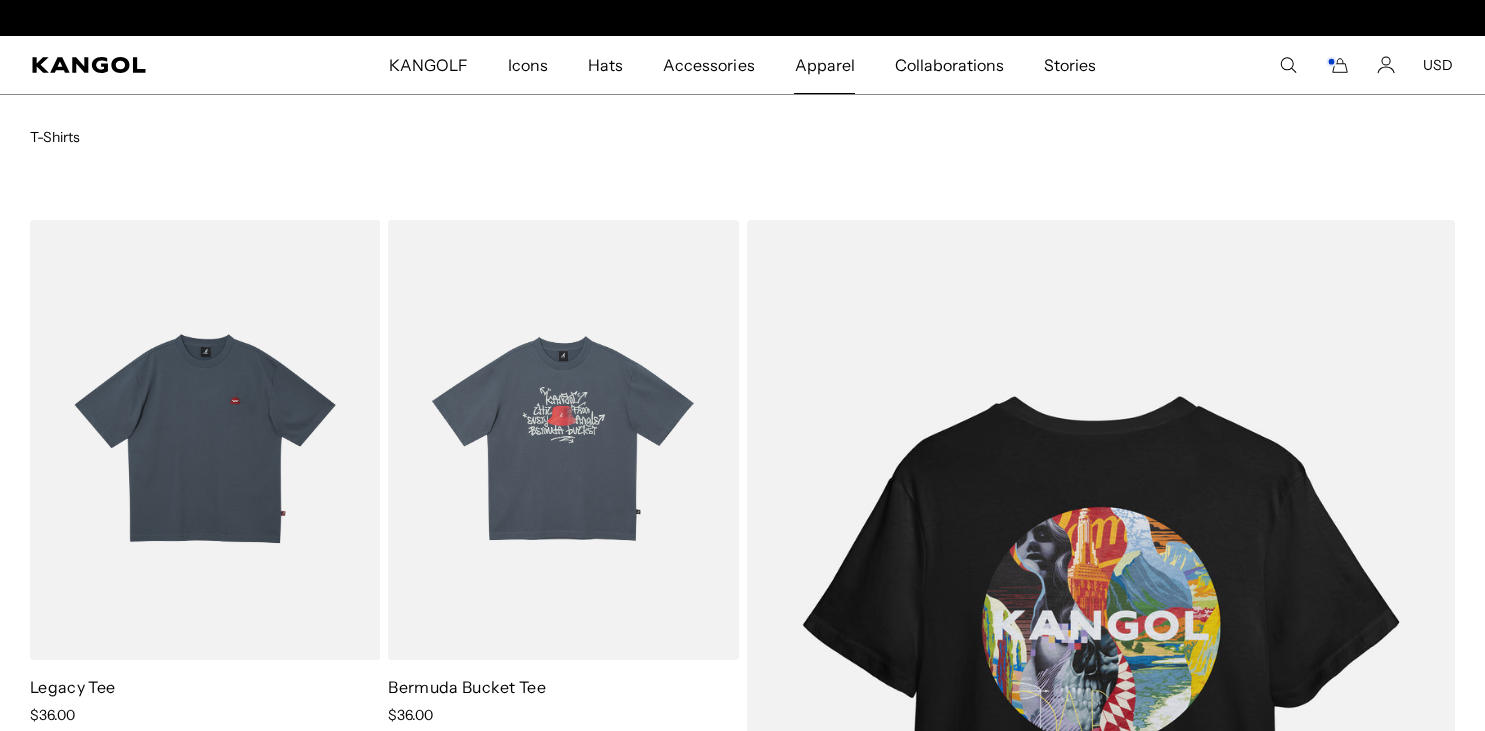 scroll, scrollTop: 0, scrollLeft: 412, axis: horizontal 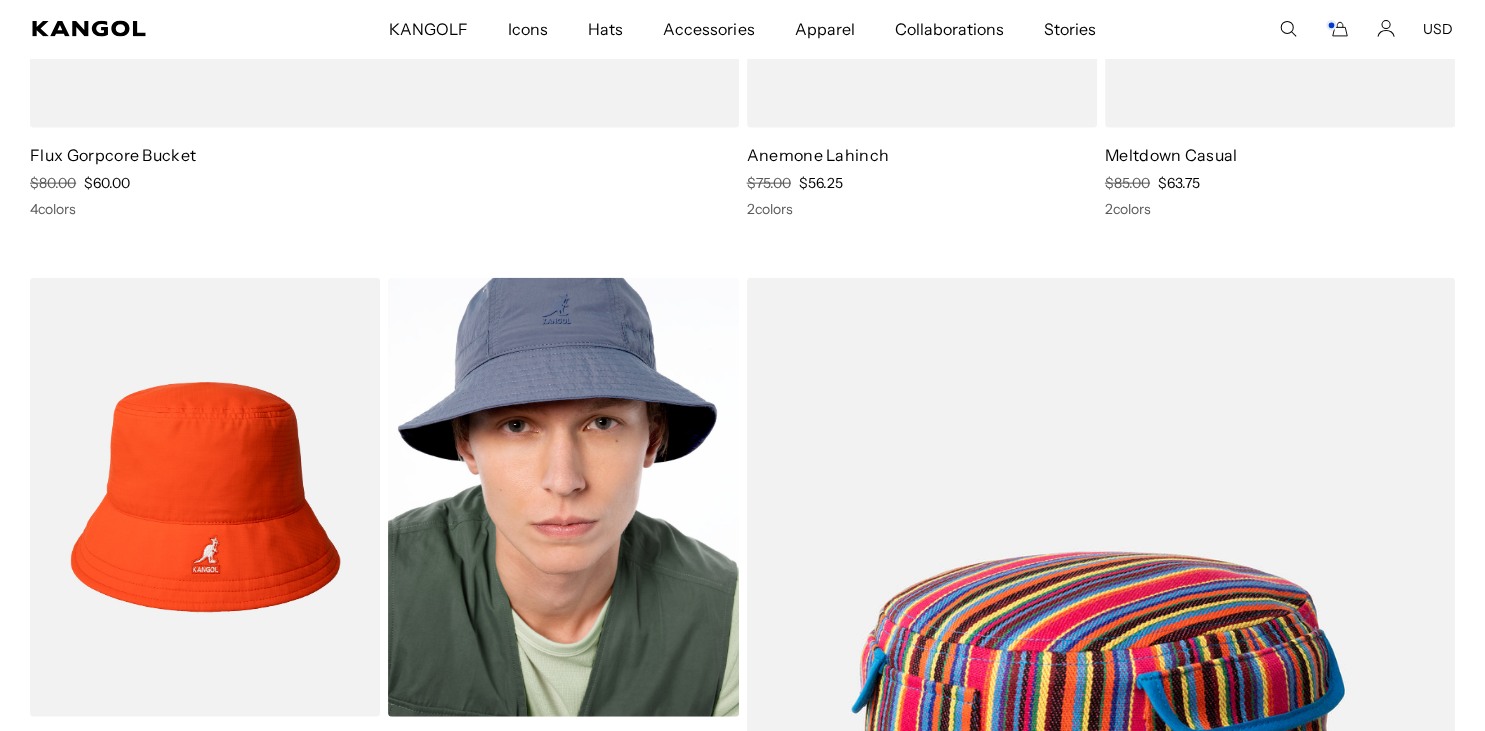 click at bounding box center (563, 498) 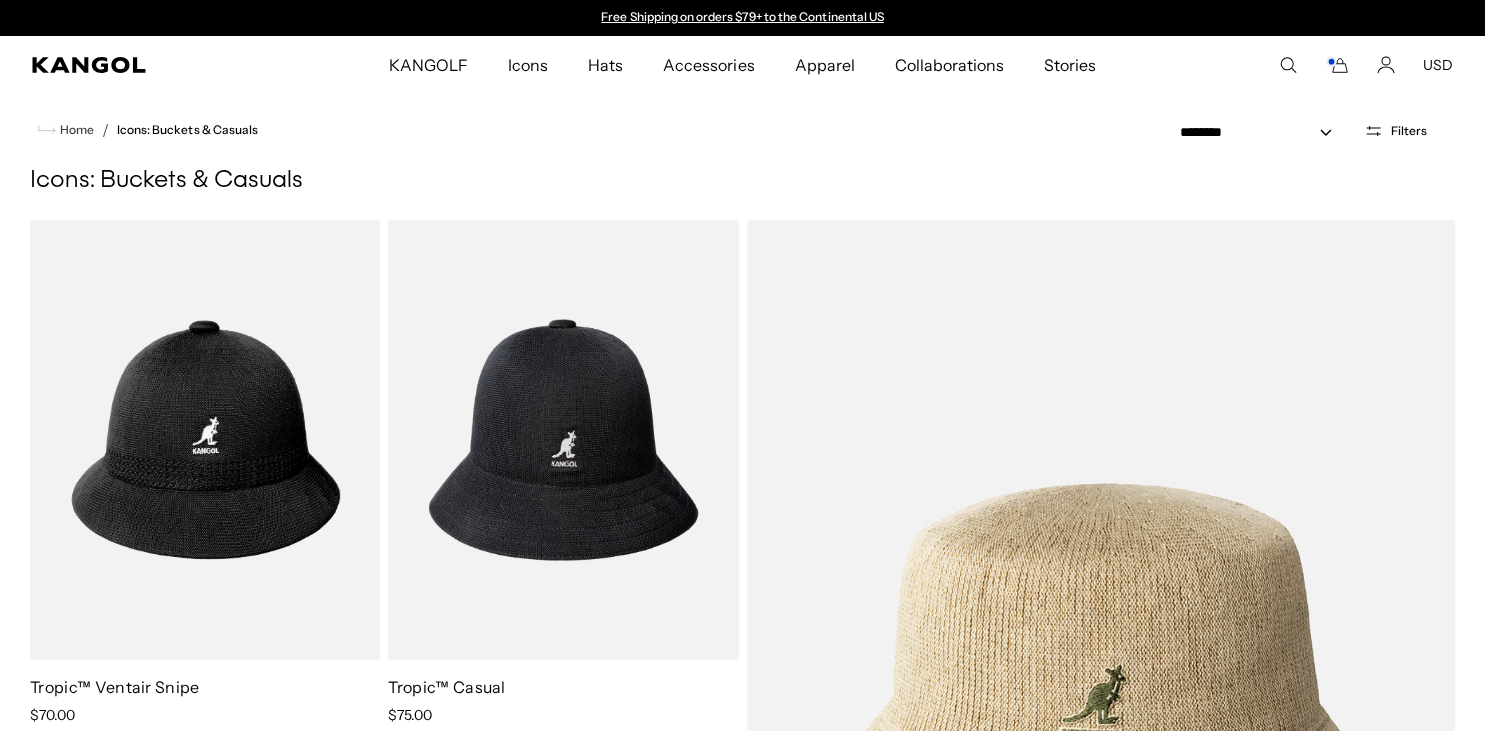 scroll, scrollTop: 0, scrollLeft: 0, axis: both 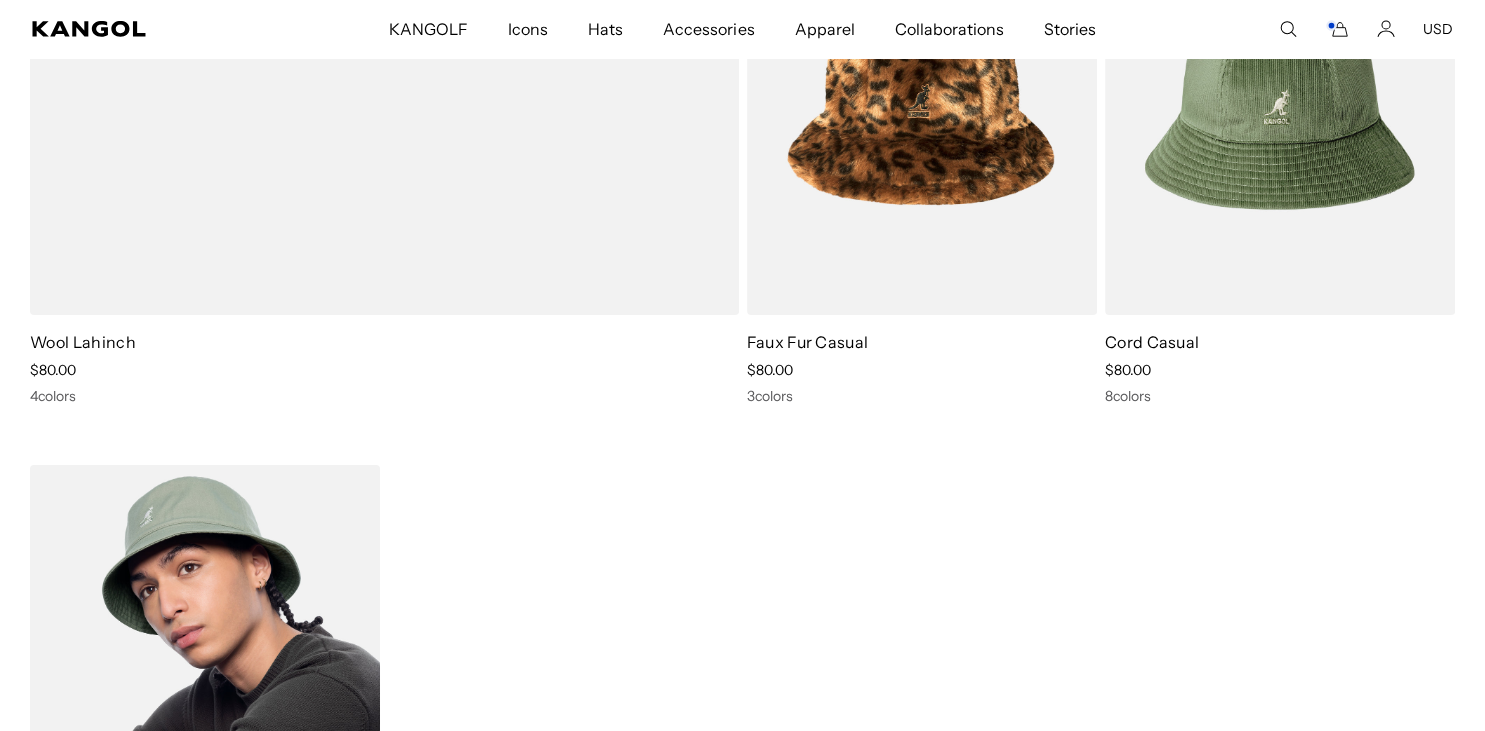 click at bounding box center (205, 685) 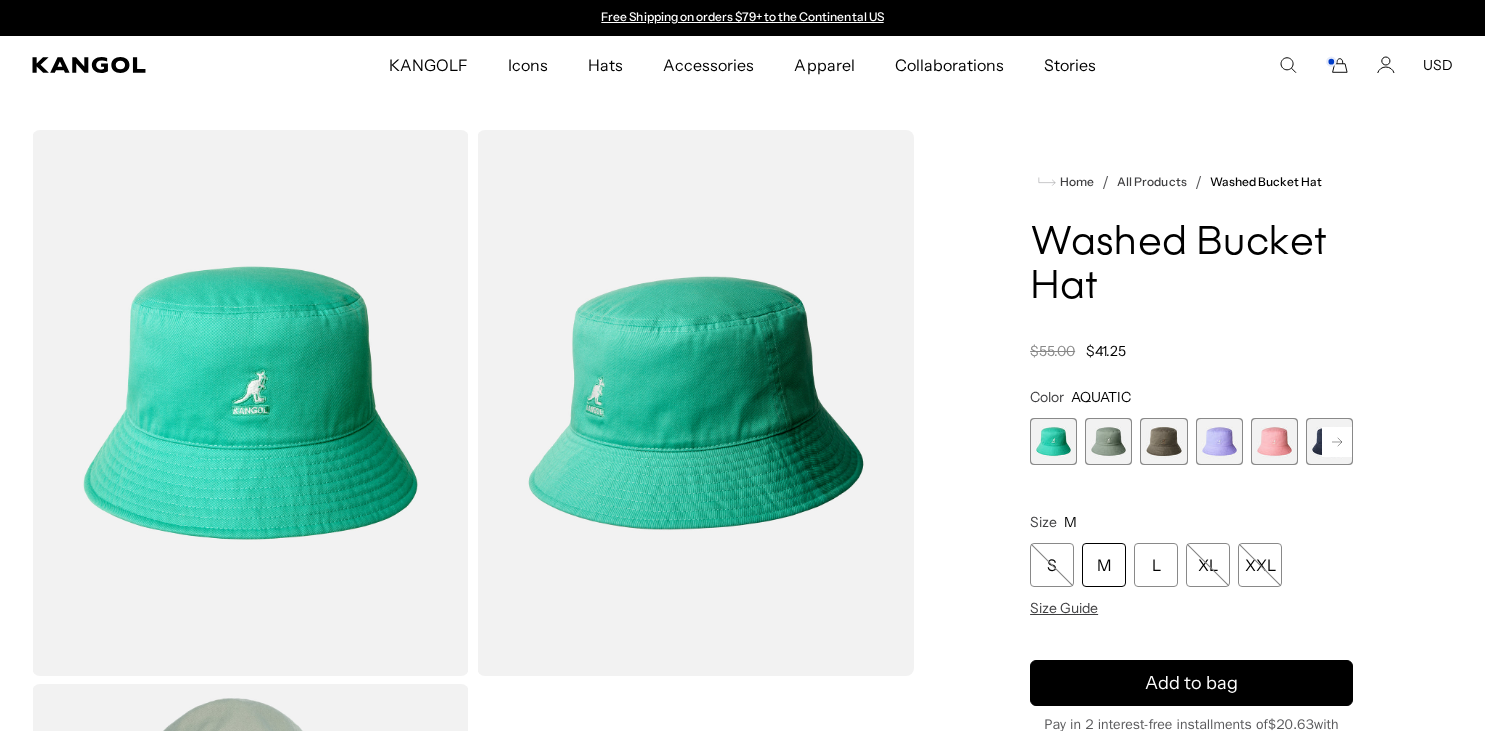 scroll, scrollTop: 0, scrollLeft: 0, axis: both 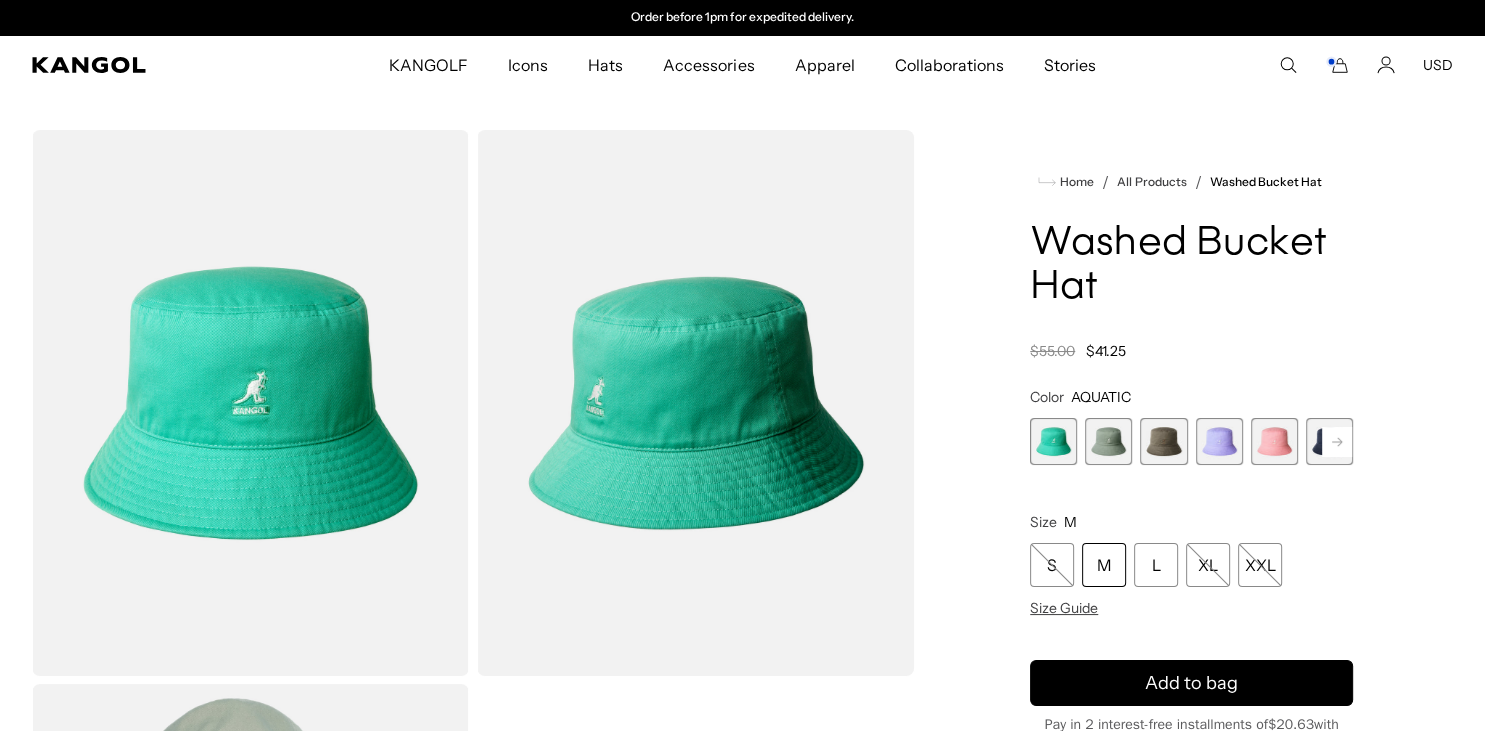 click at bounding box center (1108, 441) 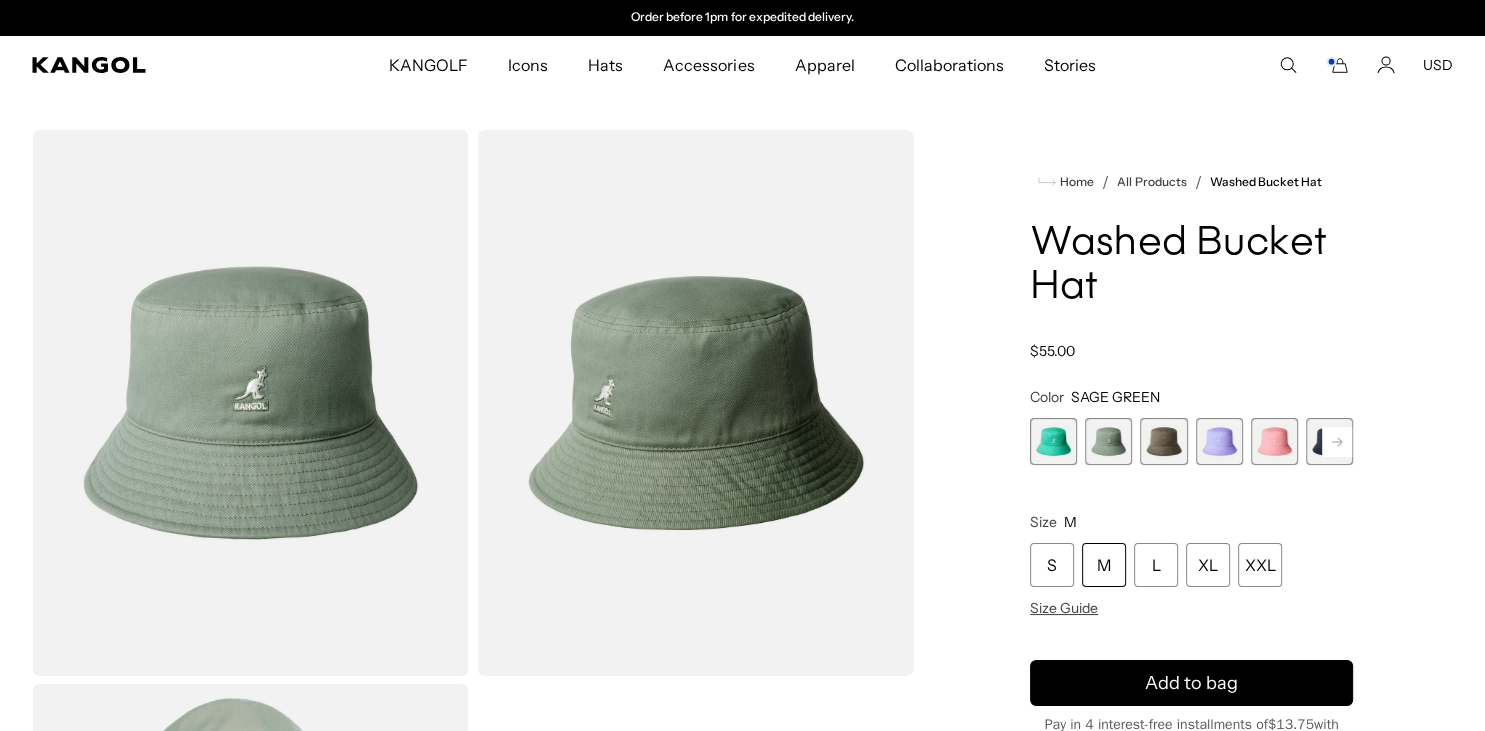 scroll, scrollTop: 0, scrollLeft: 0, axis: both 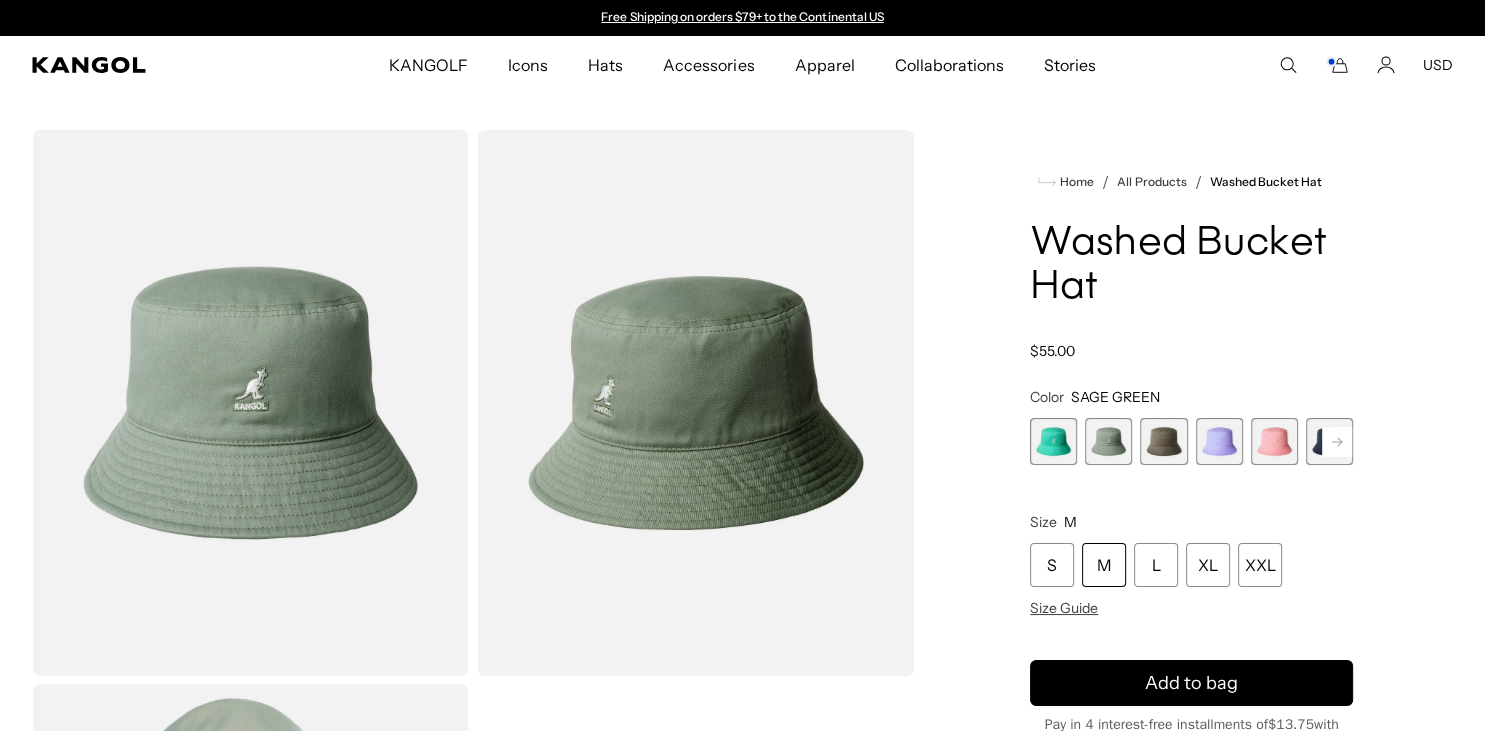 click at bounding box center (1163, 441) 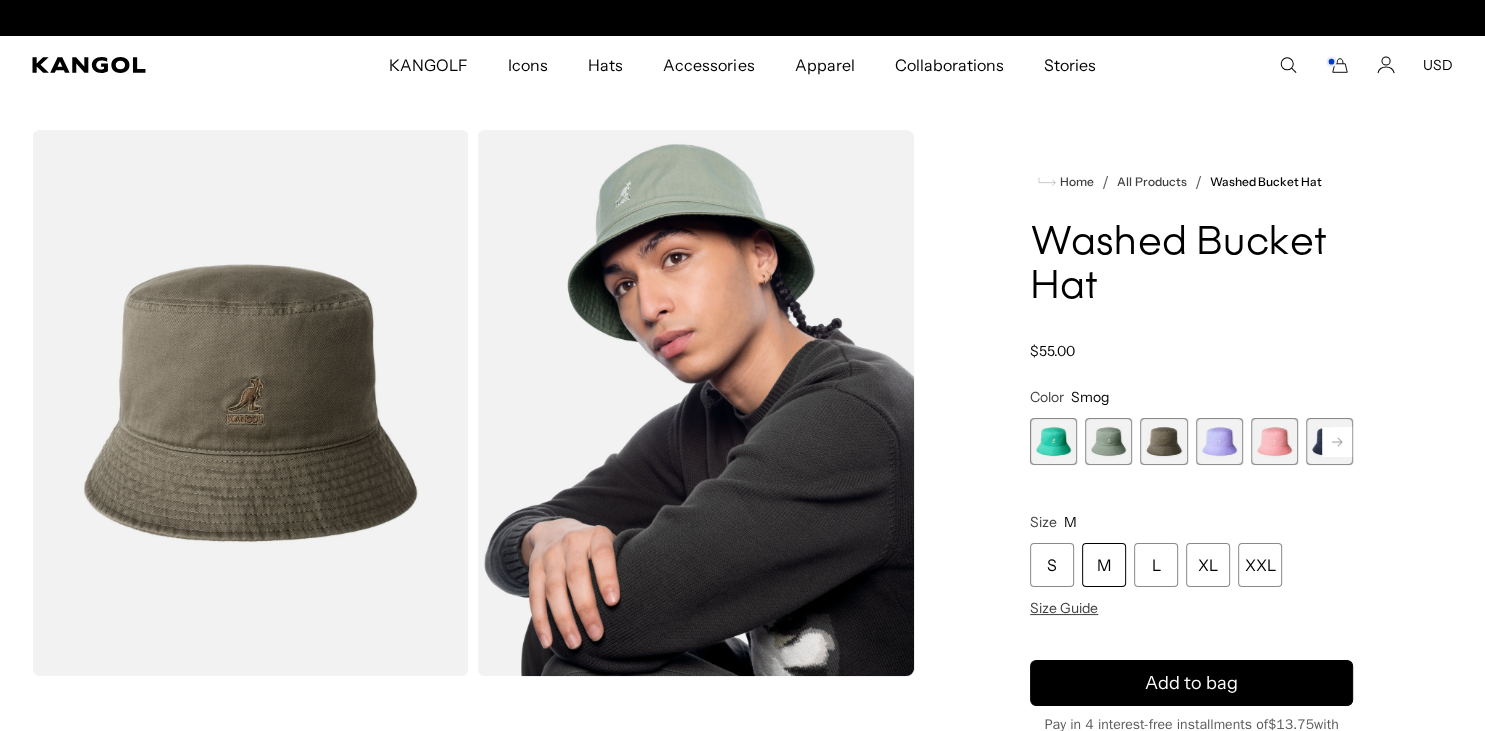 scroll, scrollTop: 0, scrollLeft: 412, axis: horizontal 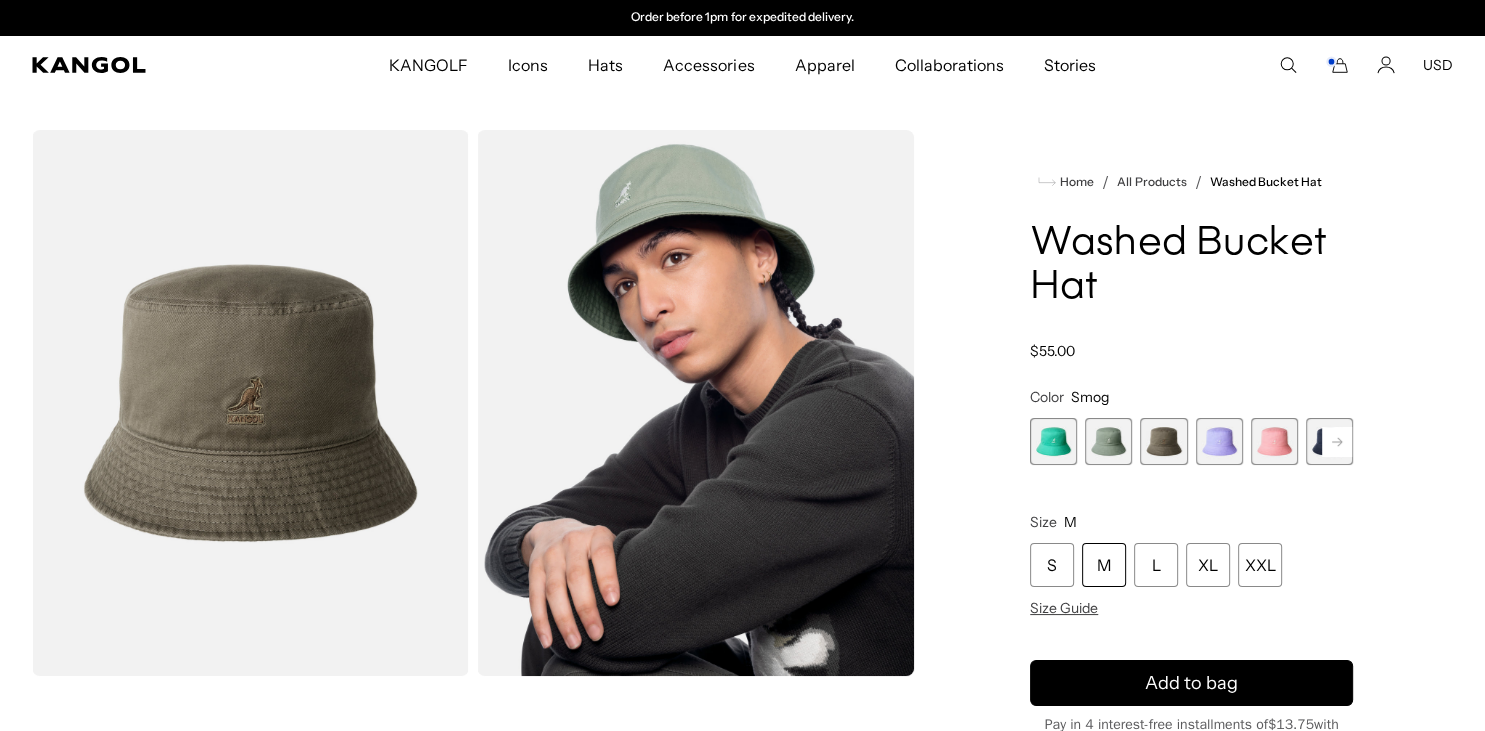 click at bounding box center [1108, 441] 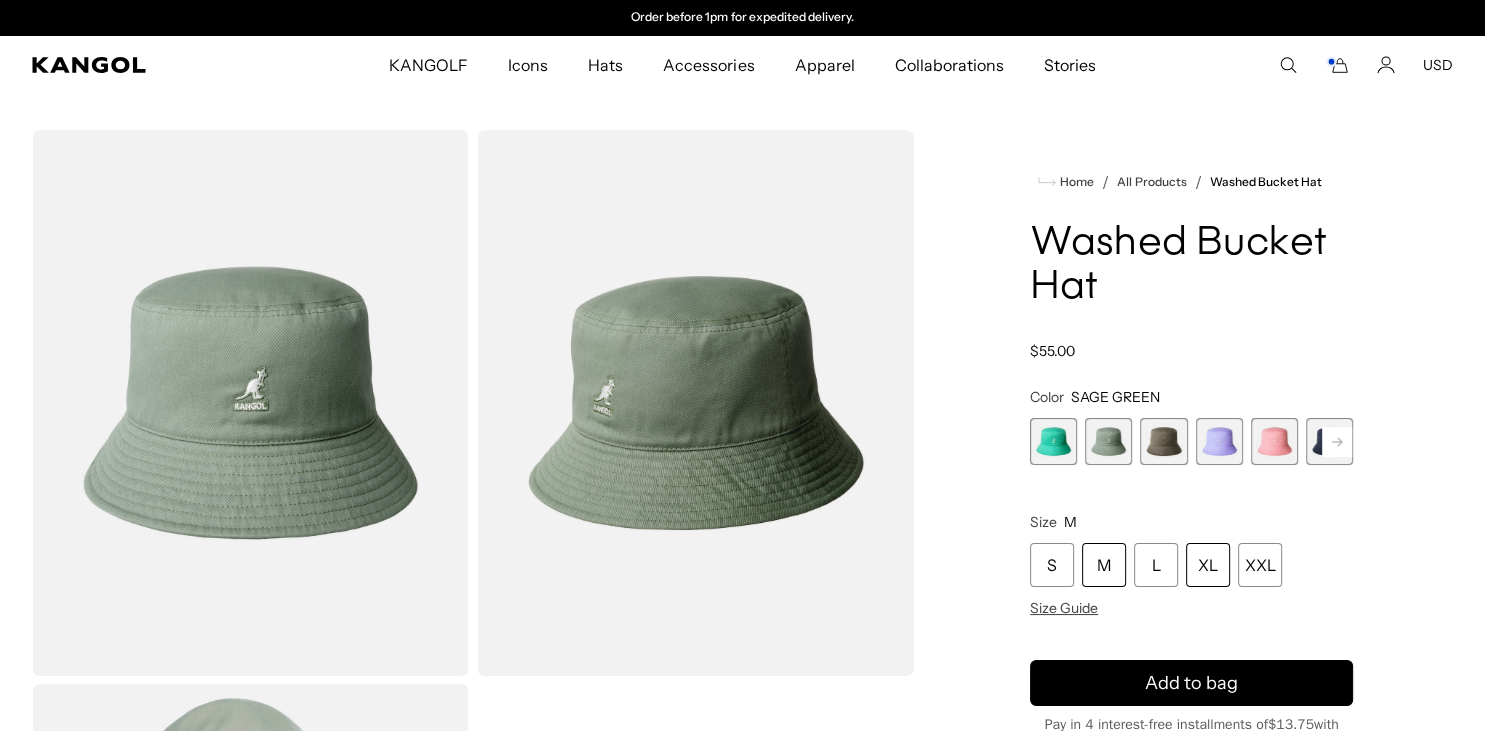 click on "XL" at bounding box center (1208, 565) 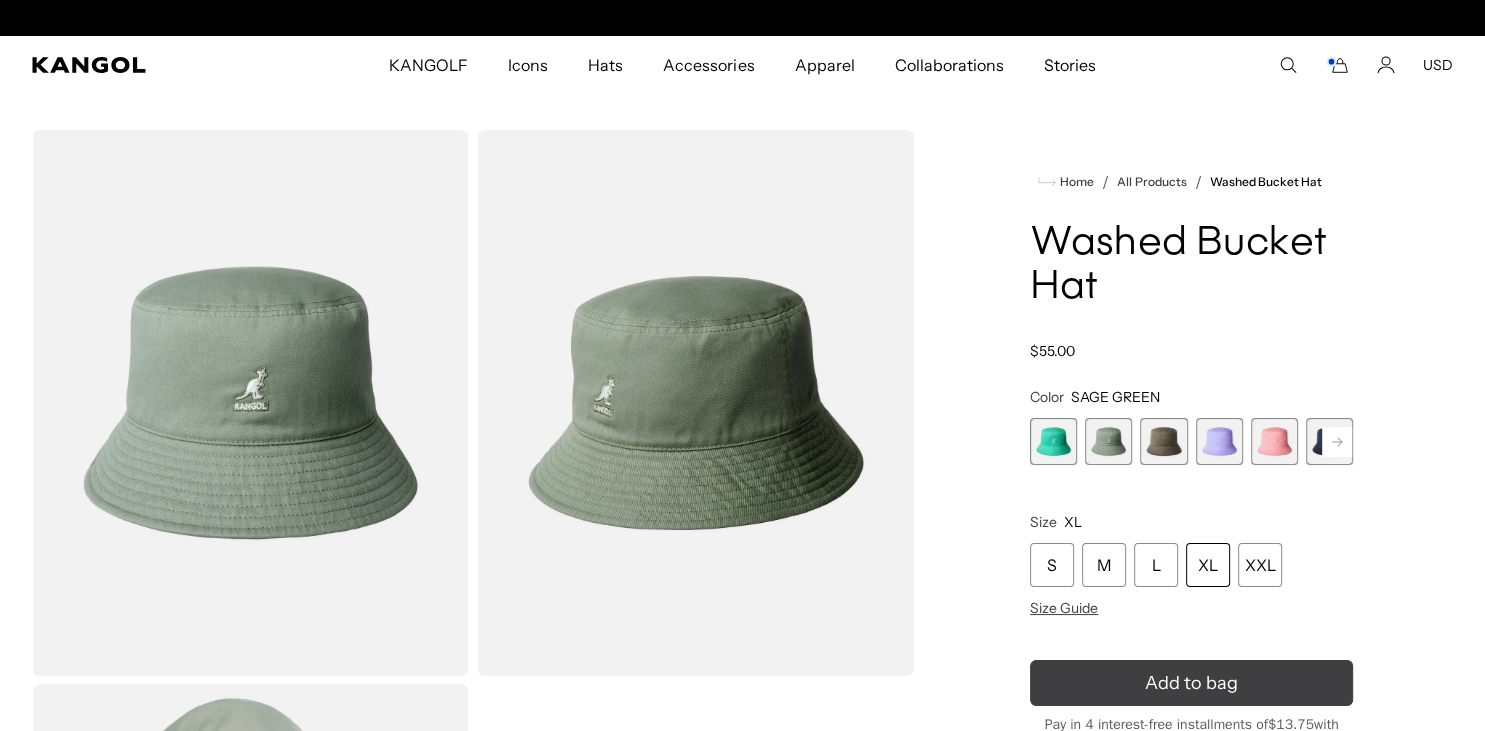 scroll, scrollTop: 0, scrollLeft: 0, axis: both 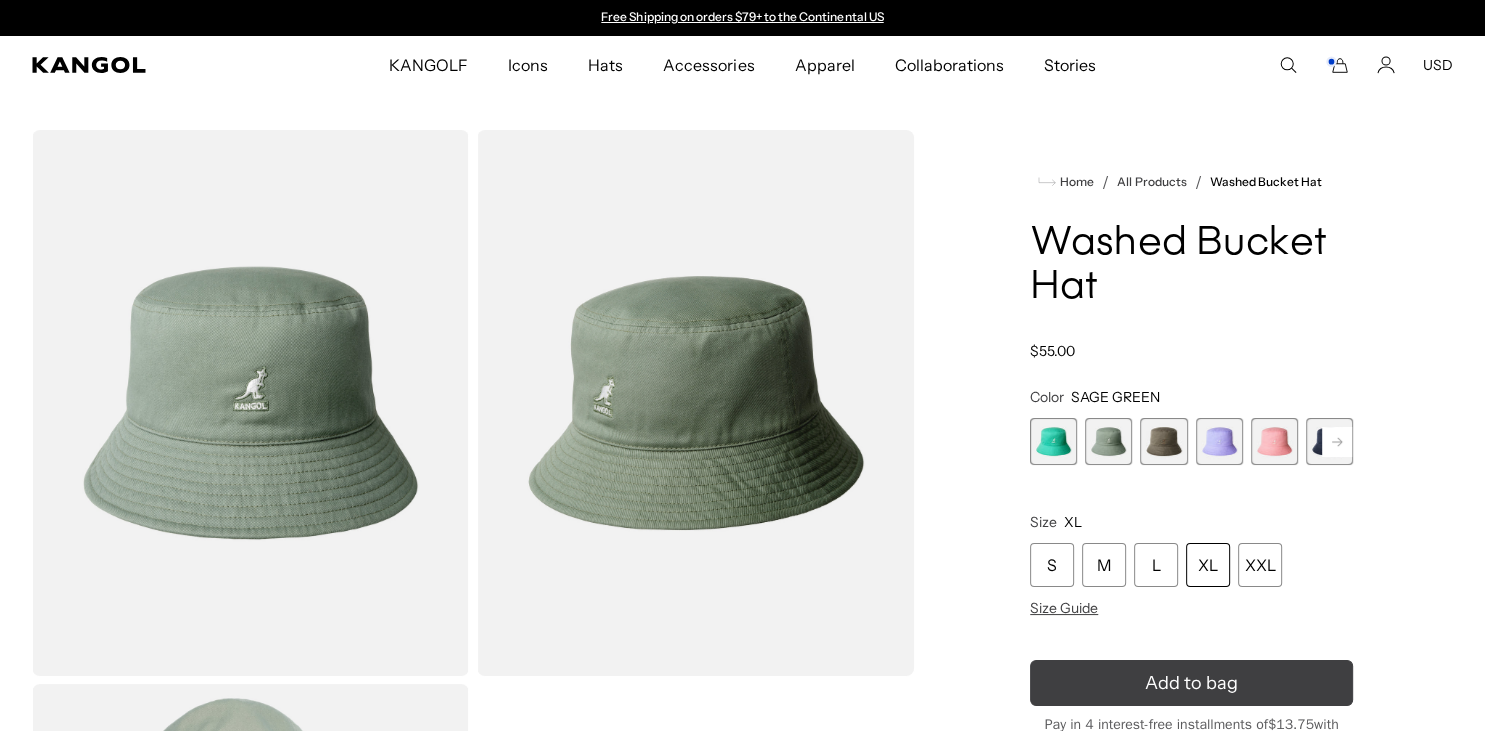 click 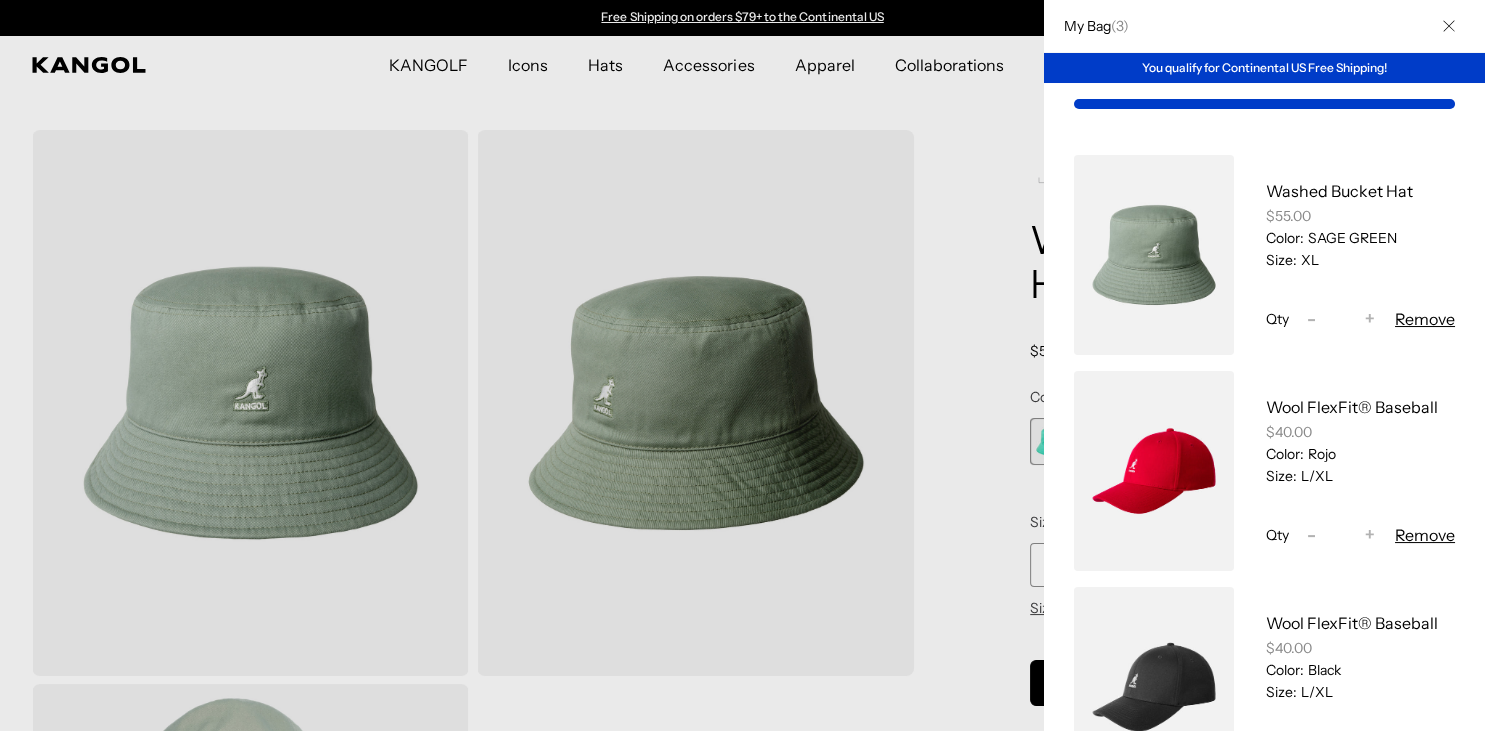 click at bounding box center (742, 365) 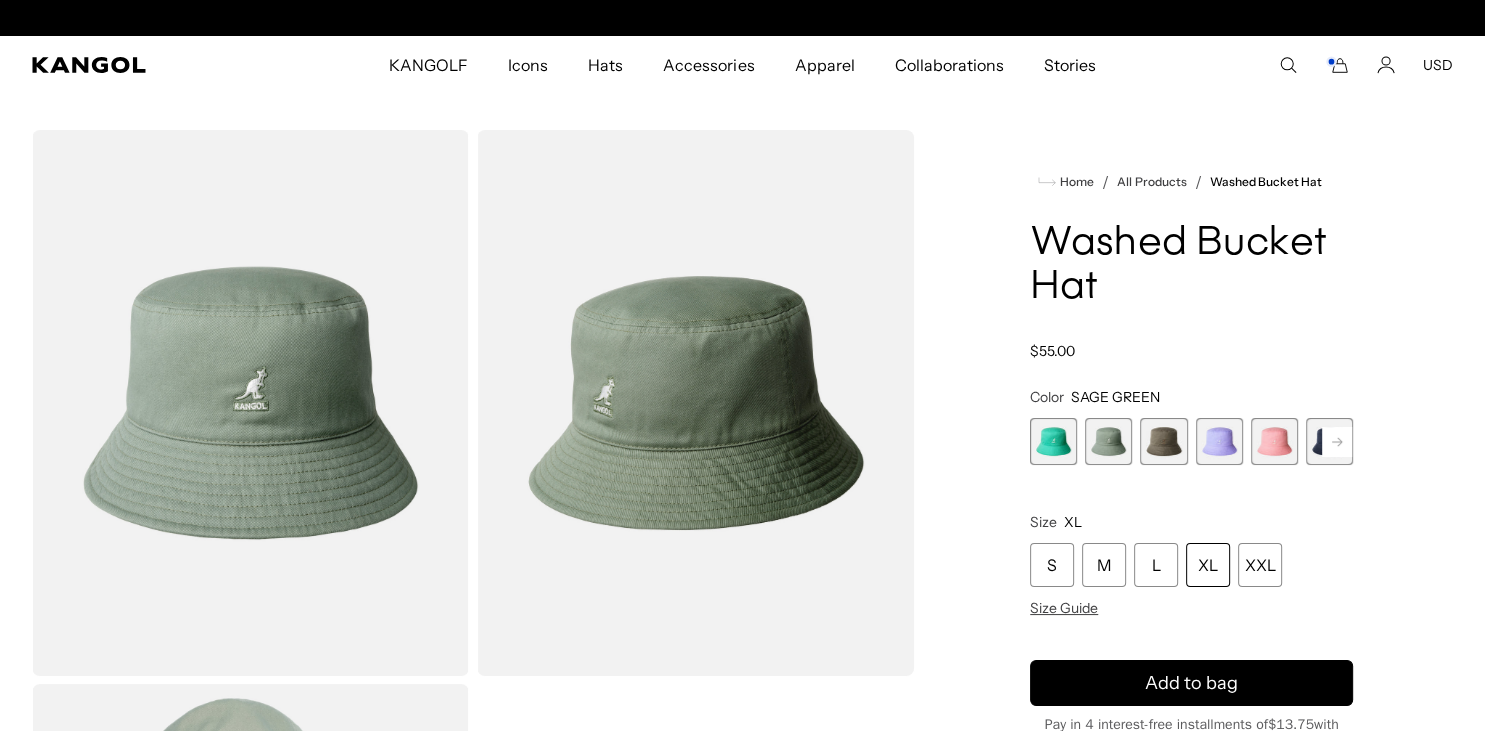 scroll, scrollTop: 0, scrollLeft: 412, axis: horizontal 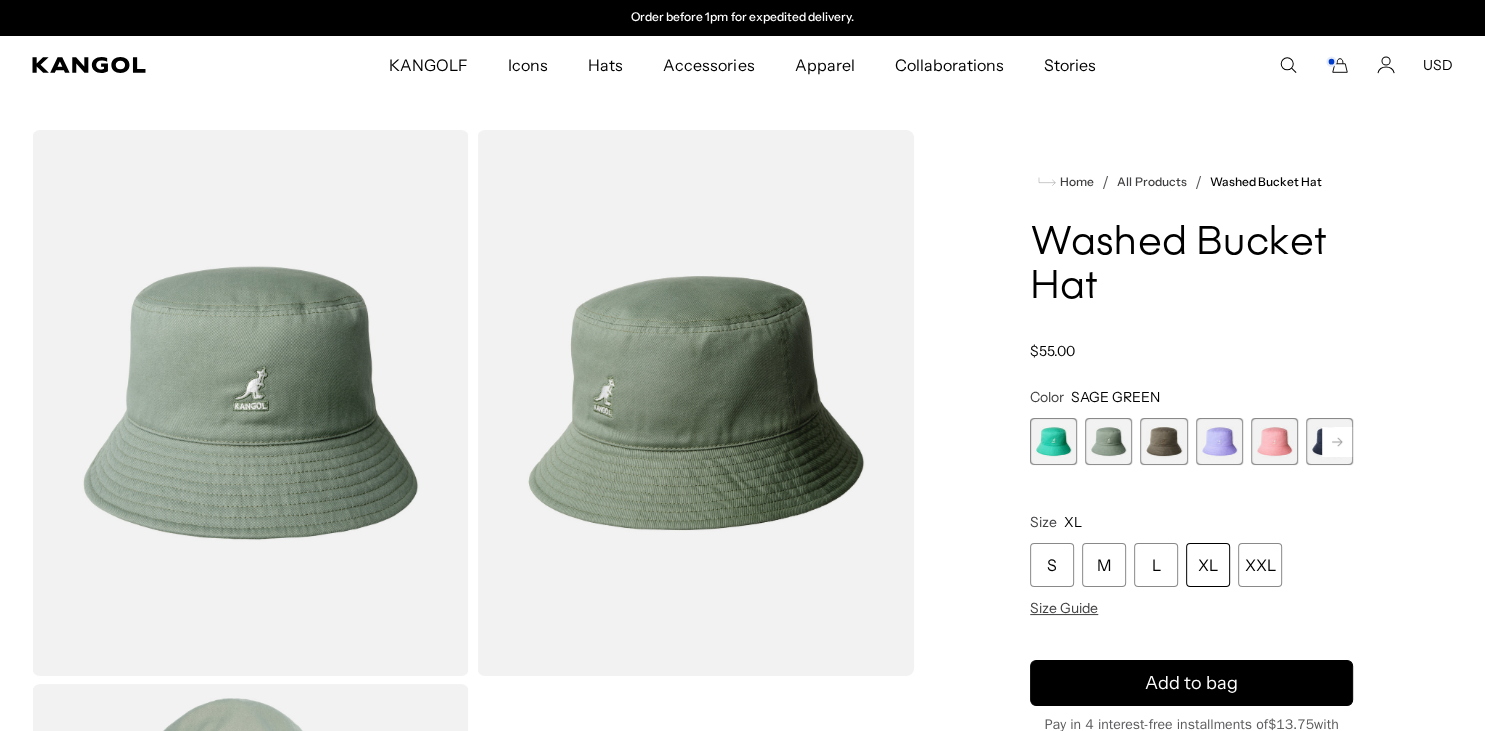 click at bounding box center (1108, 441) 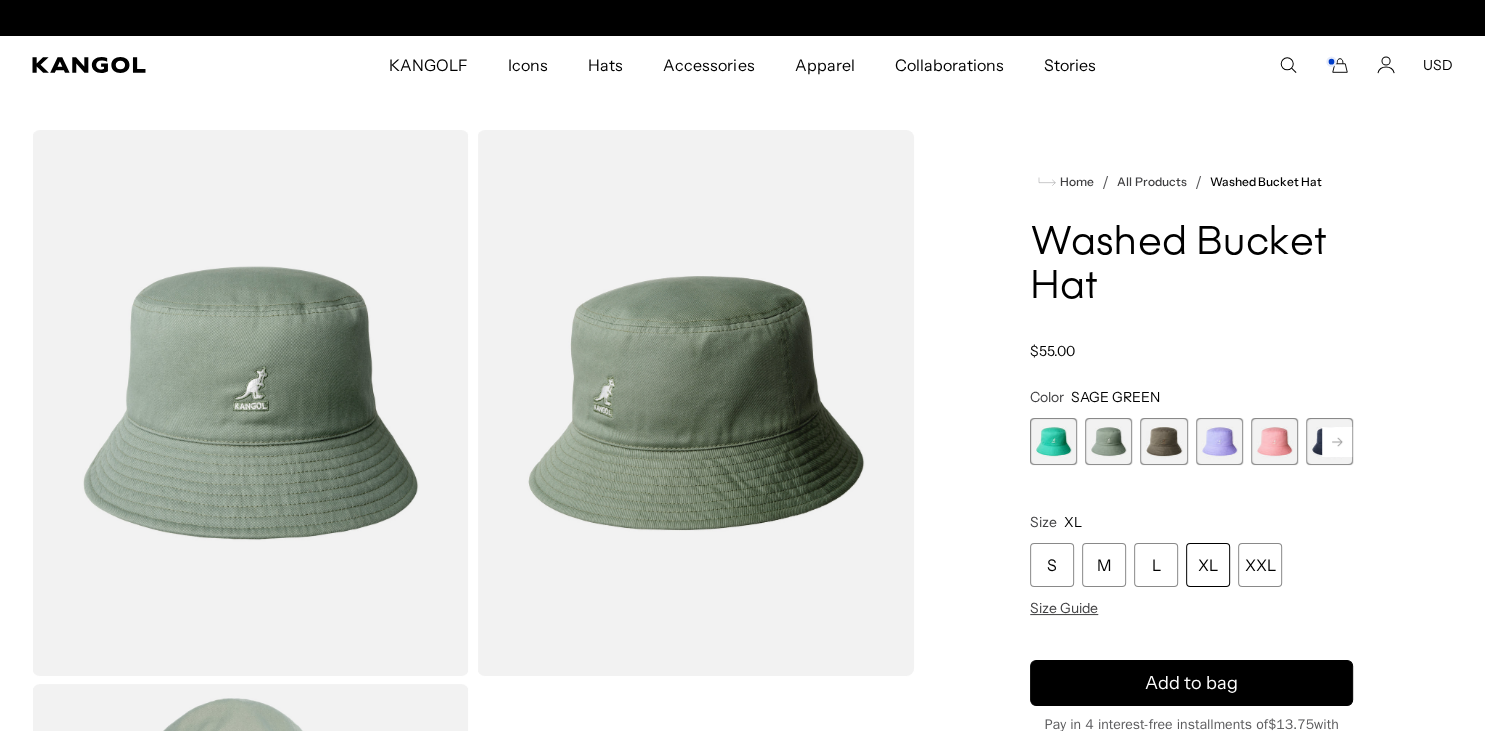 scroll, scrollTop: 0, scrollLeft: 0, axis: both 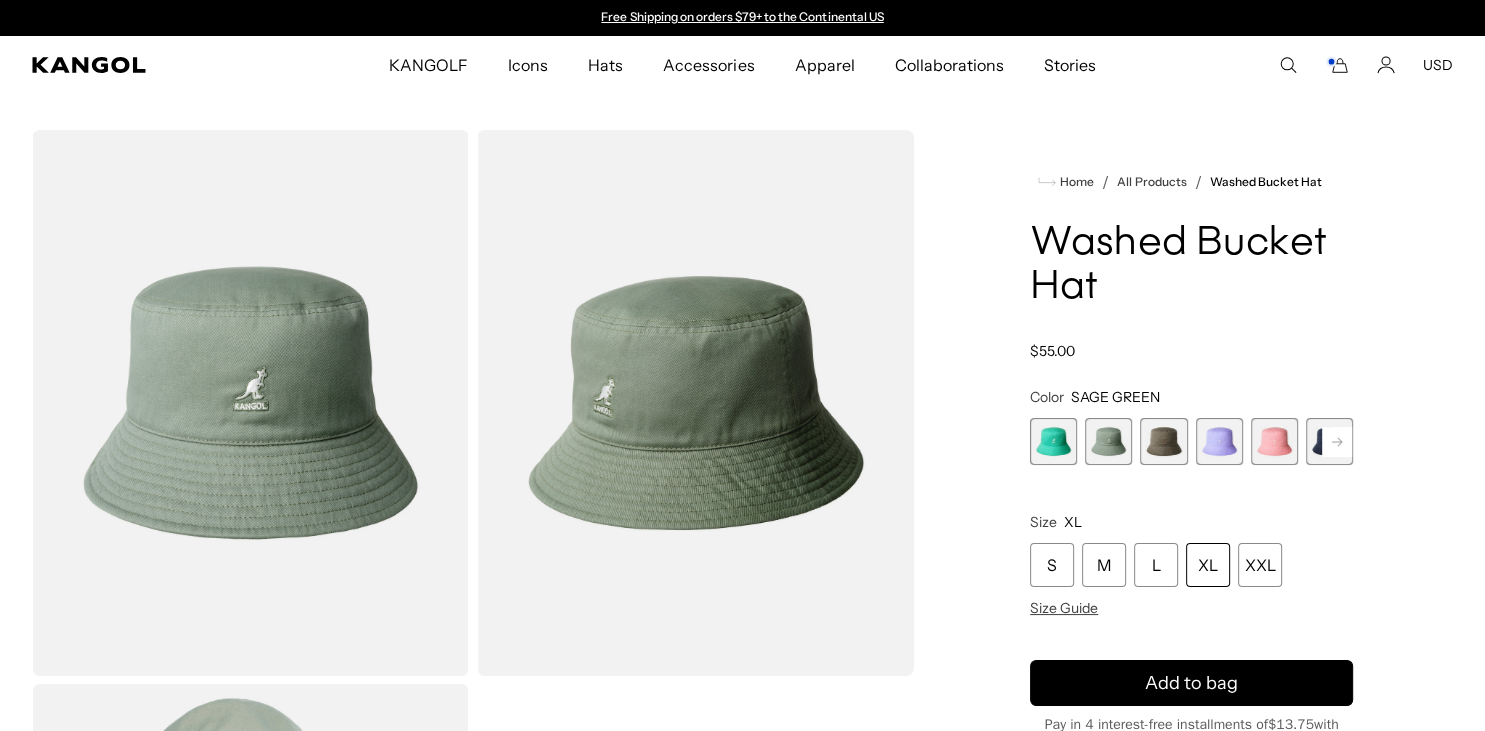 click at bounding box center (1163, 441) 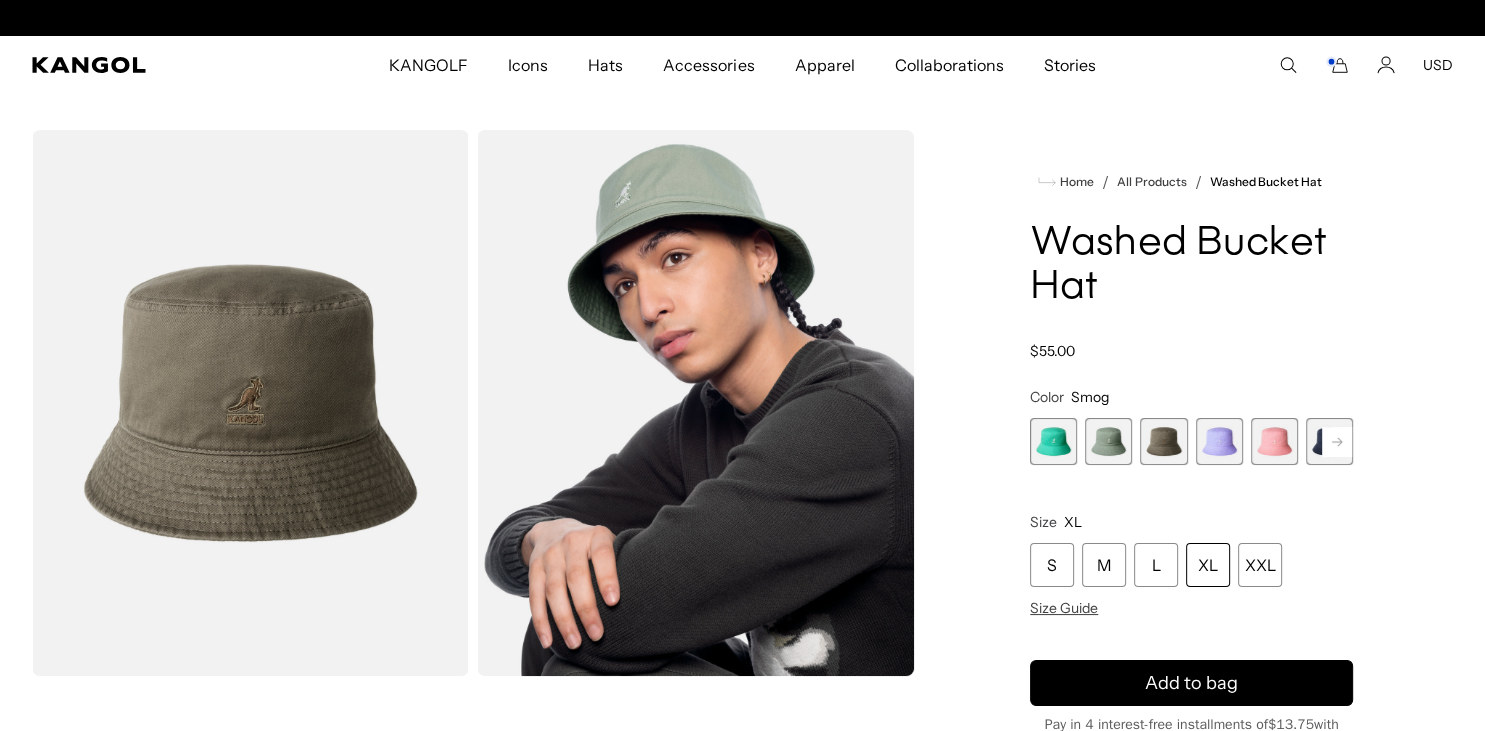 scroll, scrollTop: 0, scrollLeft: 412, axis: horizontal 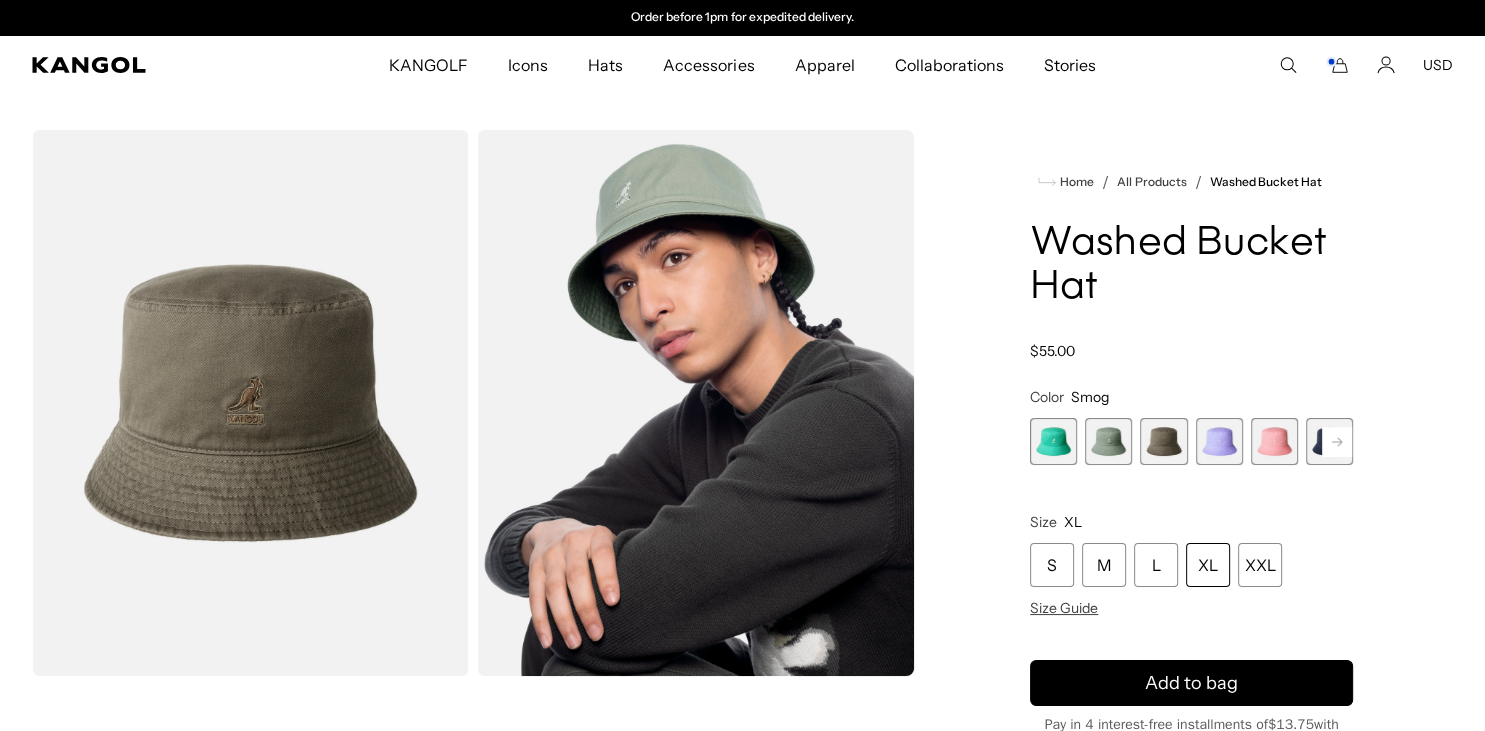 click at bounding box center (1219, 441) 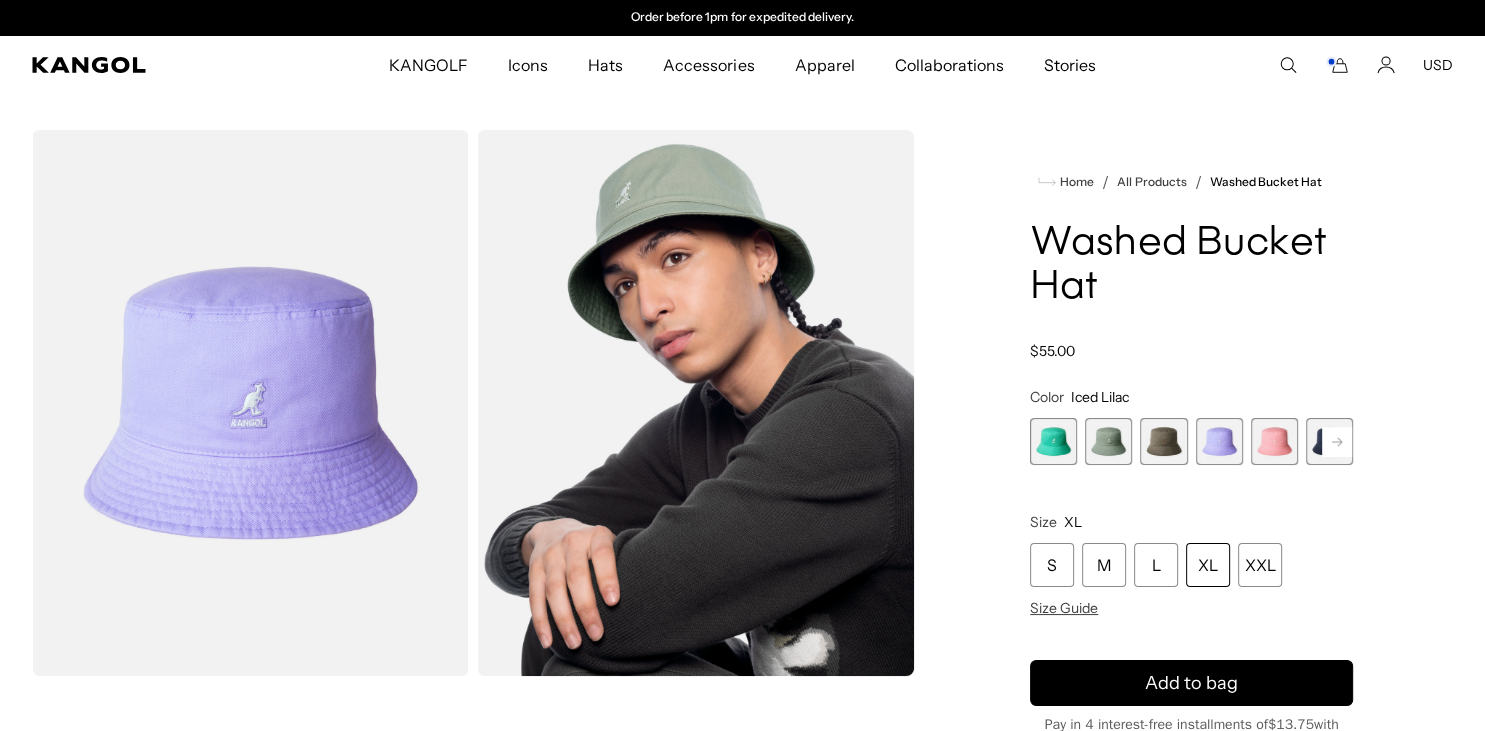 click at bounding box center (1163, 441) 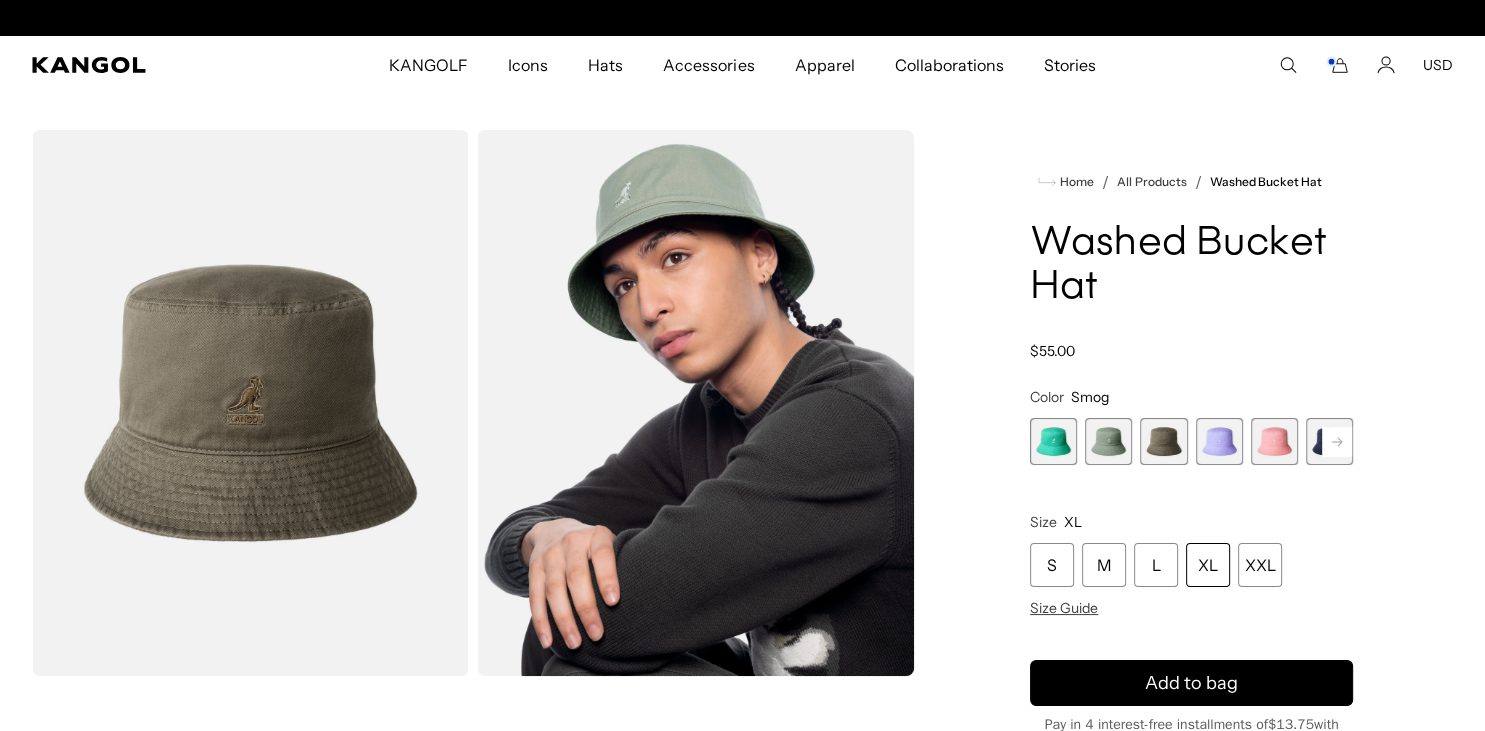 scroll, scrollTop: 0, scrollLeft: 0, axis: both 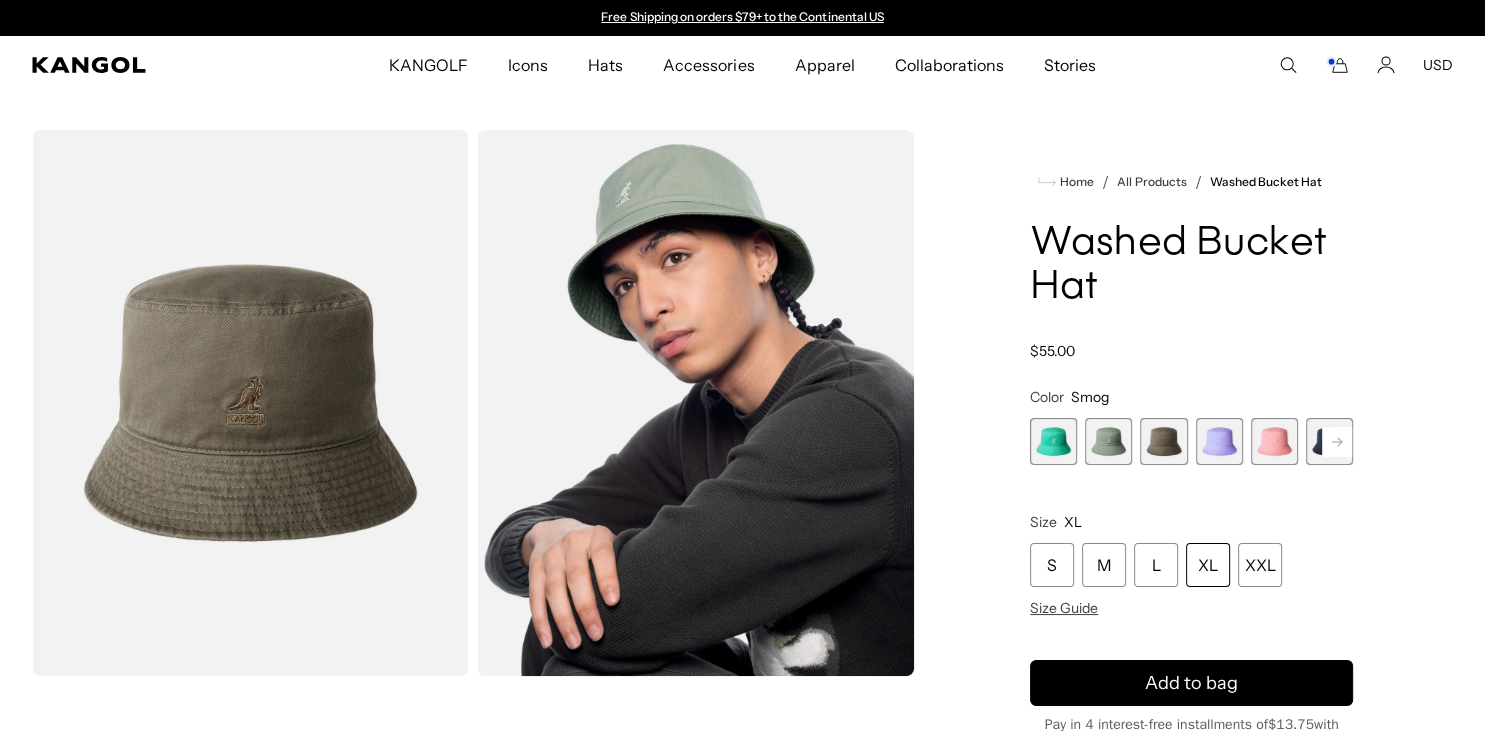 click at bounding box center [1219, 441] 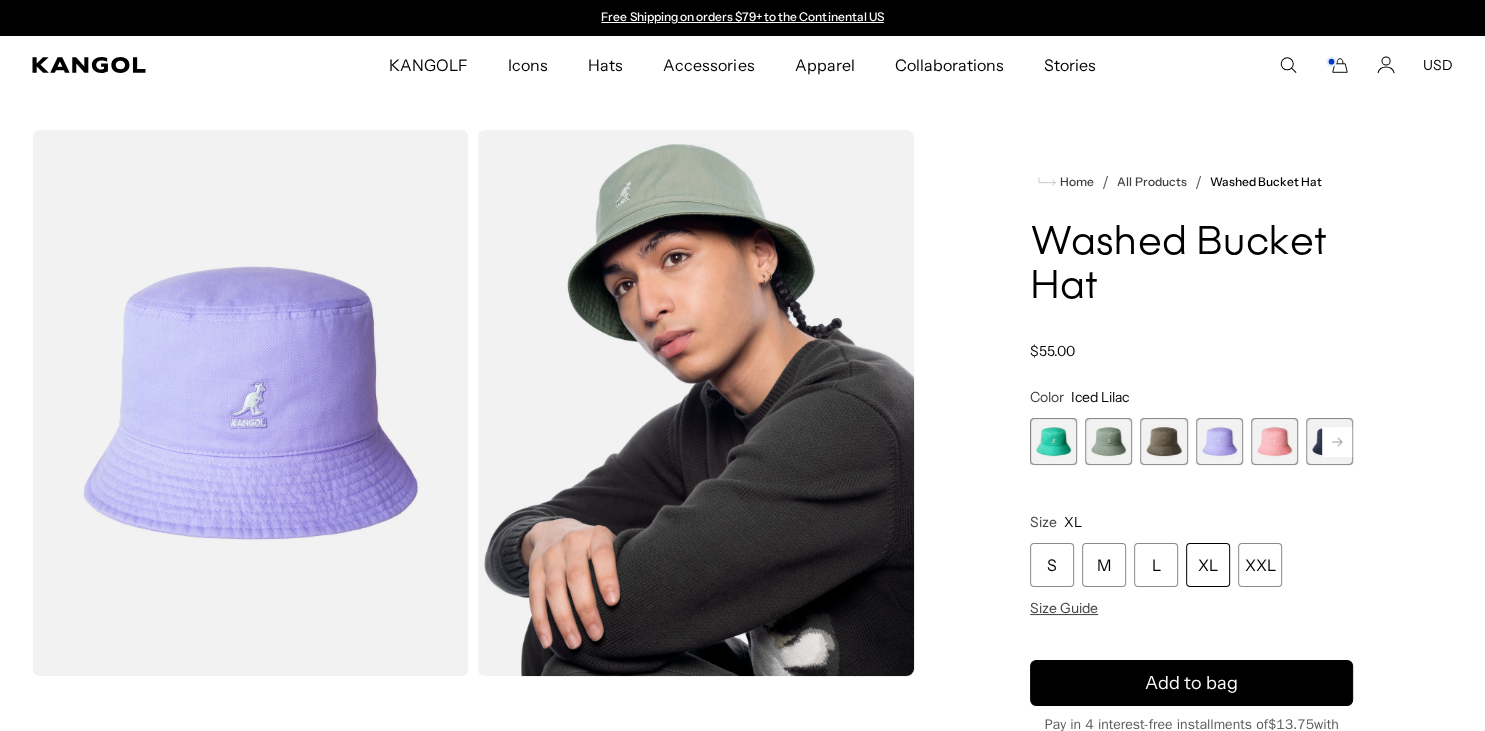 click at bounding box center [1108, 441] 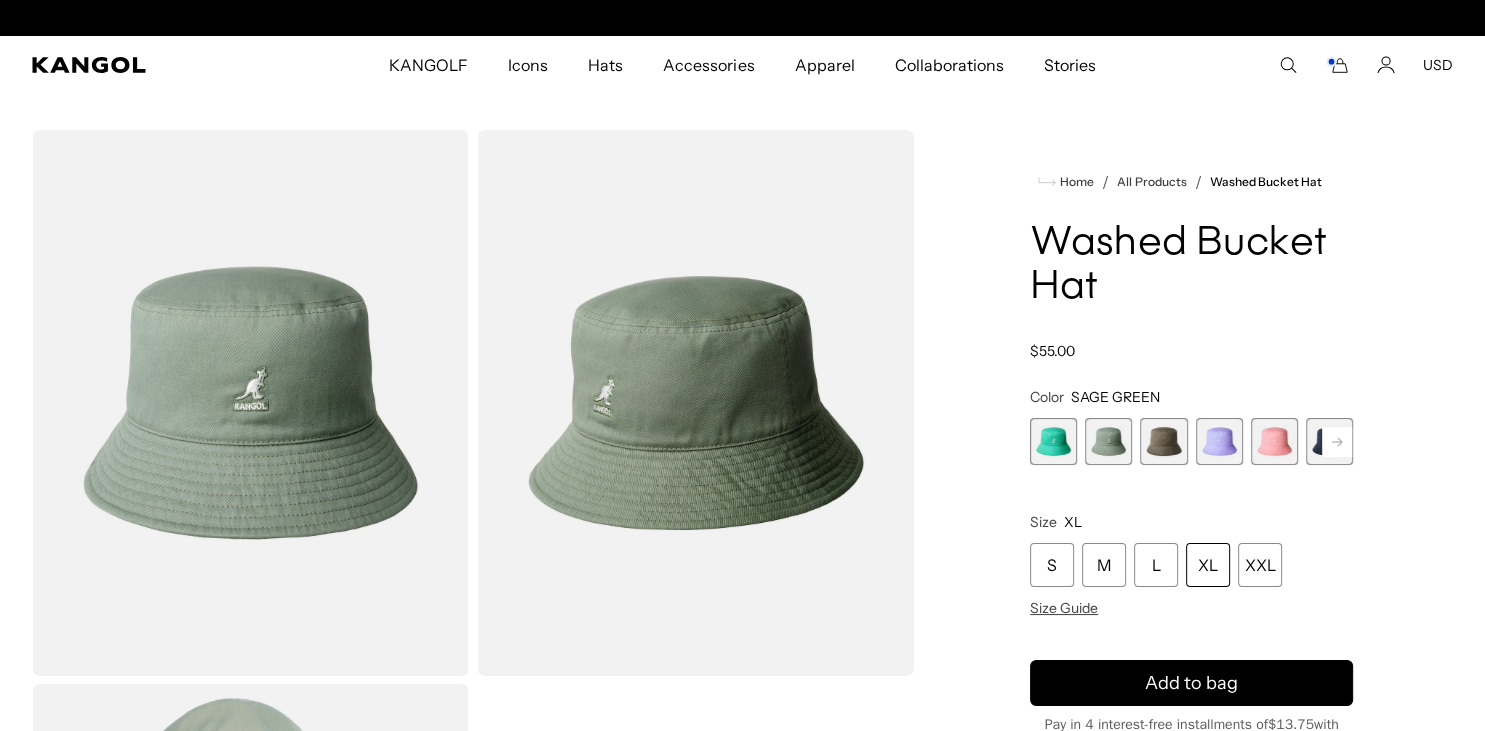 scroll, scrollTop: 0, scrollLeft: 412, axis: horizontal 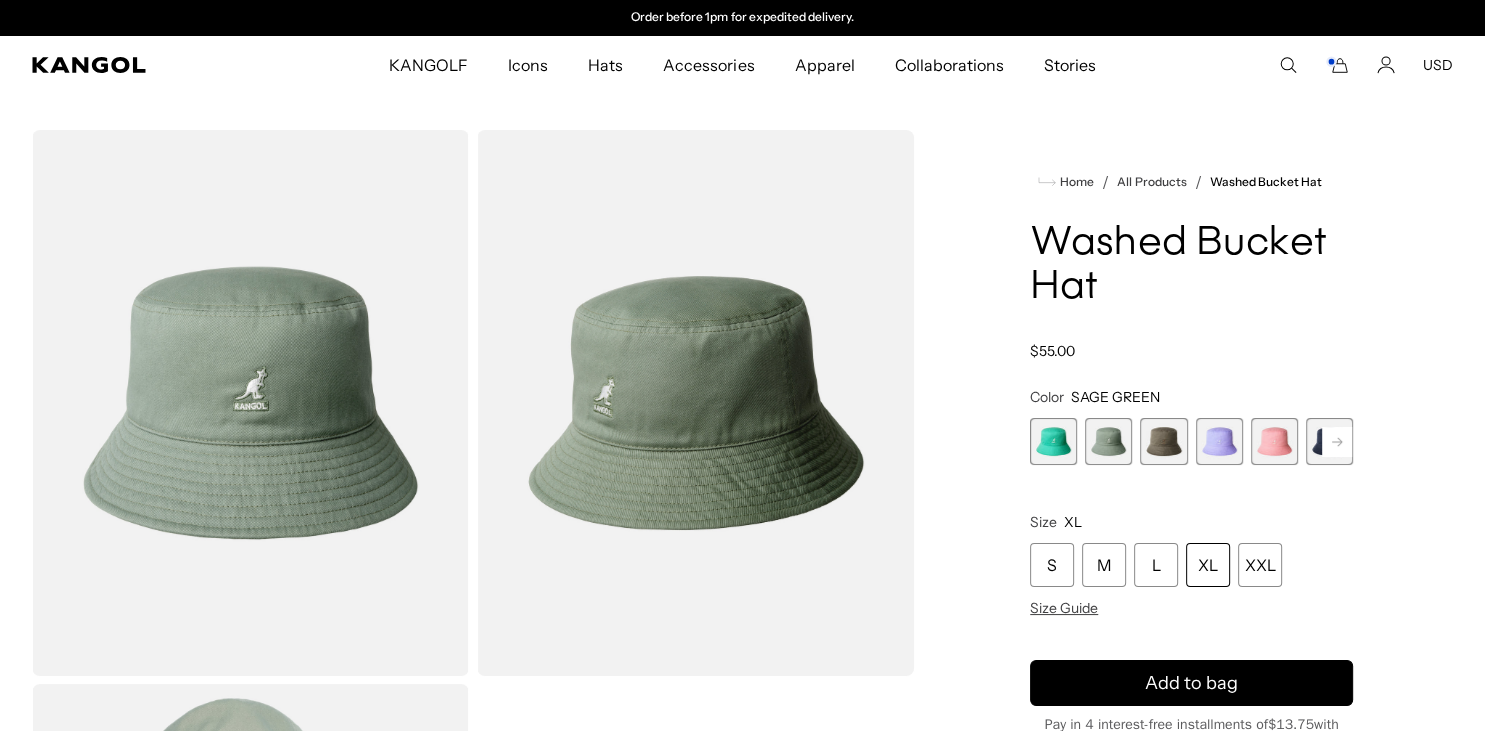 click at bounding box center [1163, 441] 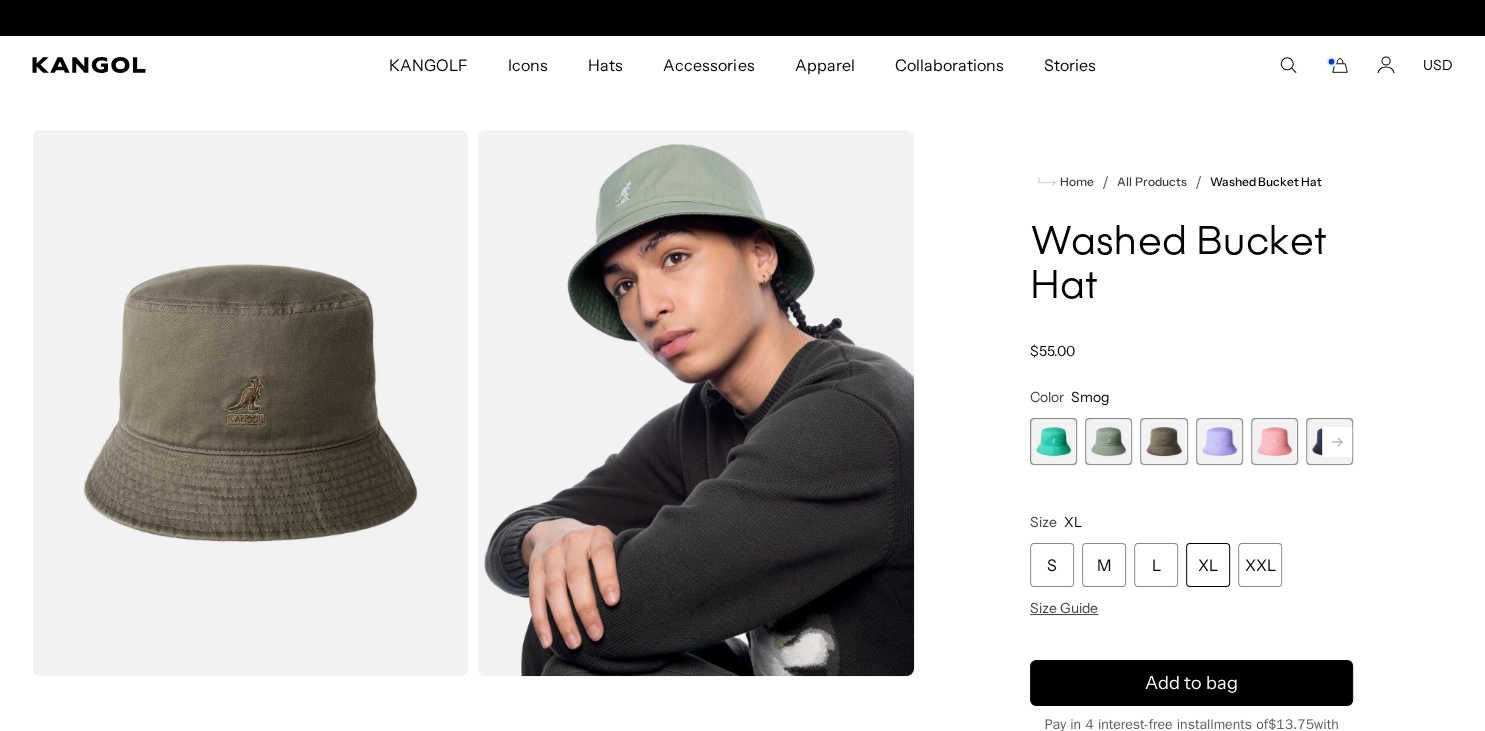 scroll, scrollTop: 0, scrollLeft: 0, axis: both 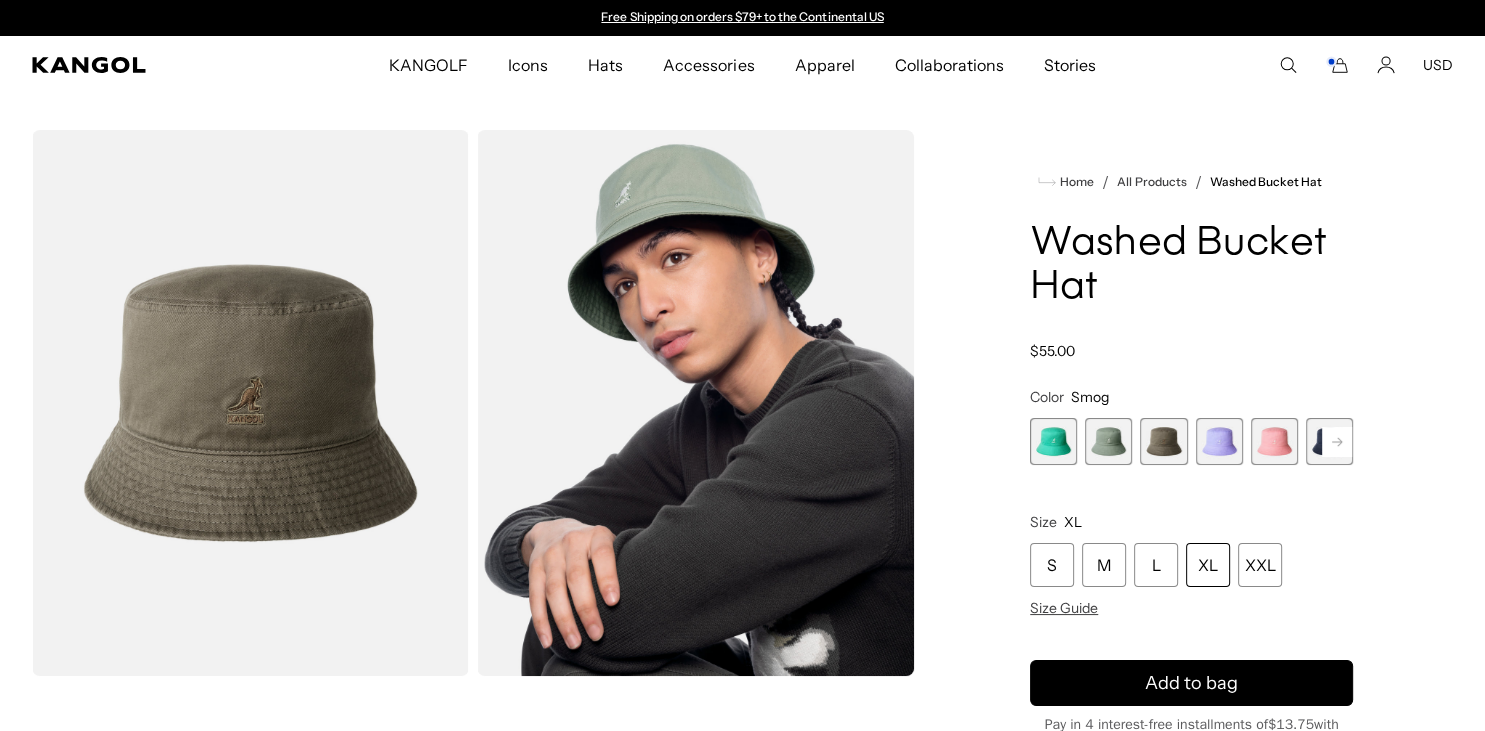 click at bounding box center [1108, 441] 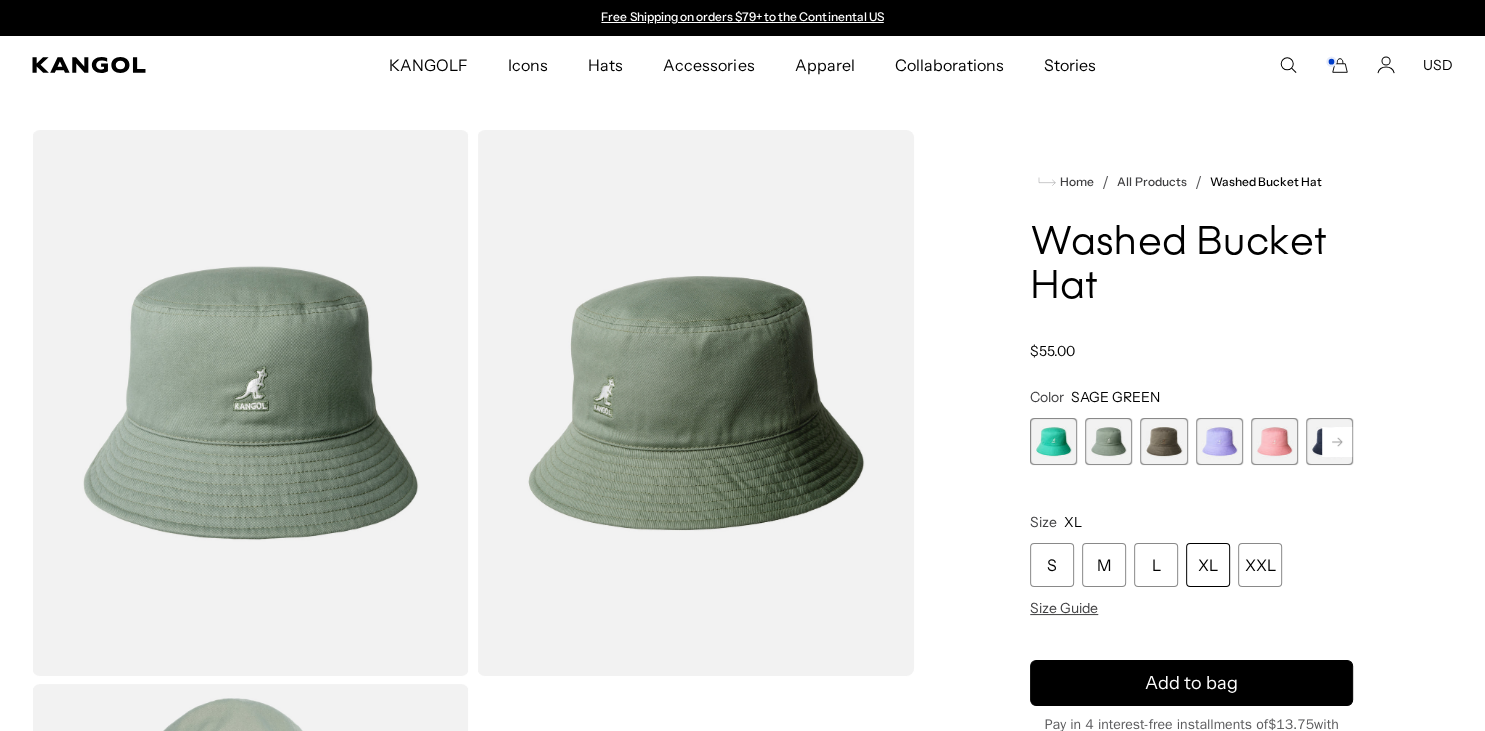 click 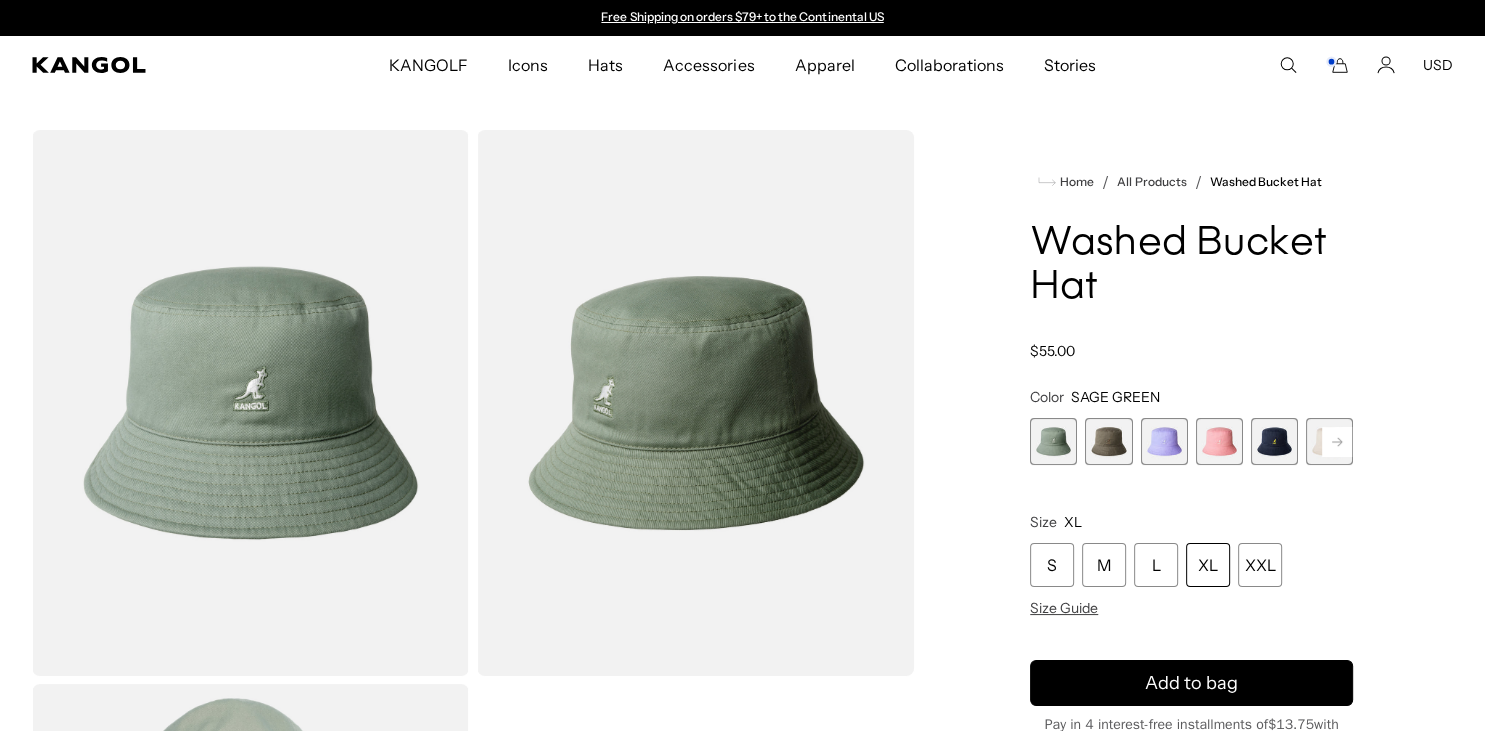 click 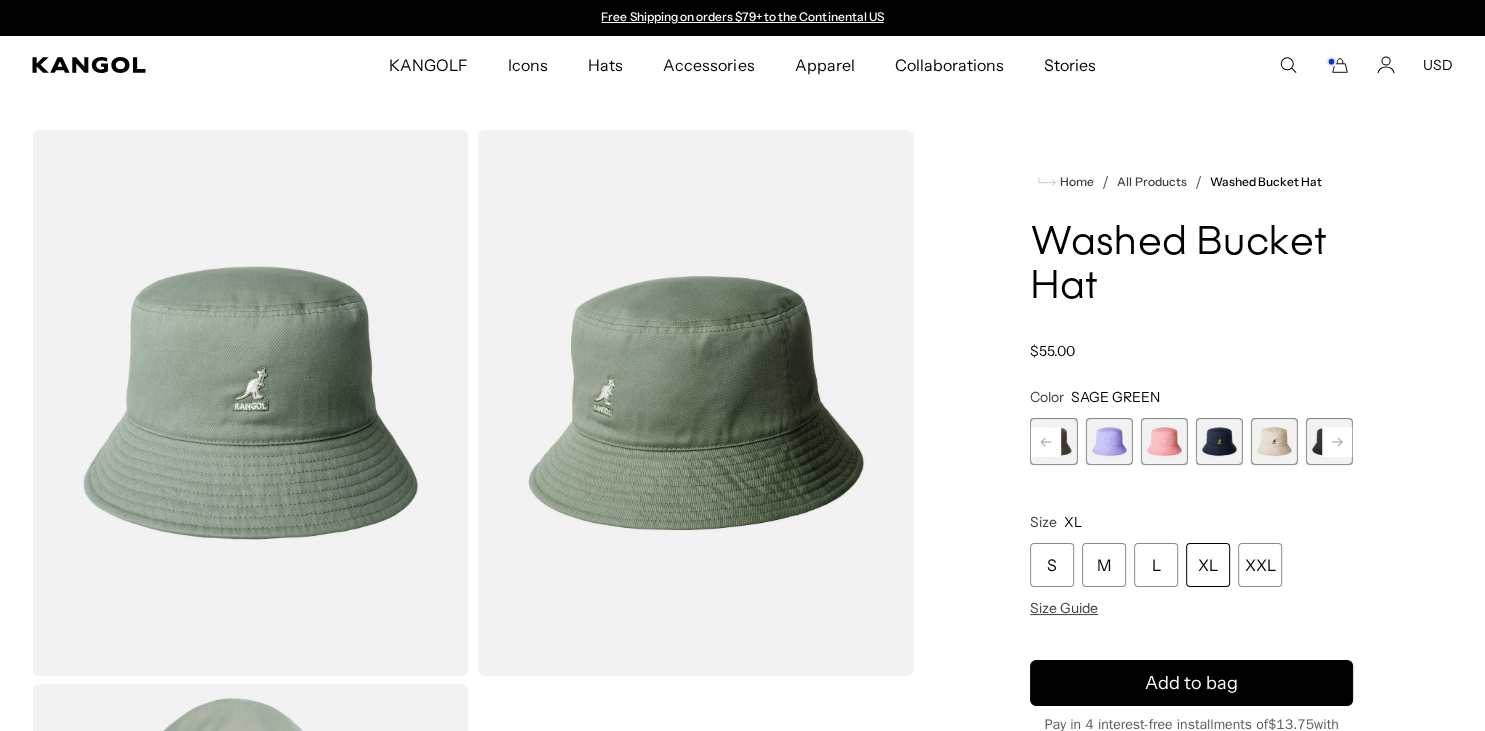 click 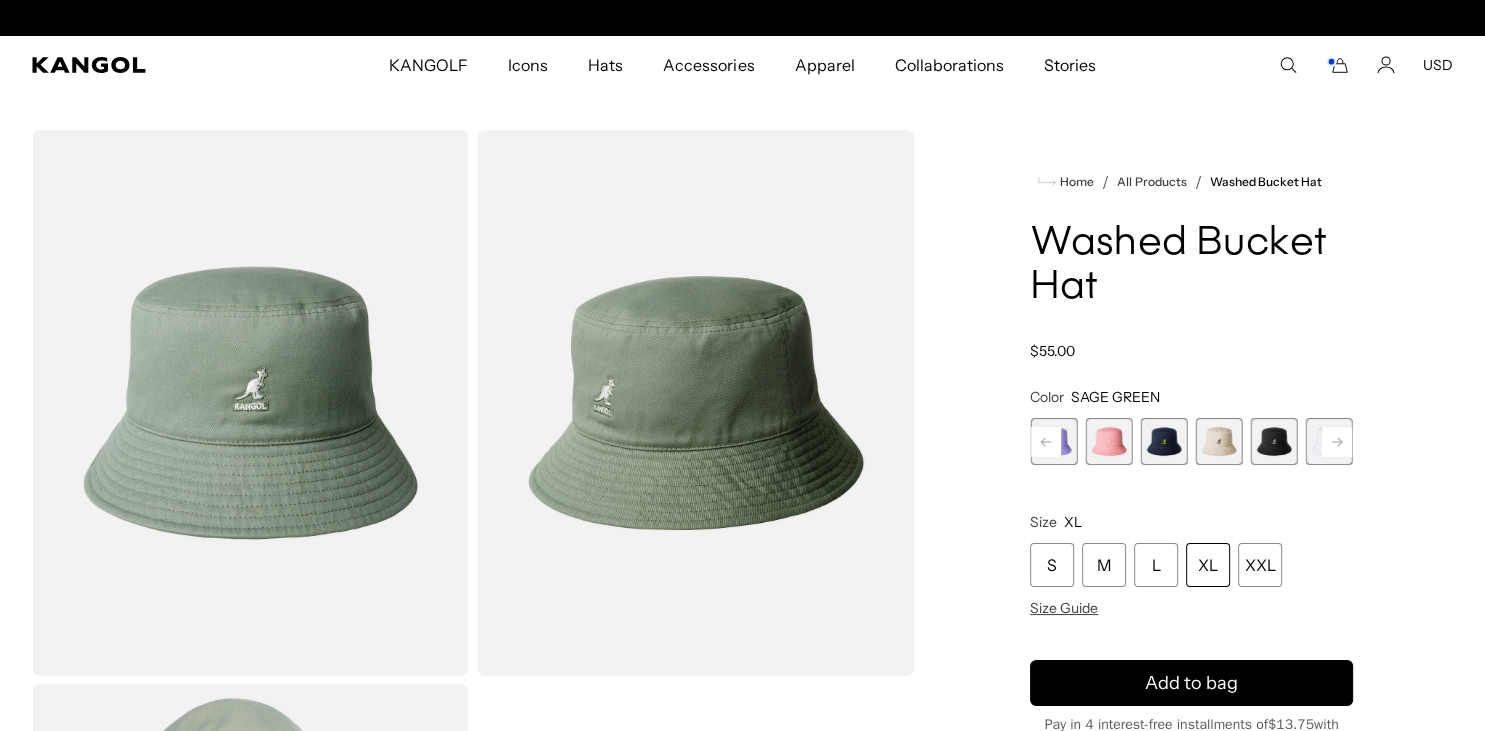 scroll, scrollTop: 0, scrollLeft: 412, axis: horizontal 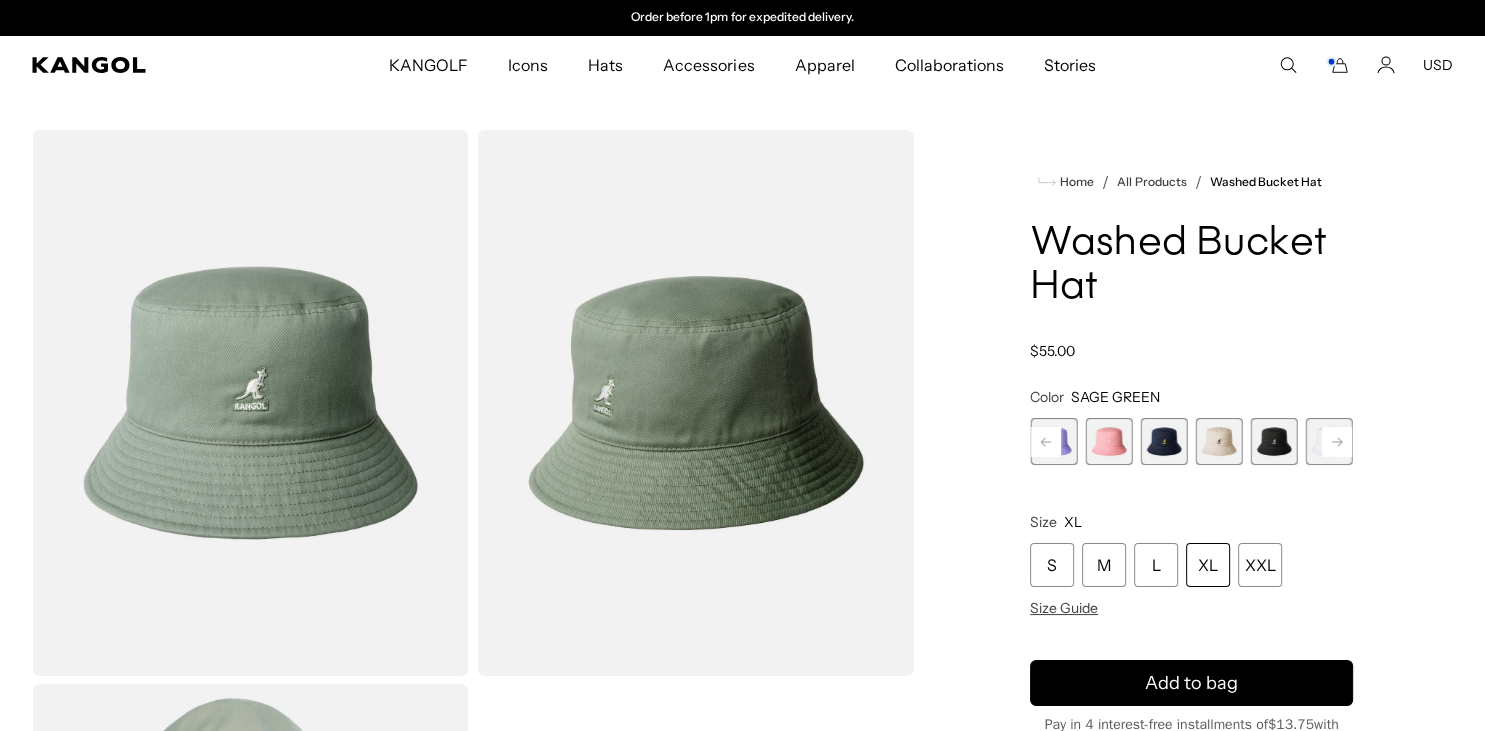 click at bounding box center [1163, 441] 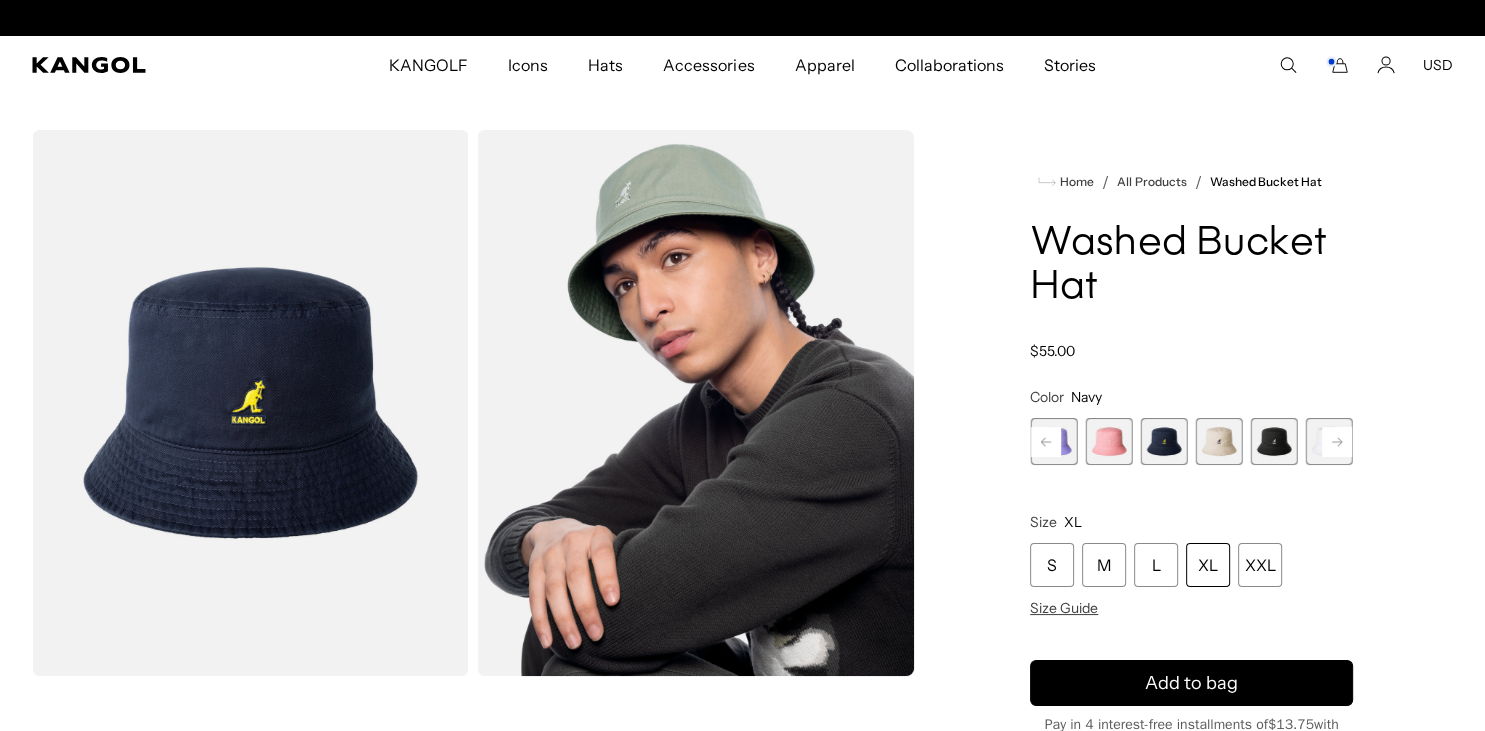 scroll, scrollTop: 0, scrollLeft: 412, axis: horizontal 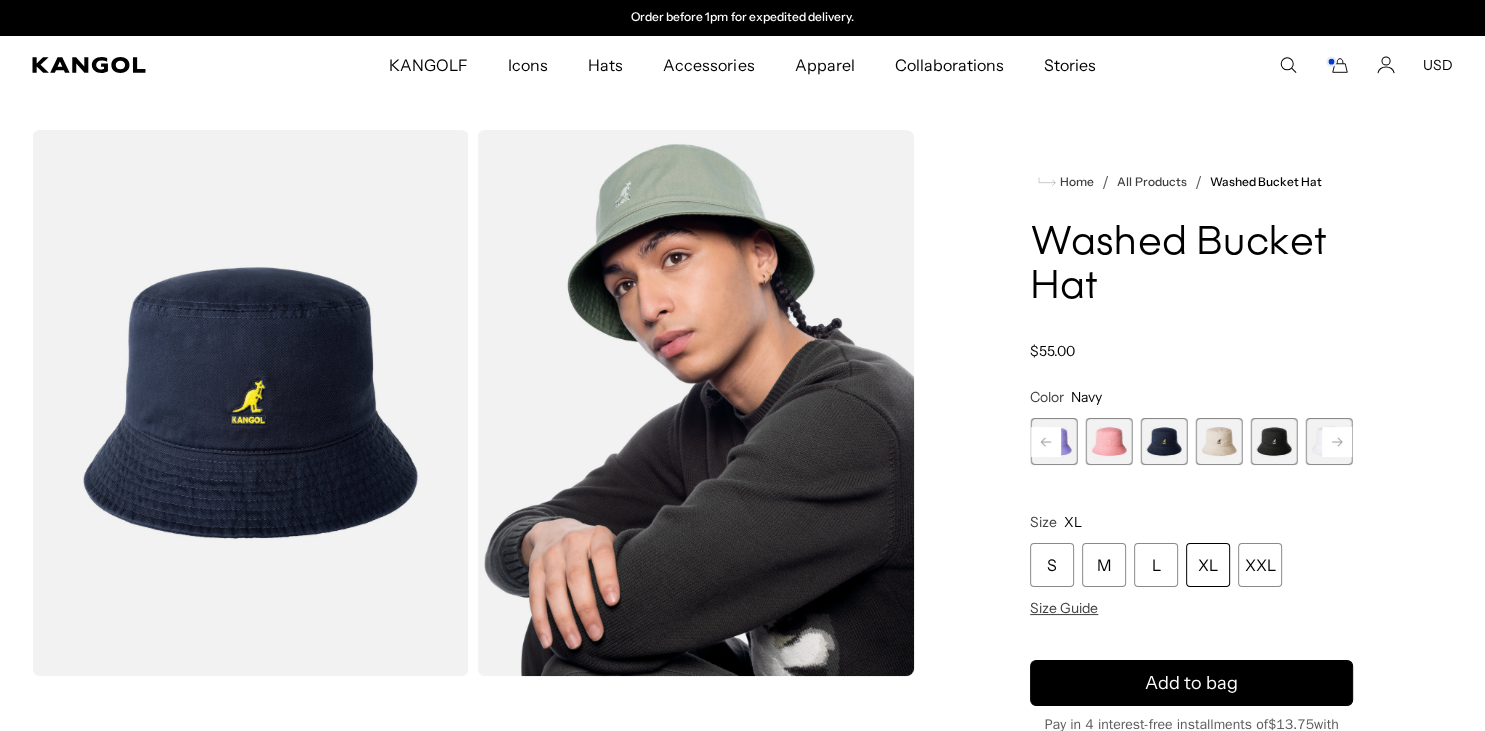 click at bounding box center [1219, 441] 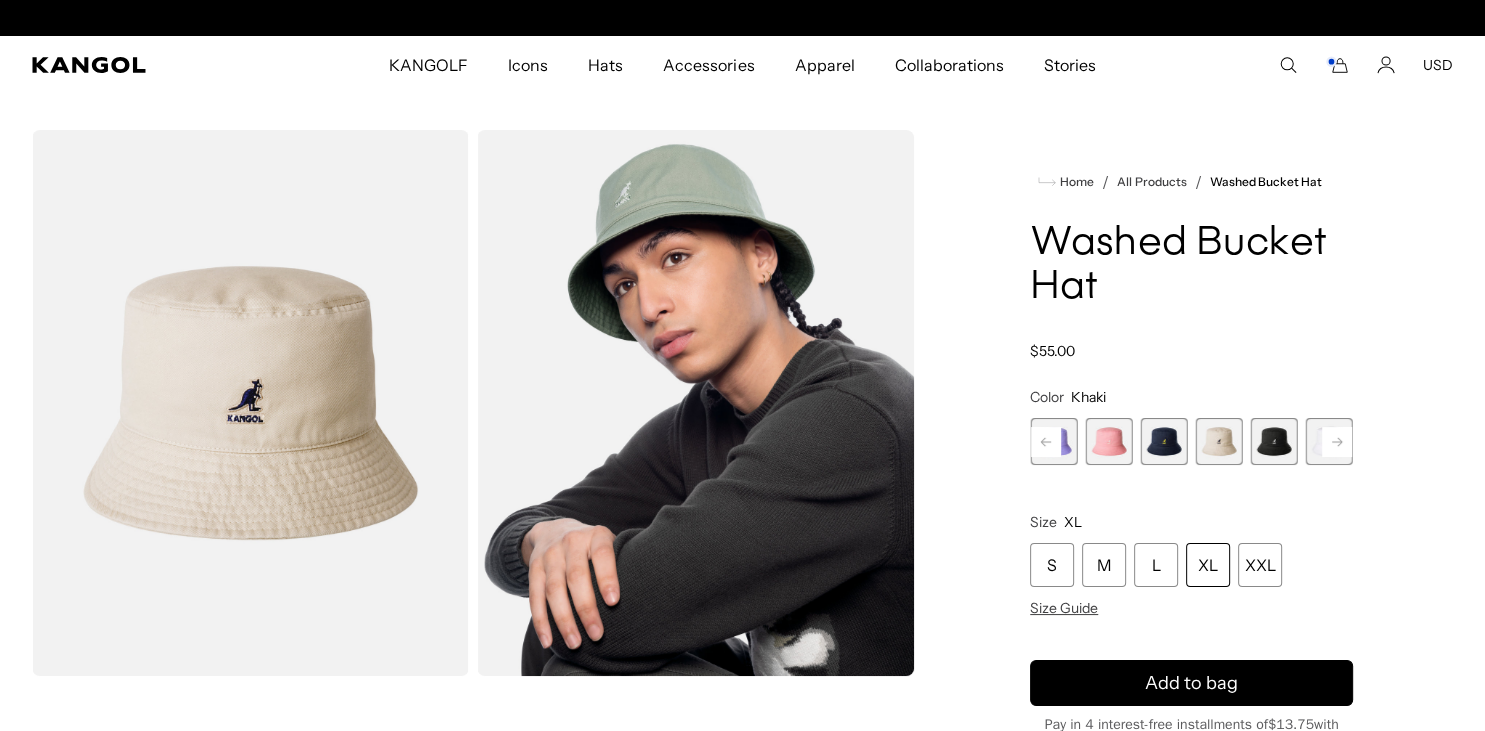 scroll, scrollTop: 0, scrollLeft: 0, axis: both 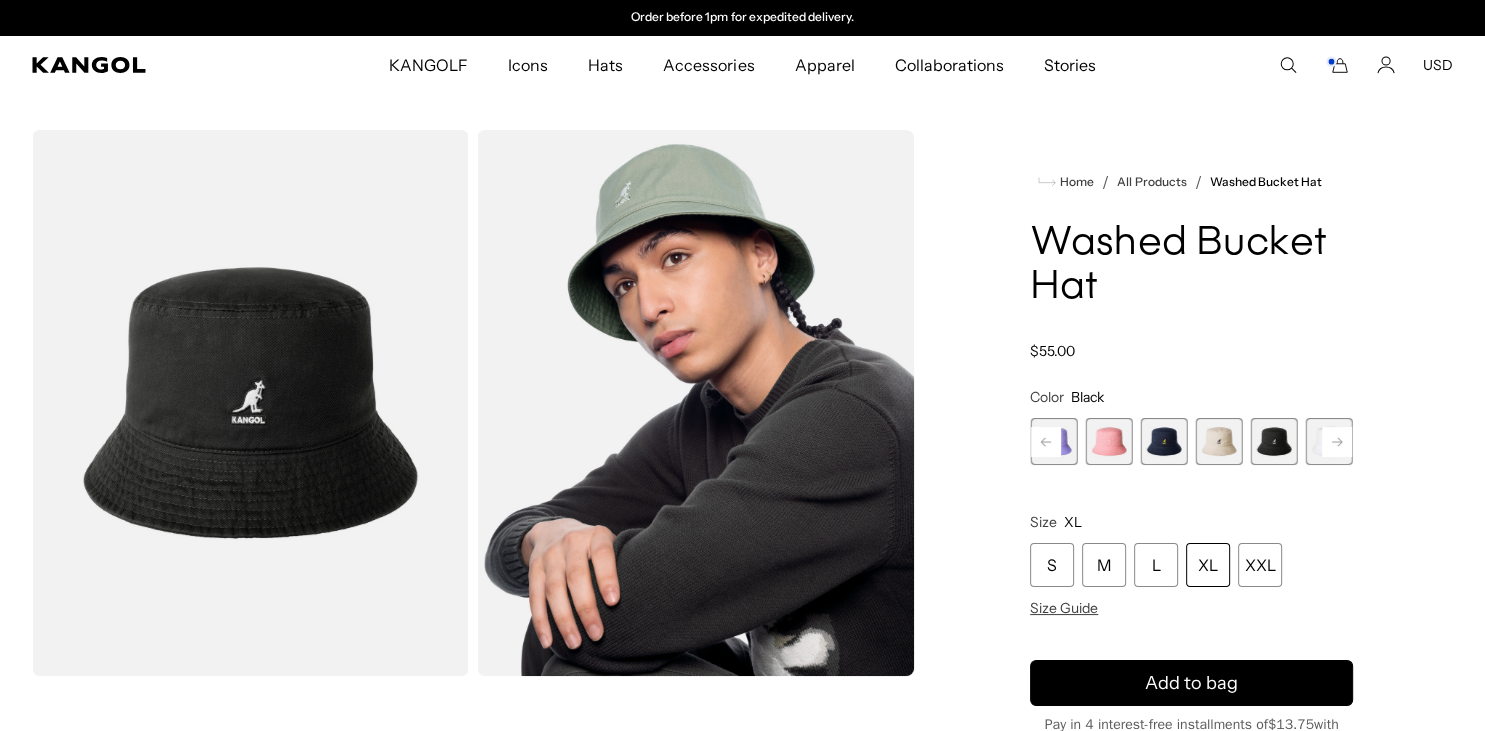 click 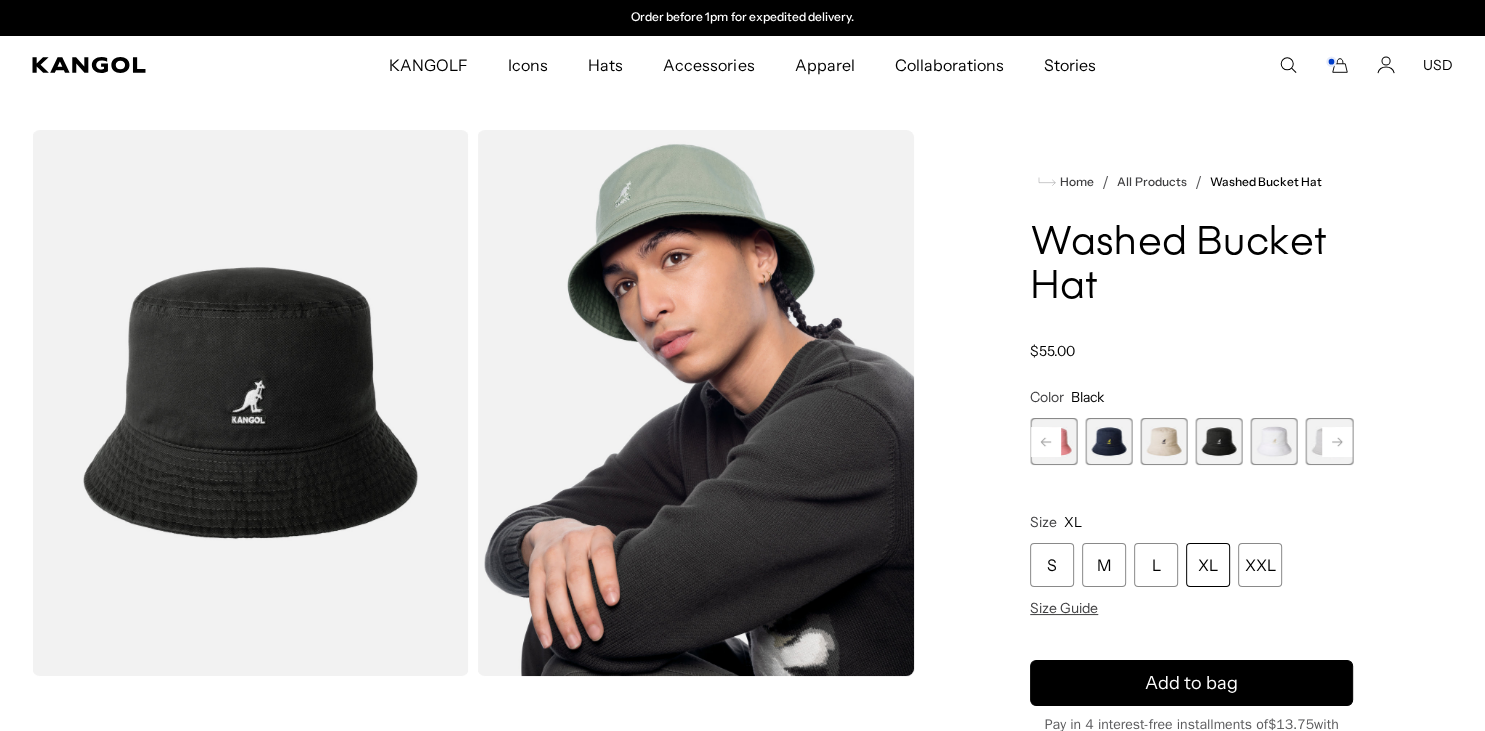 click 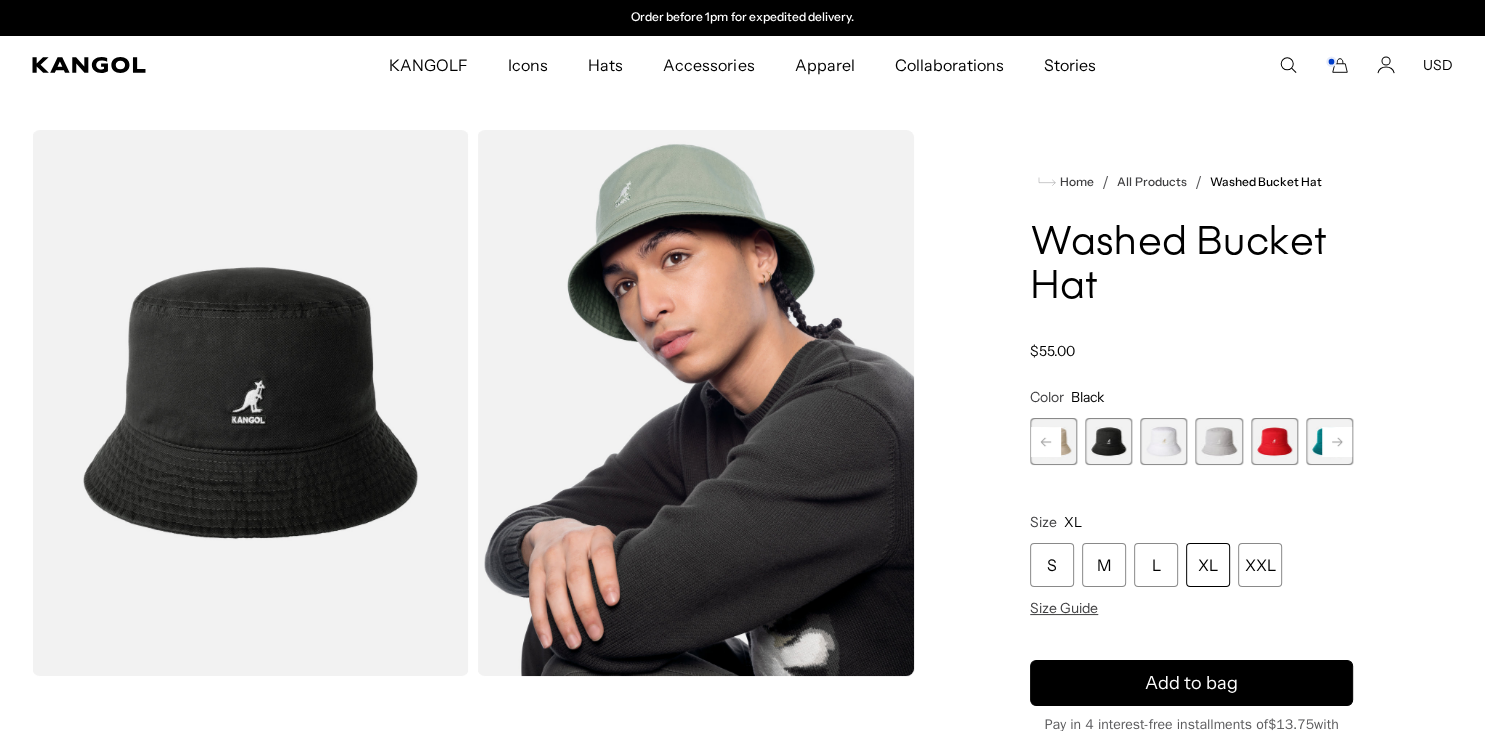 click 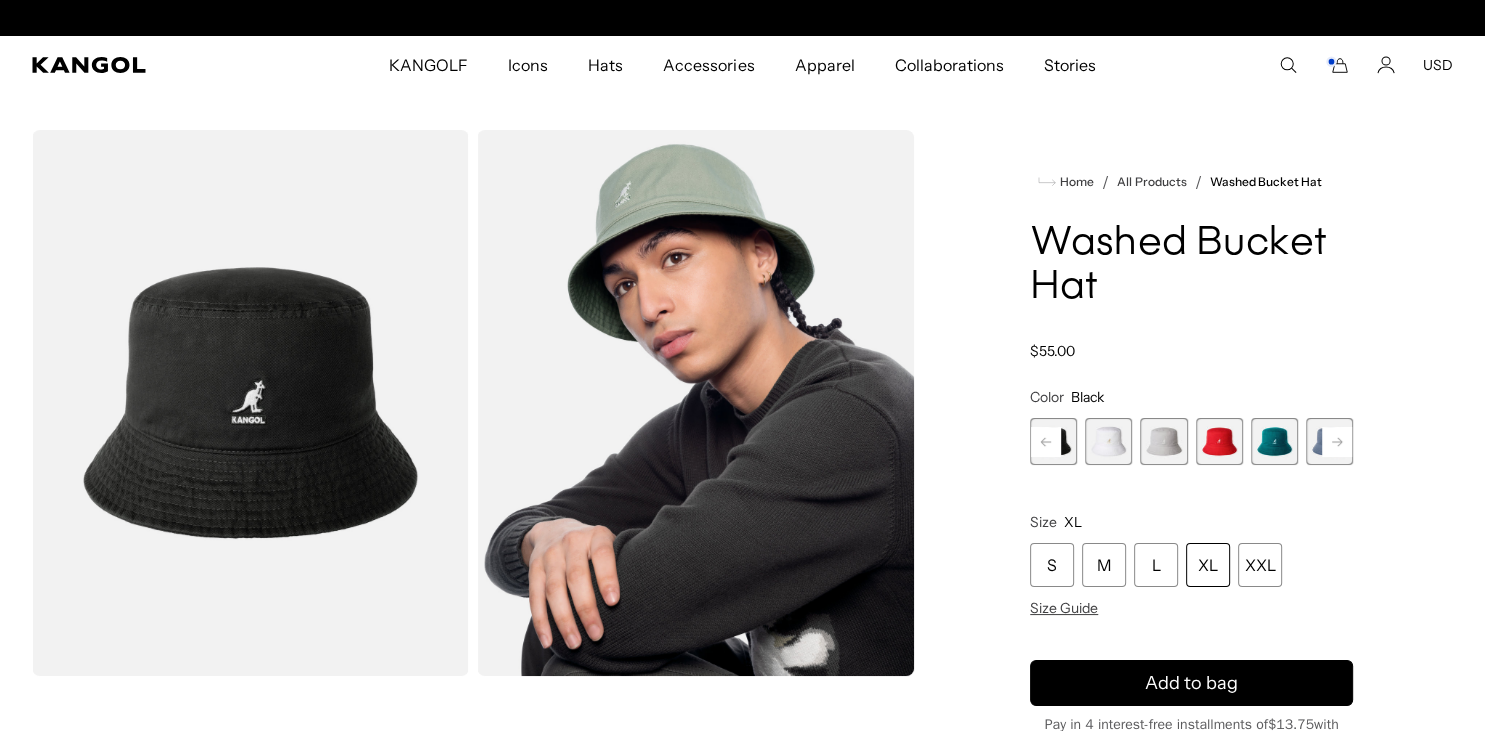 scroll, scrollTop: 0, scrollLeft: 0, axis: both 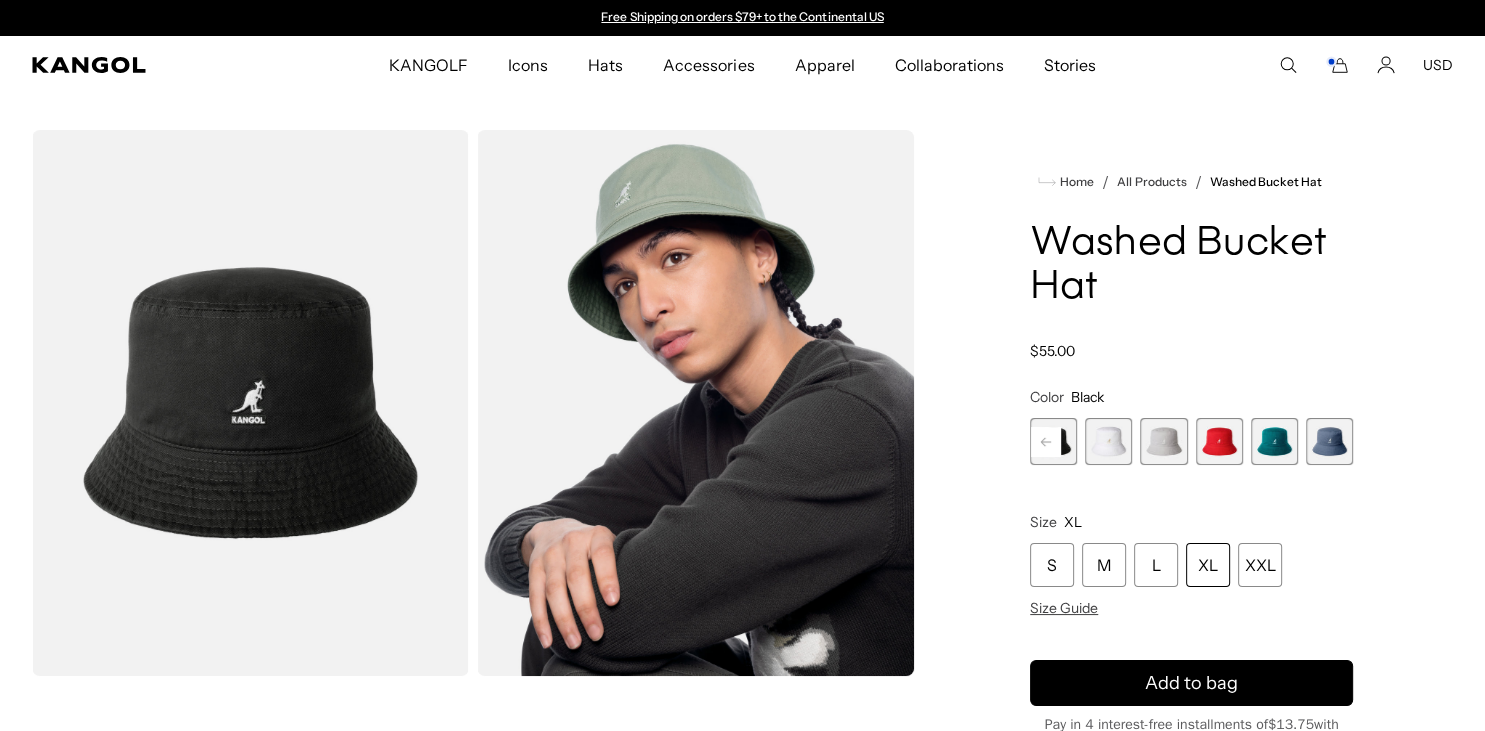 click at bounding box center (1219, 441) 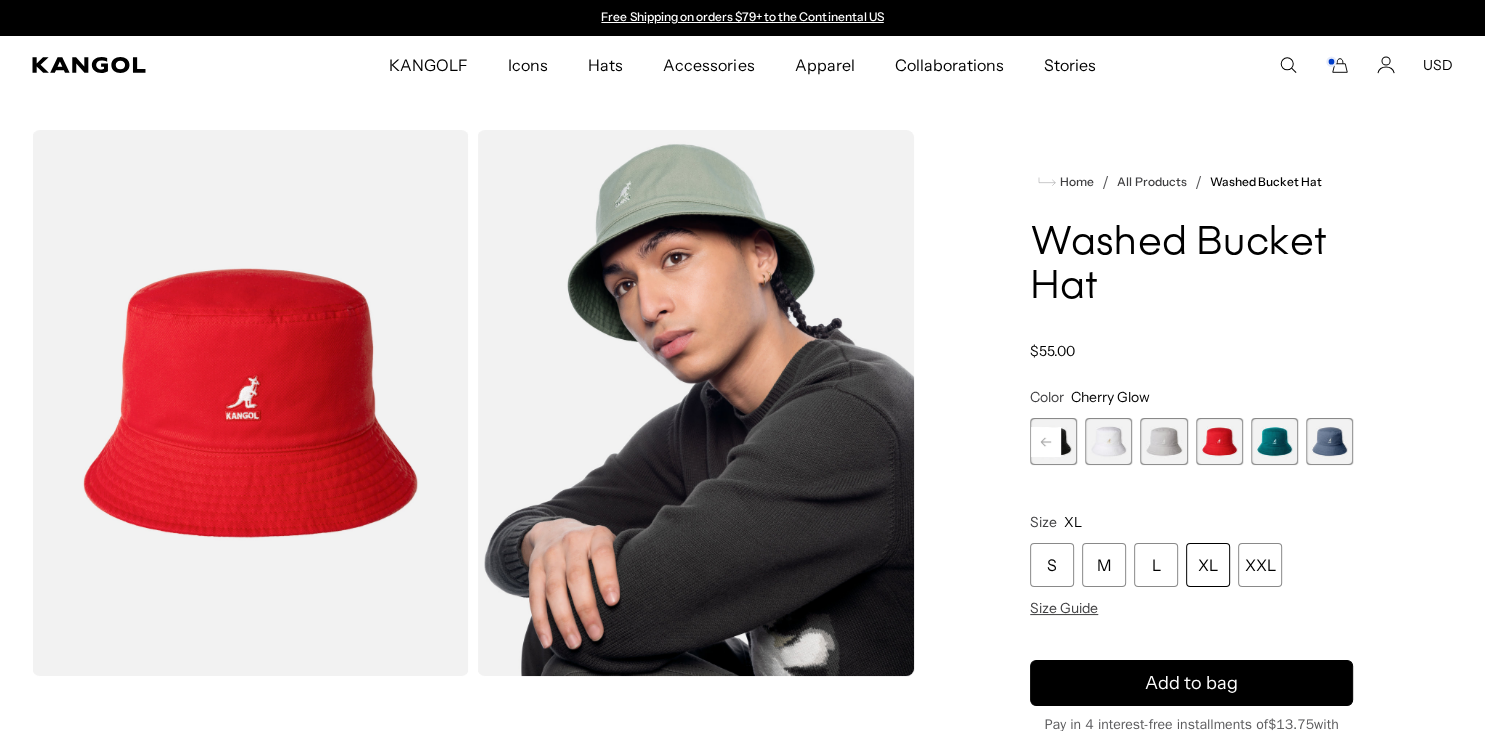click at bounding box center [1163, 441] 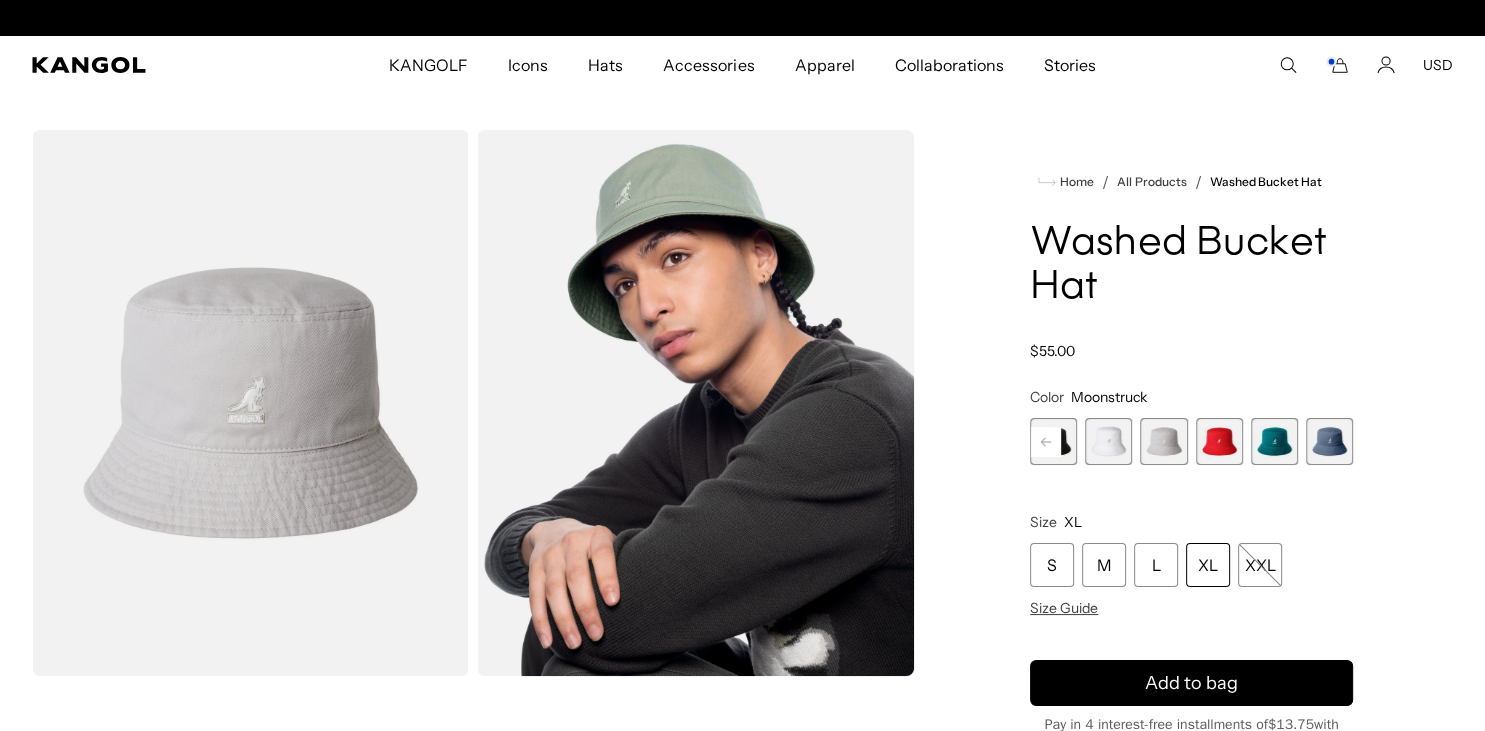 scroll, scrollTop: 0, scrollLeft: 412, axis: horizontal 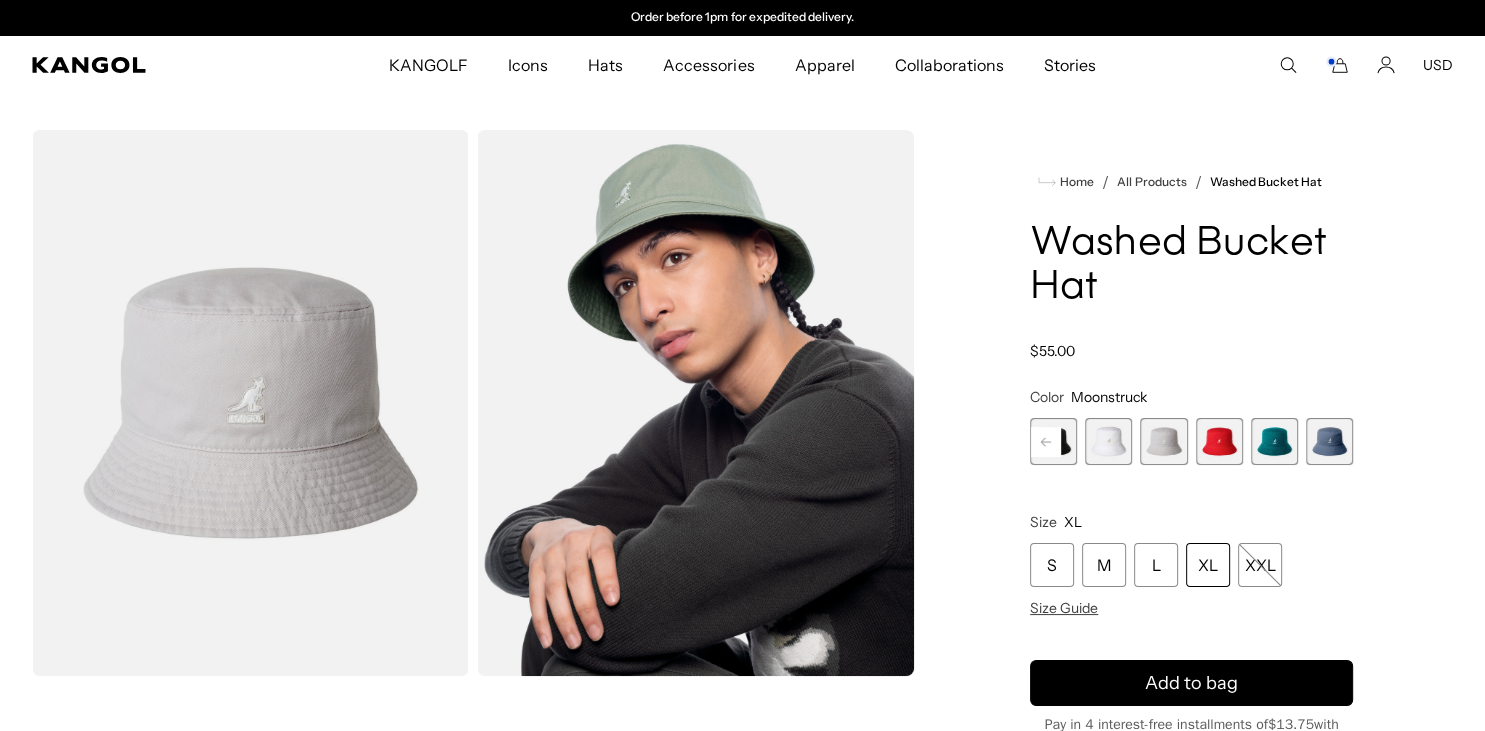 click at bounding box center [1219, 441] 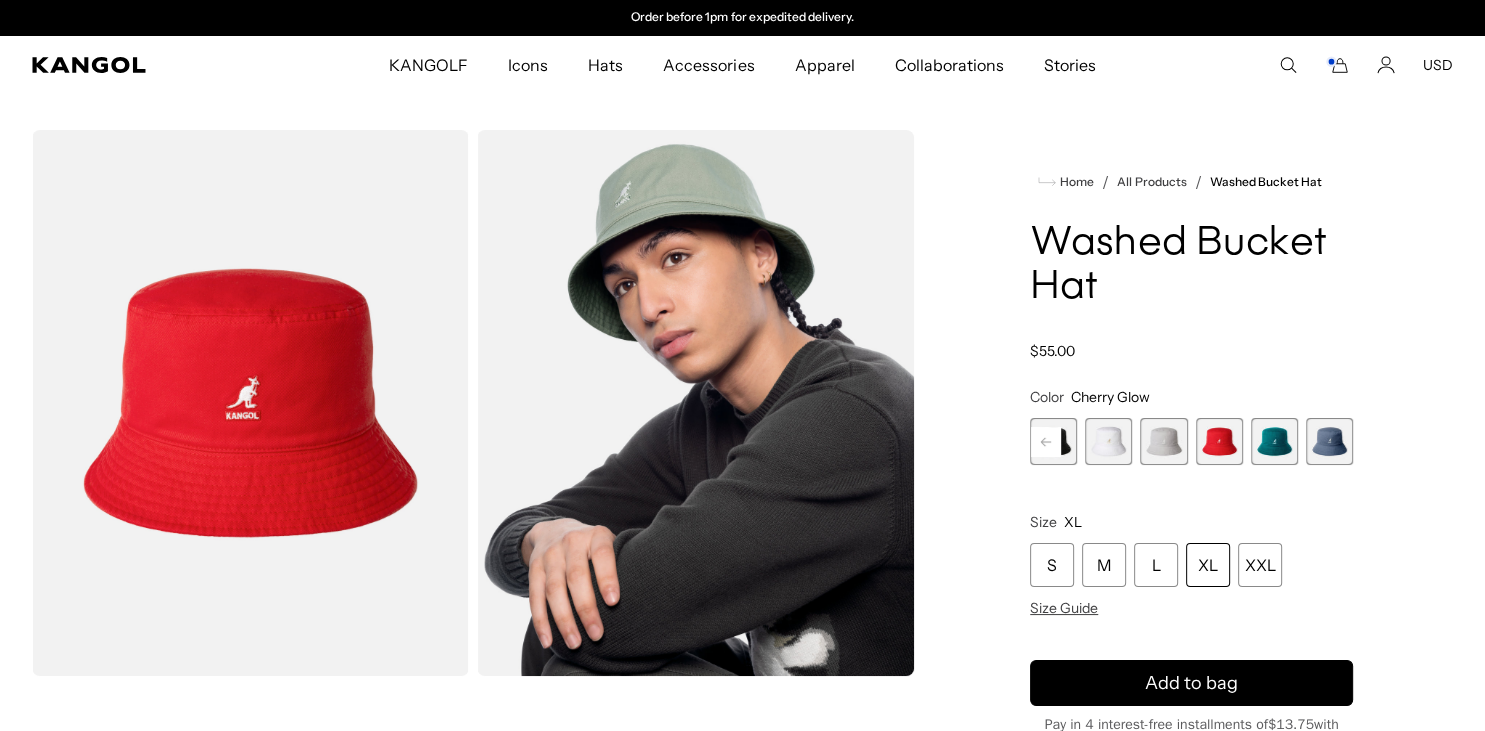 click at bounding box center (1274, 441) 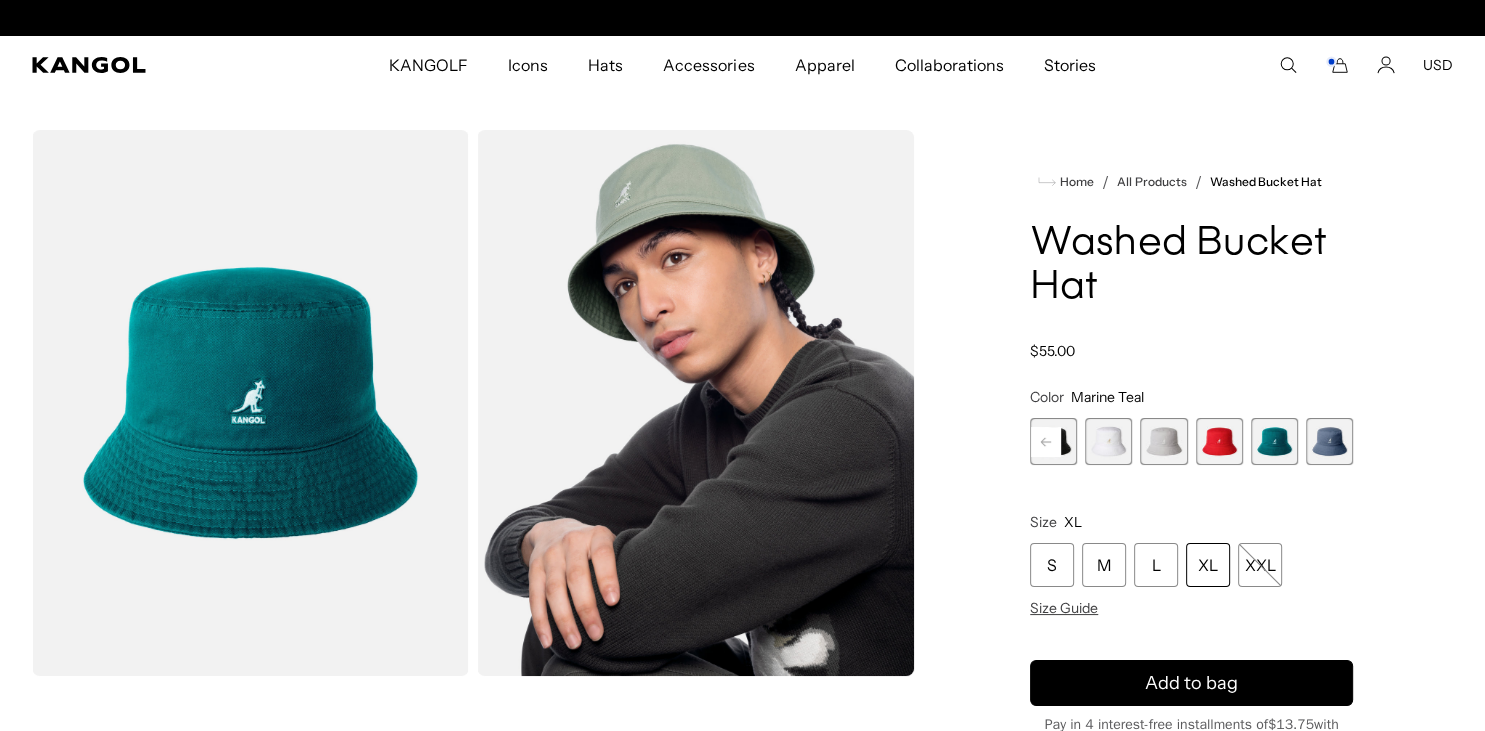 scroll, scrollTop: 0, scrollLeft: 0, axis: both 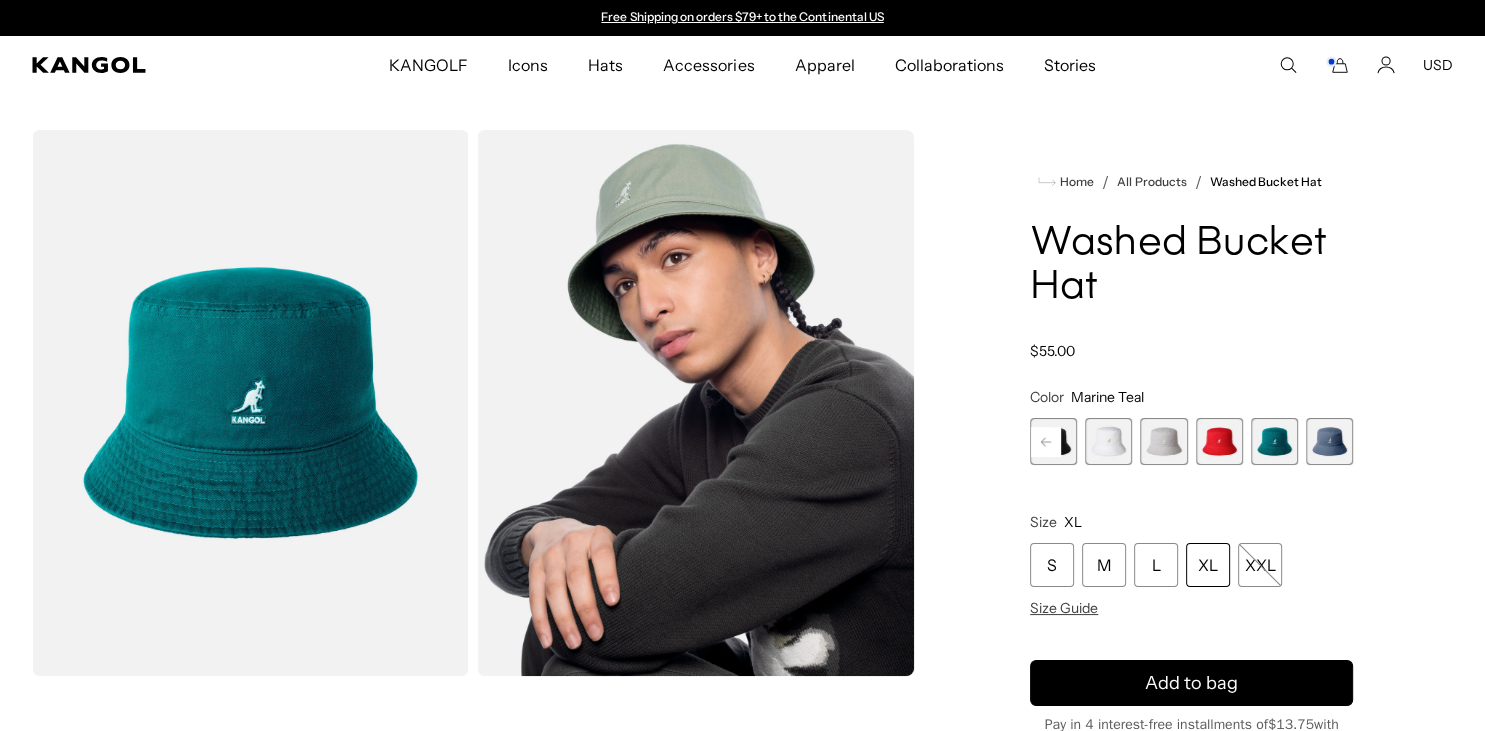 click at bounding box center [1329, 441] 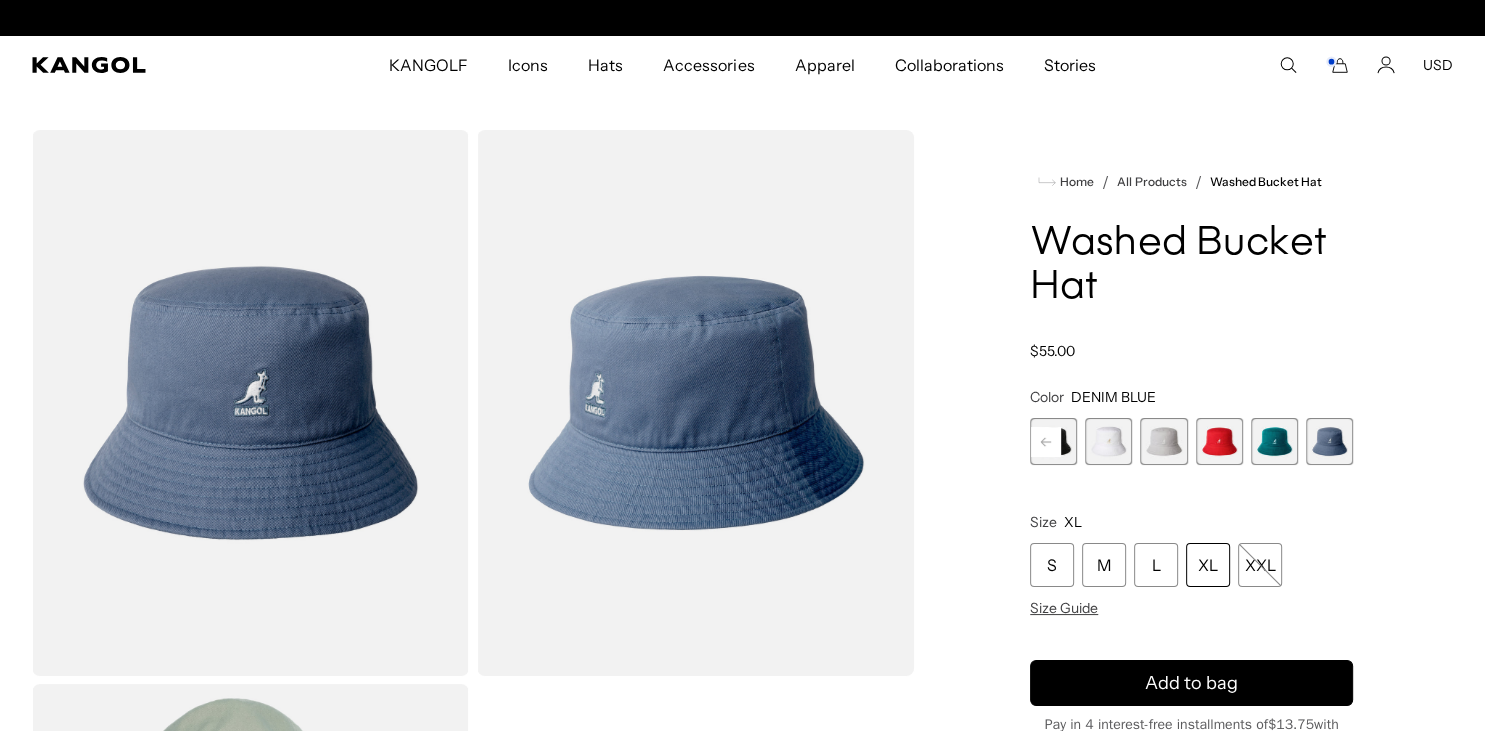 scroll, scrollTop: 0, scrollLeft: 412, axis: horizontal 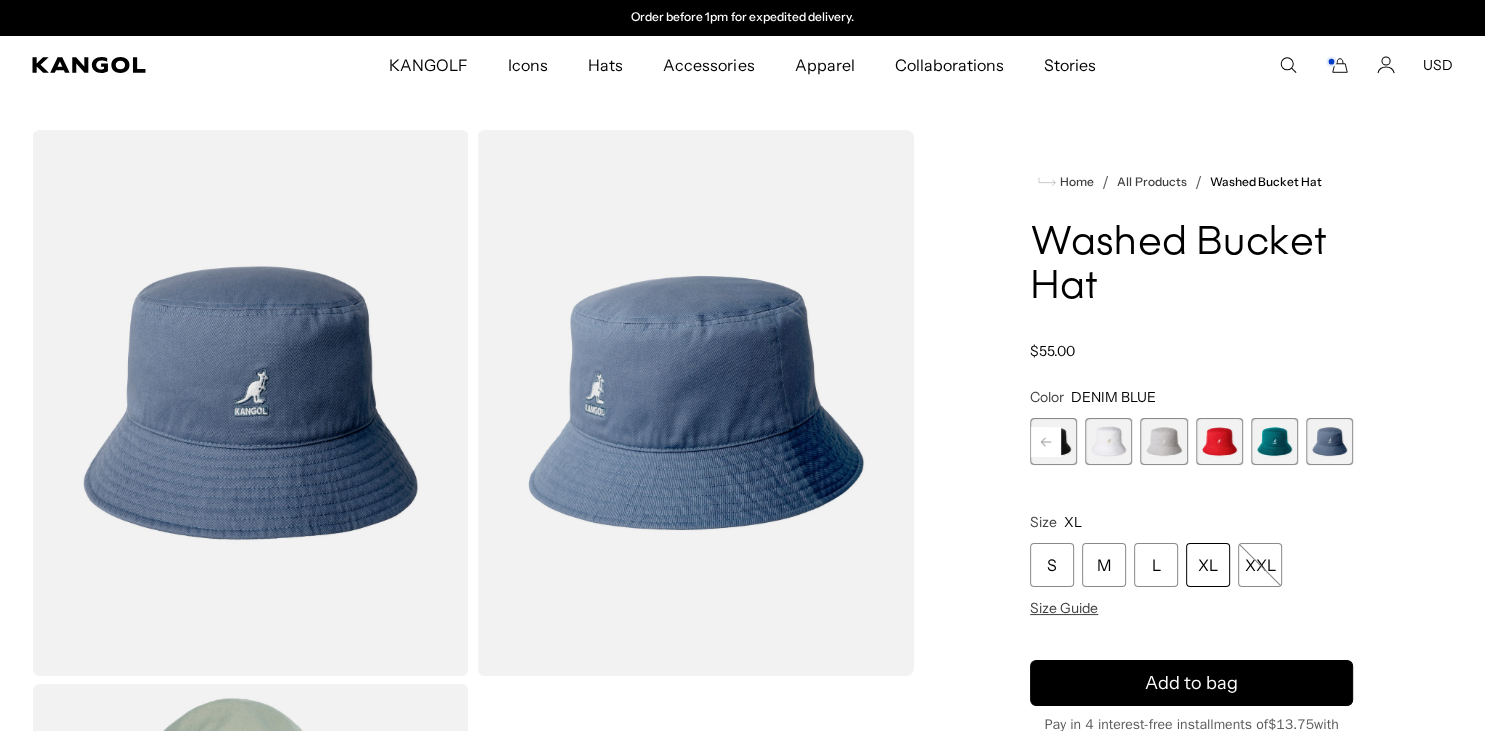 click at bounding box center (1274, 441) 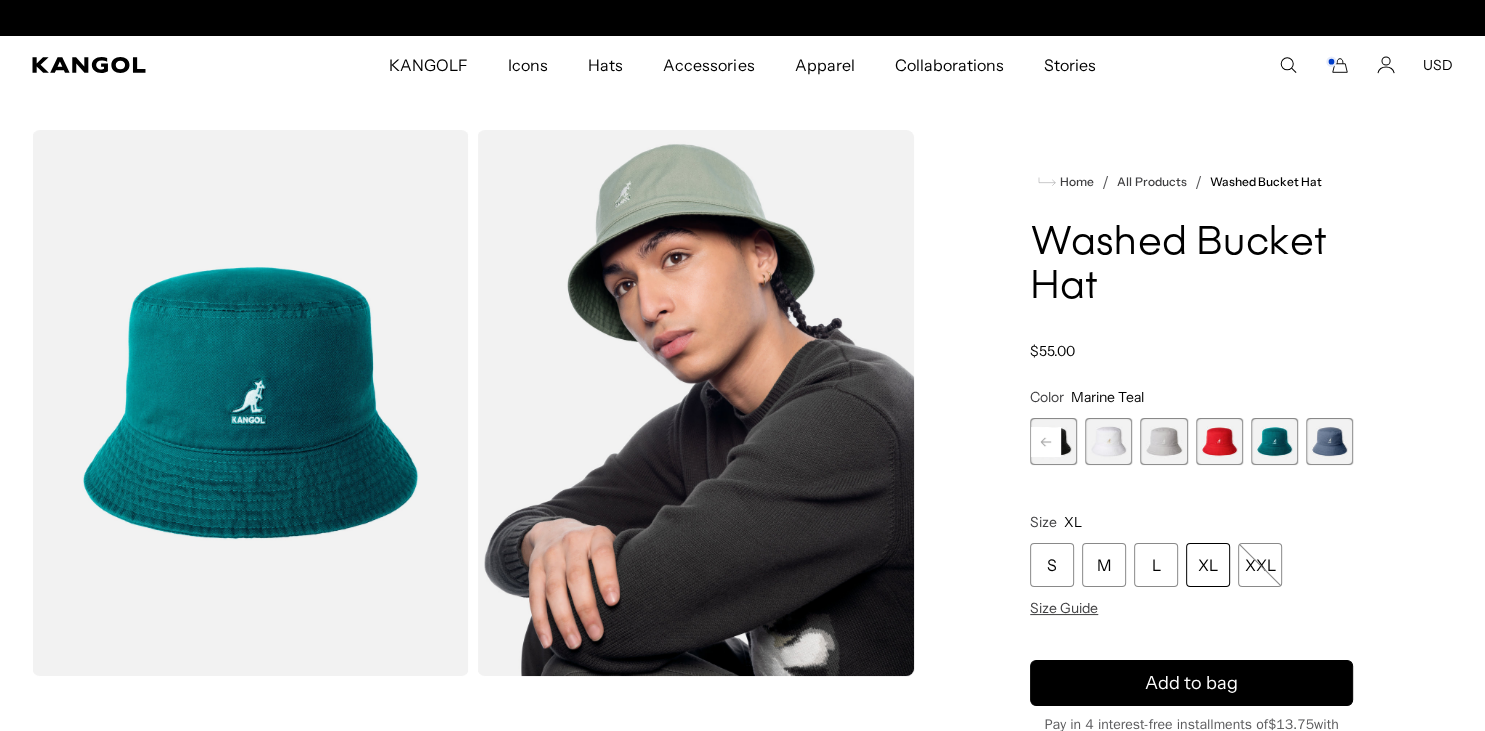 scroll, scrollTop: 0, scrollLeft: 0, axis: both 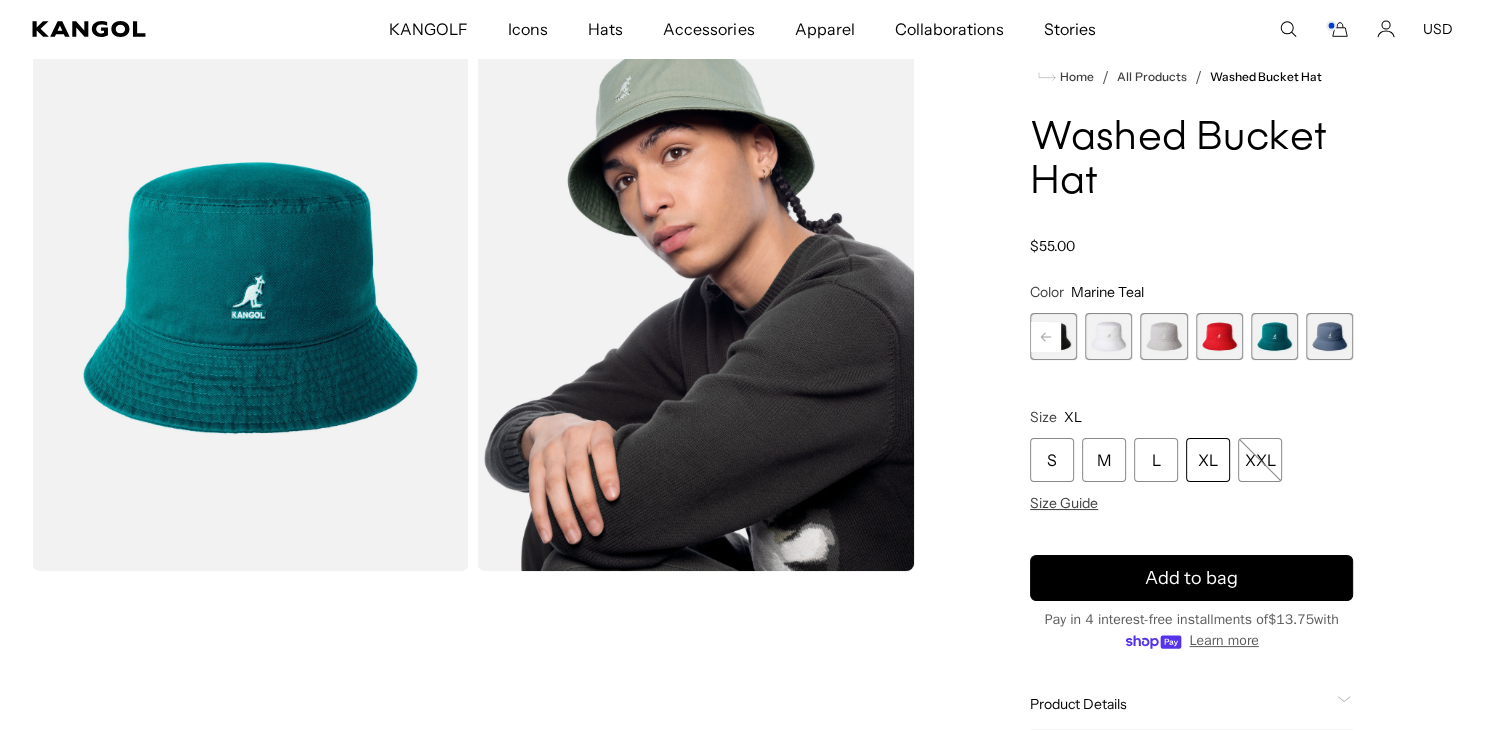 click at bounding box center (250, 298) 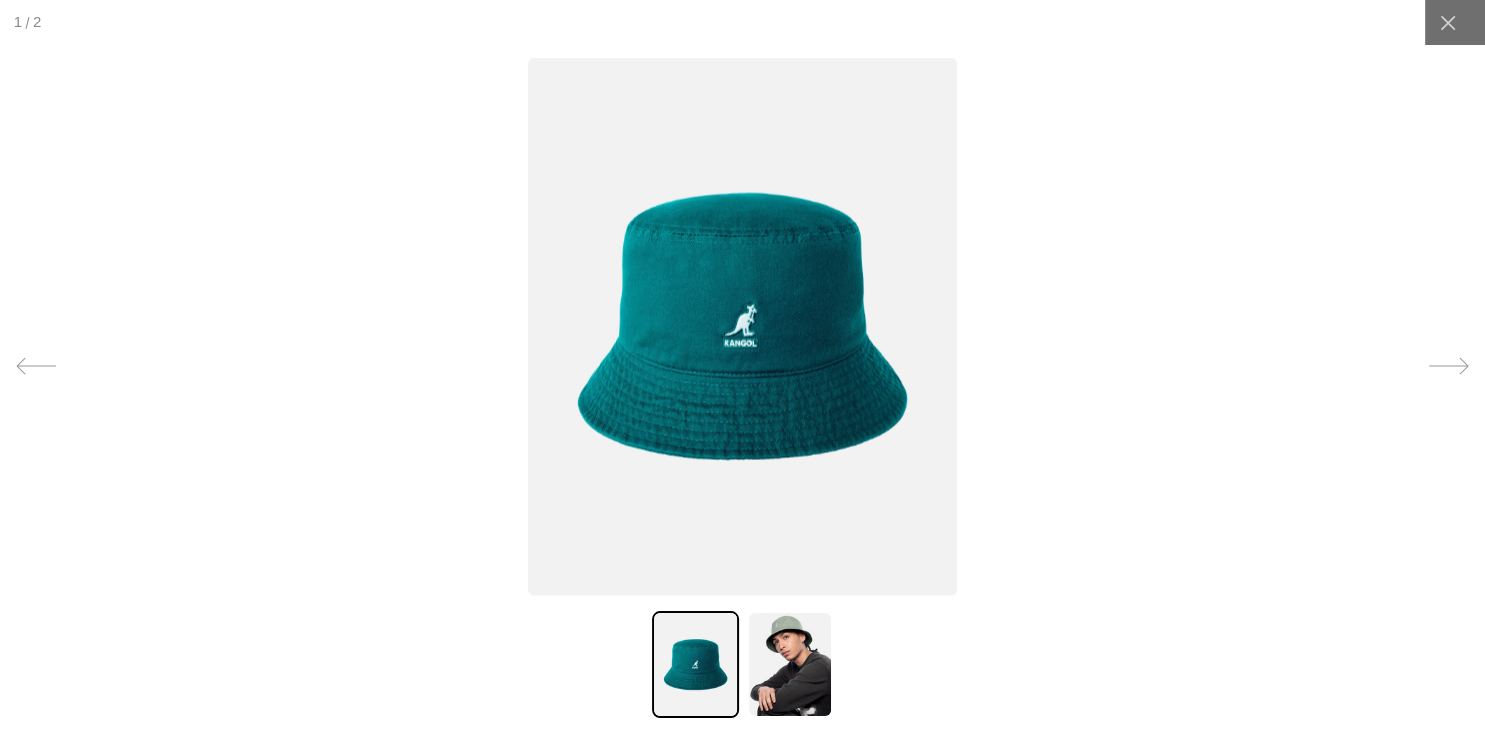 scroll, scrollTop: 0, scrollLeft: 412, axis: horizontal 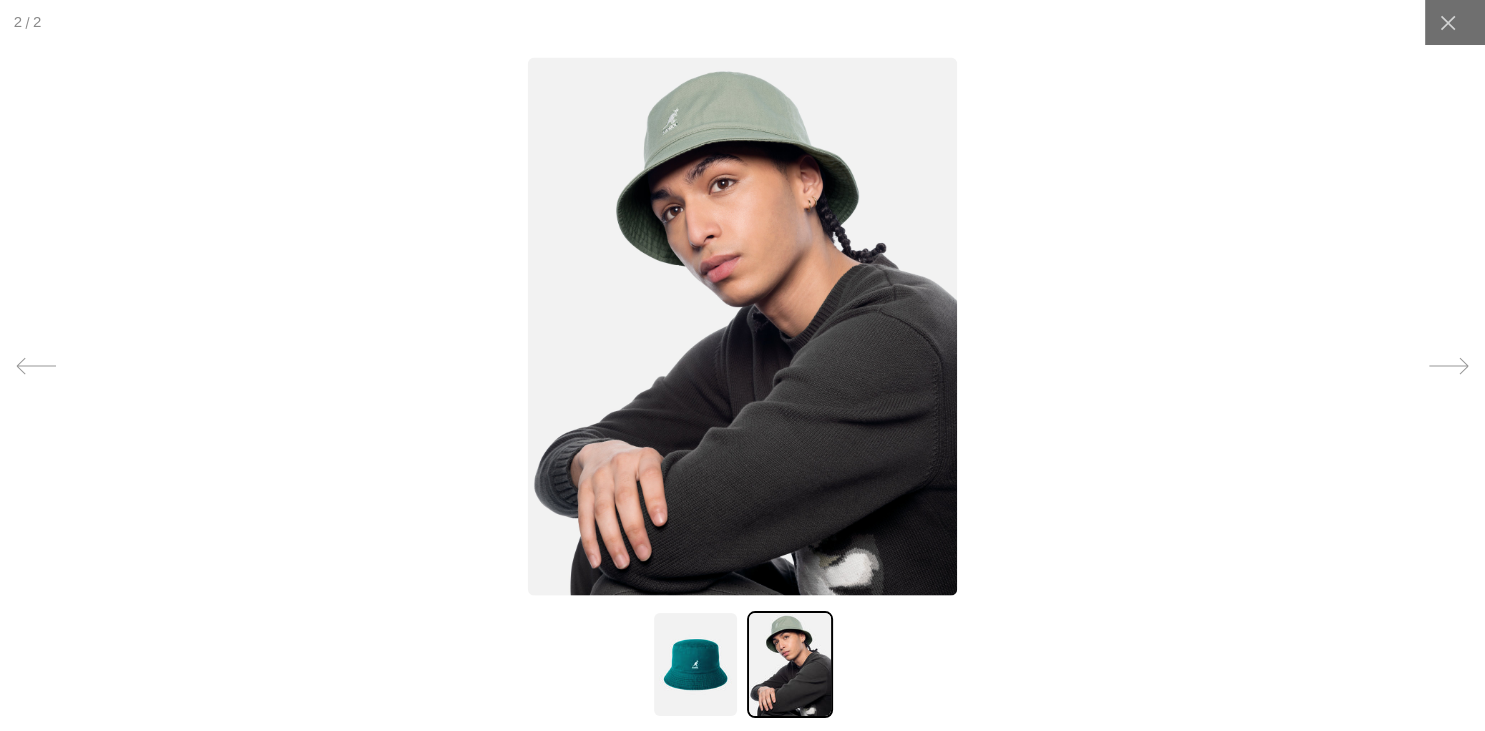 click 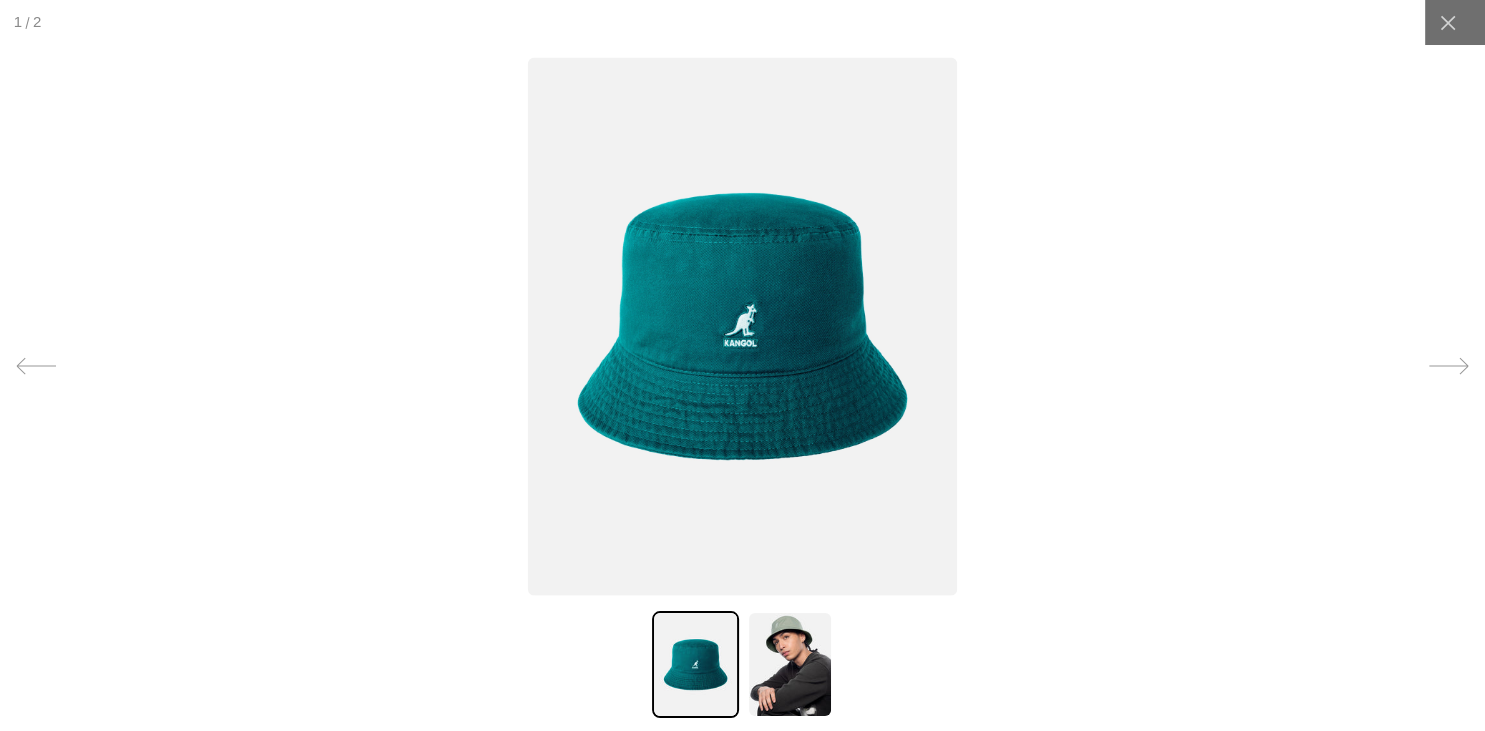 scroll, scrollTop: 0, scrollLeft: 0, axis: both 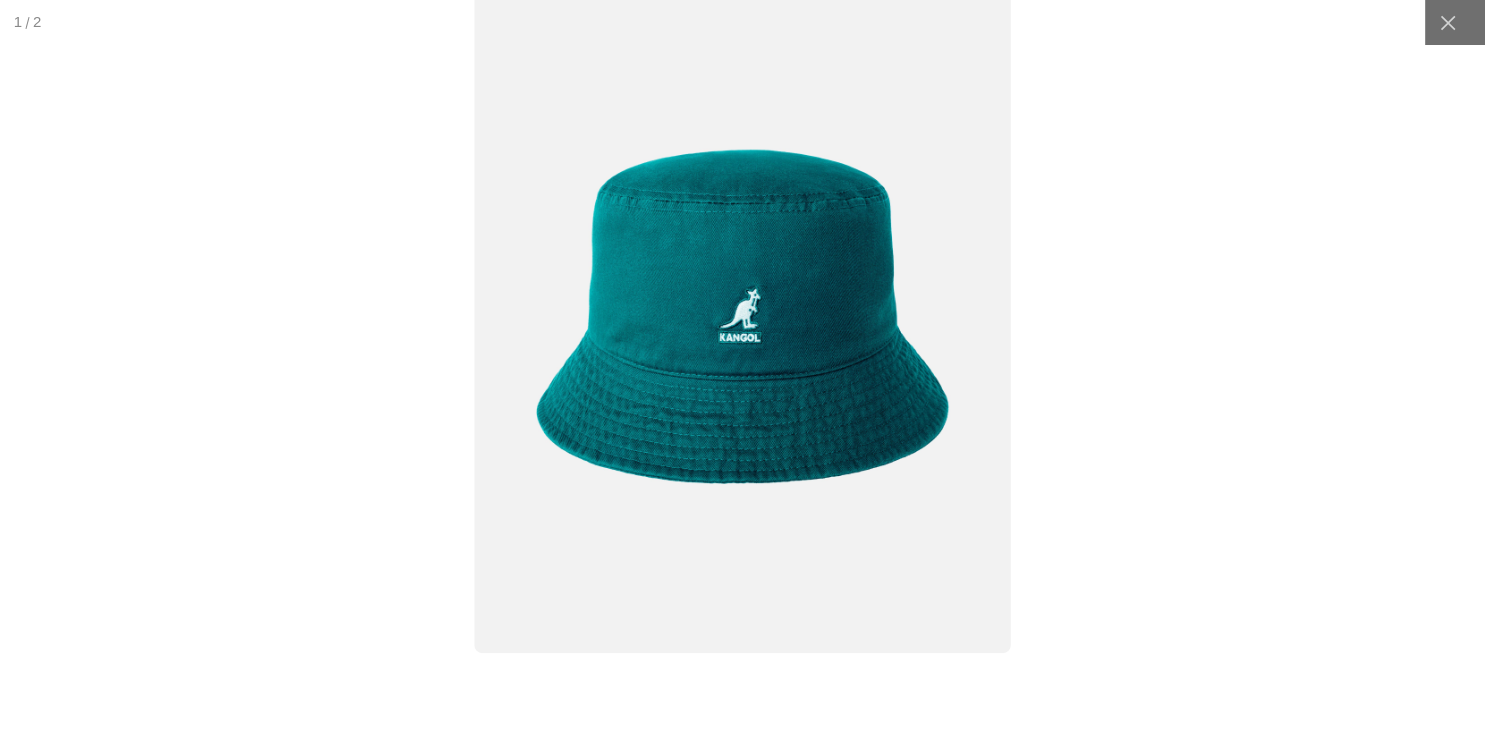 click at bounding box center (742, 316) 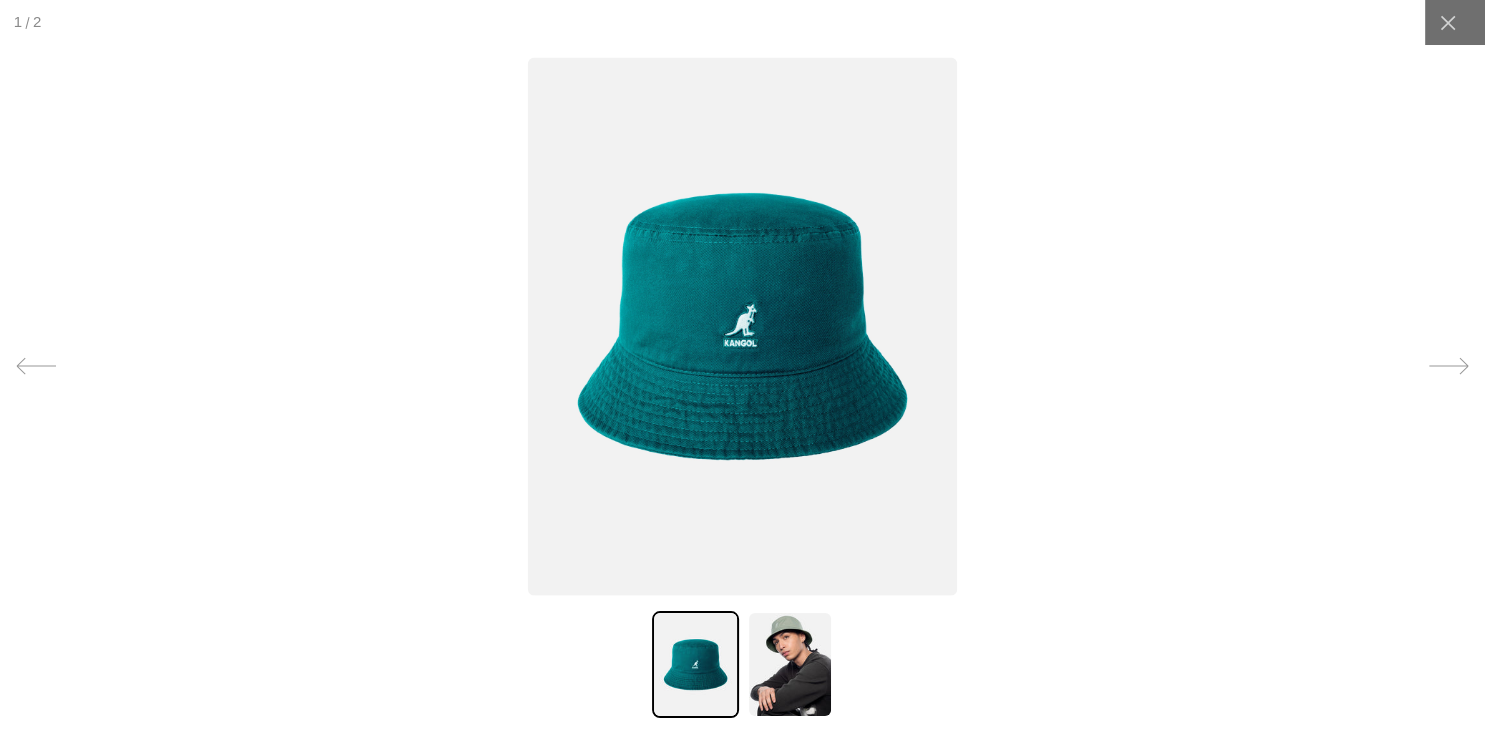 click at bounding box center [742, 326] 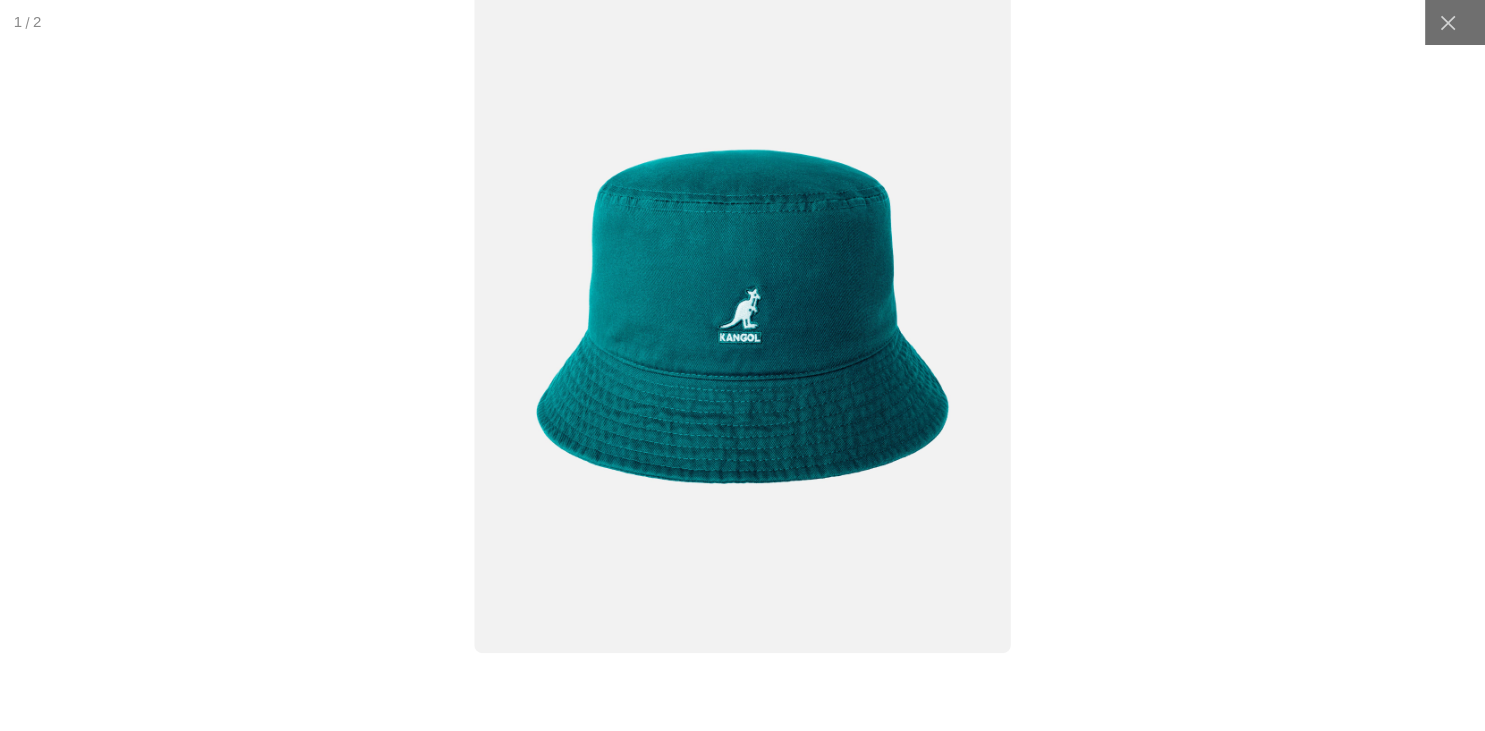 click at bounding box center [742, 316] 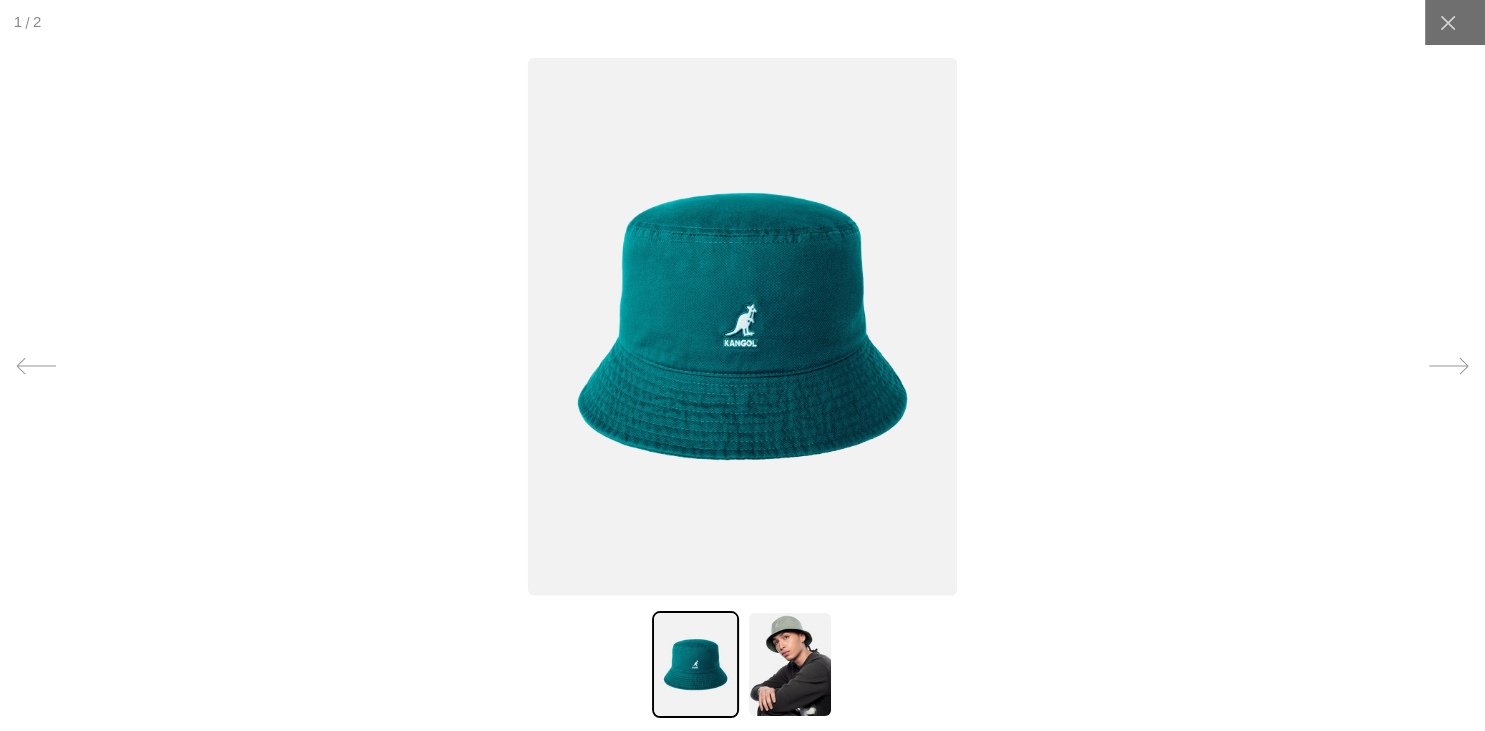 scroll, scrollTop: 0, scrollLeft: 0, axis: both 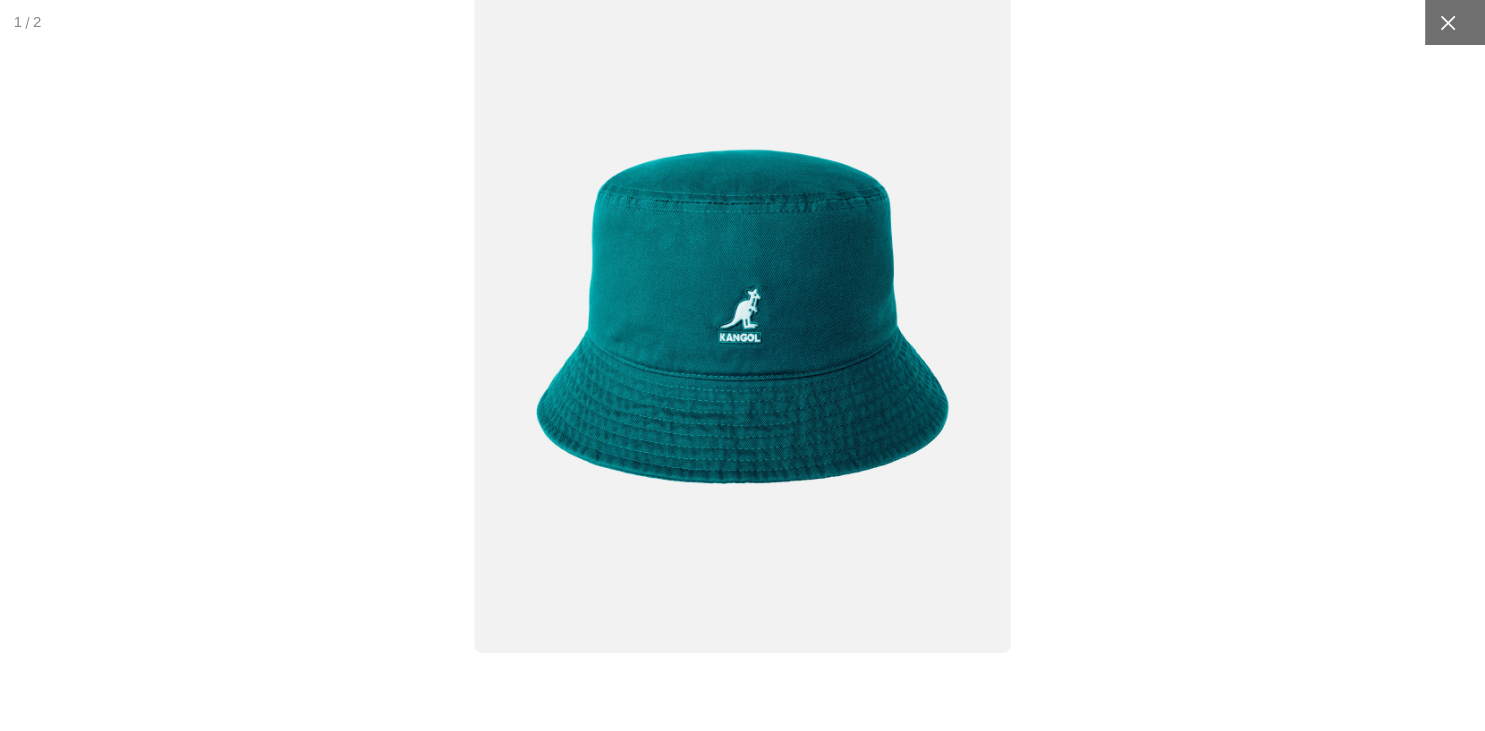 click 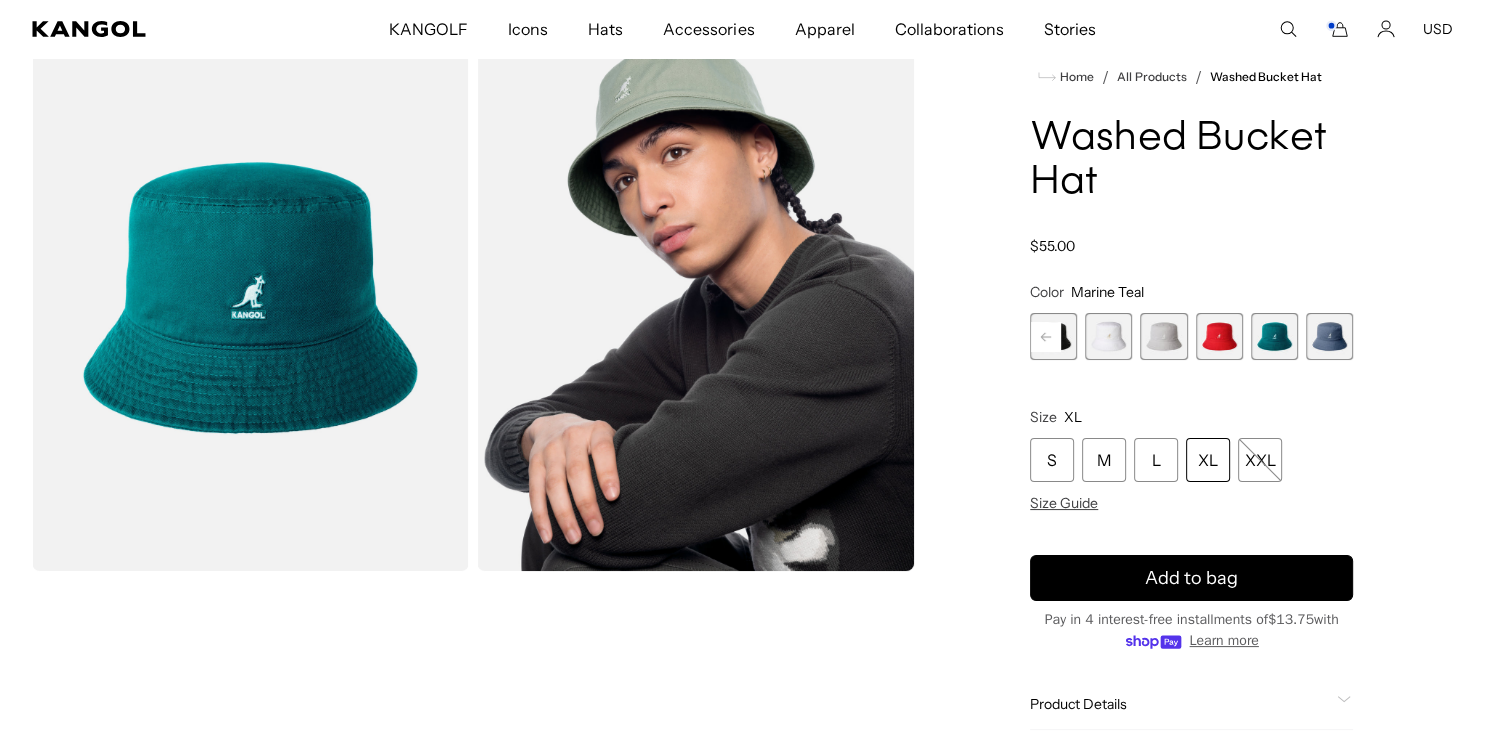 scroll, scrollTop: 6, scrollLeft: 0, axis: vertical 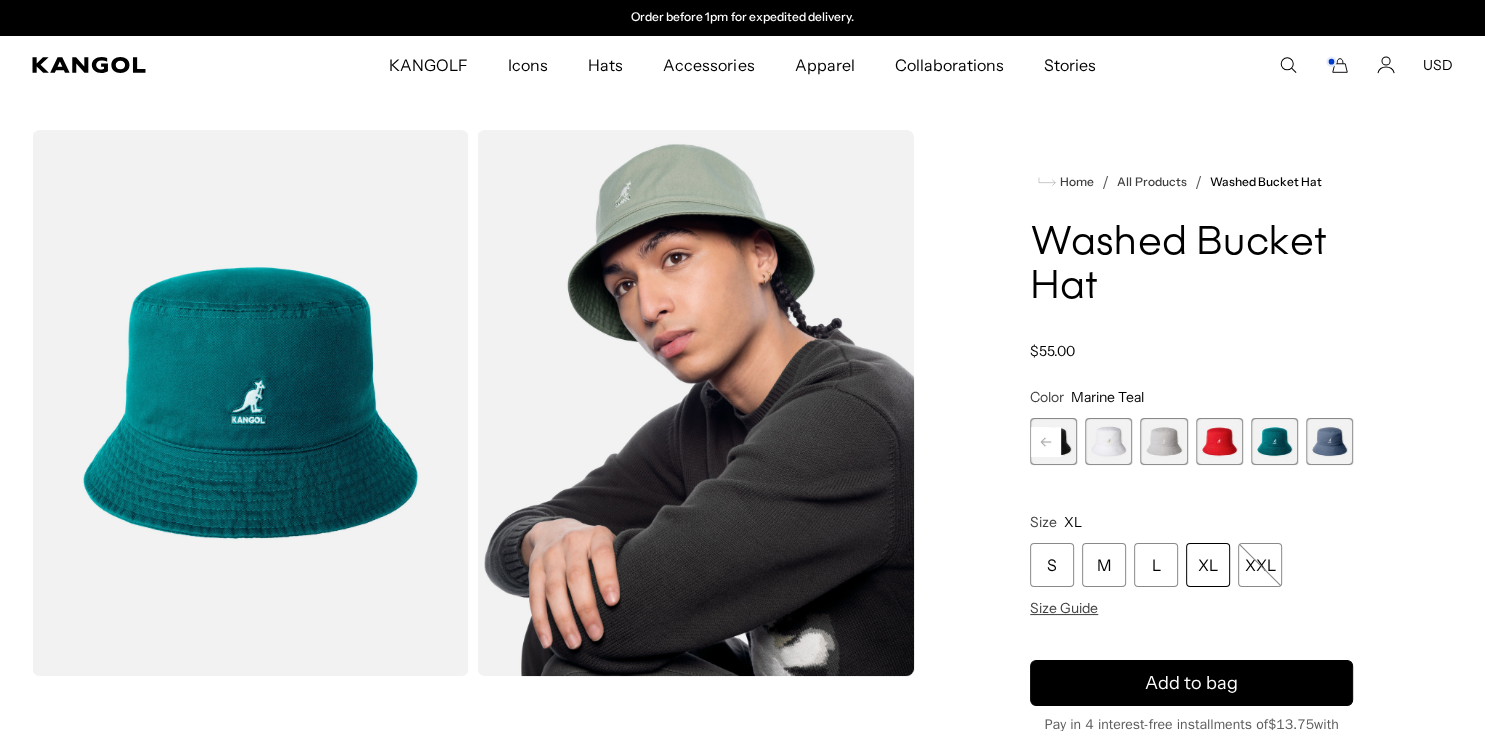 click on "XL" at bounding box center [1208, 565] 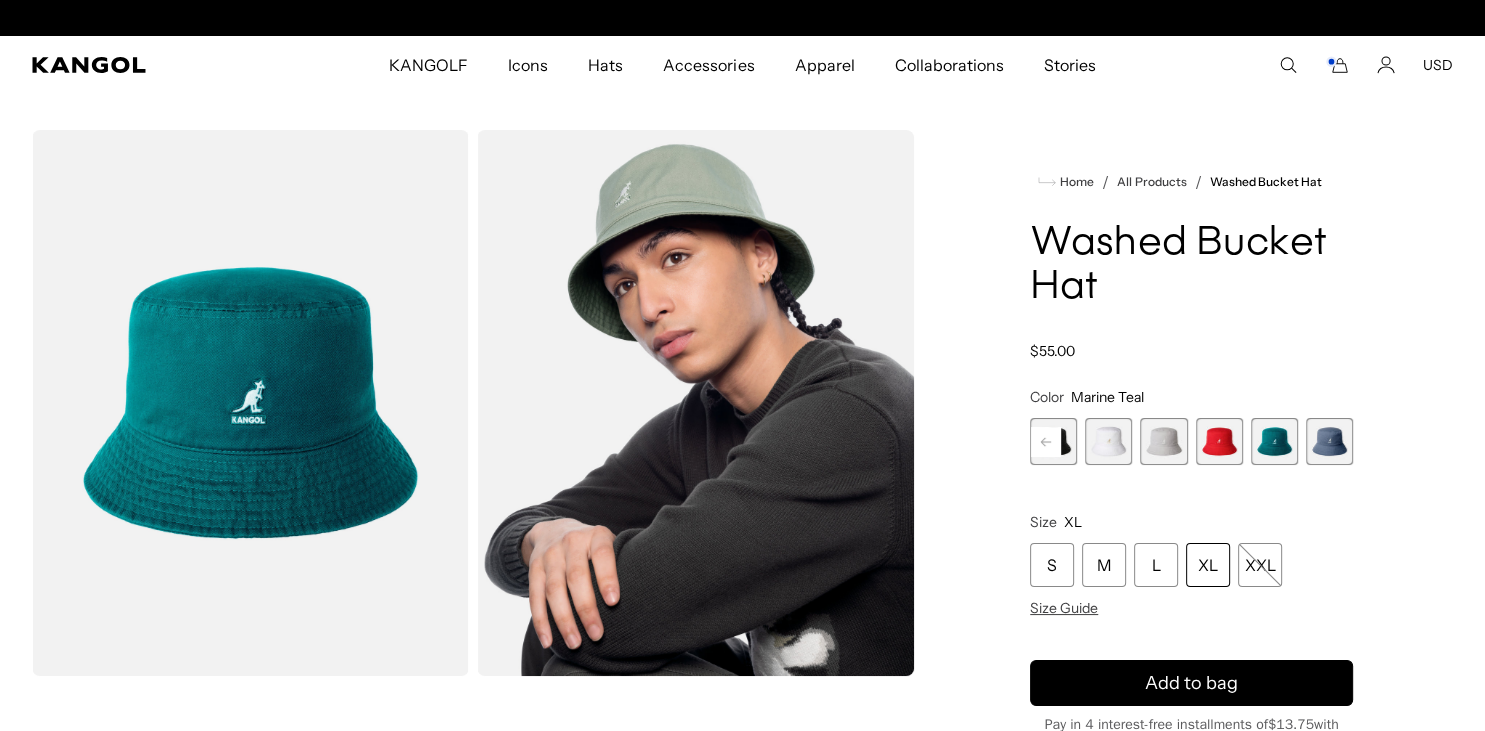 scroll, scrollTop: 0, scrollLeft: 0, axis: both 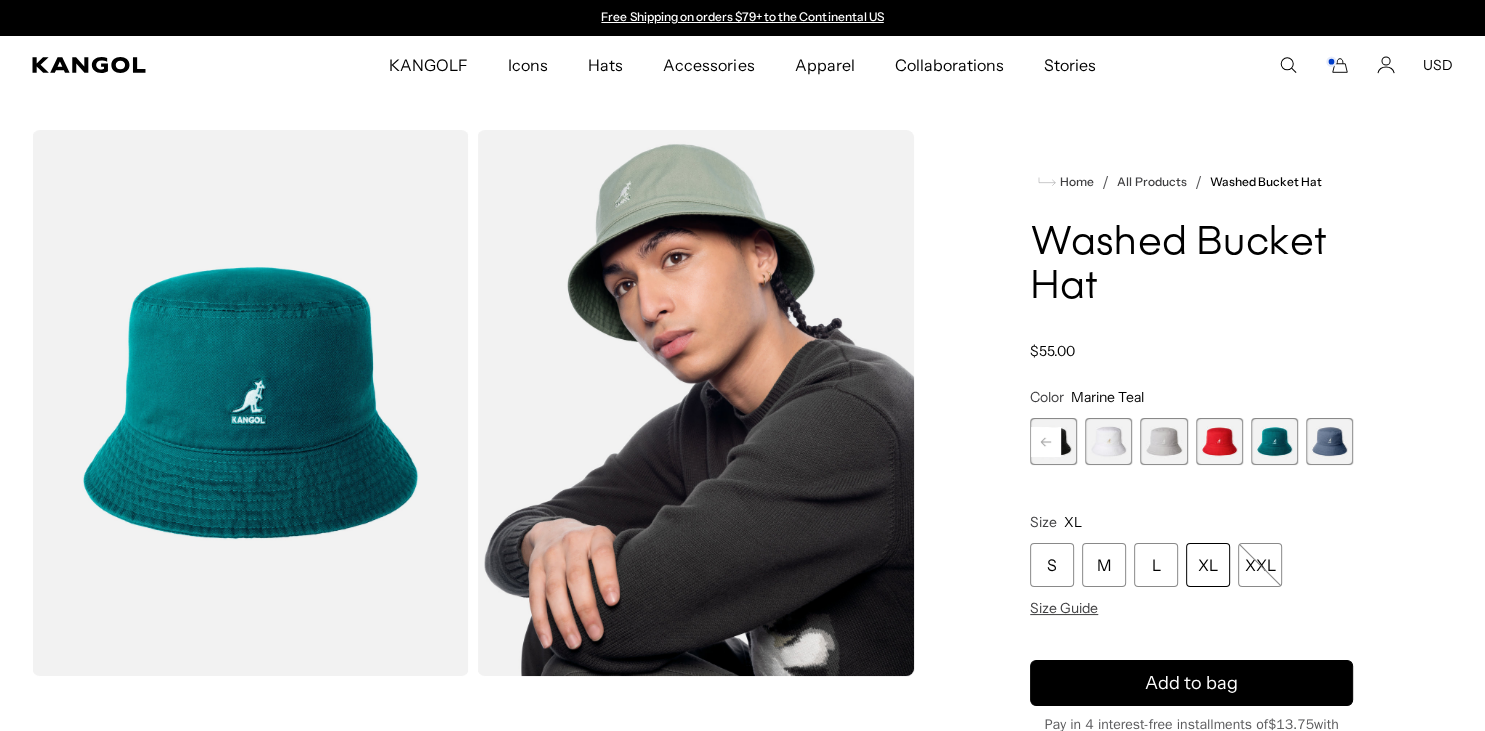 click at bounding box center (1219, 441) 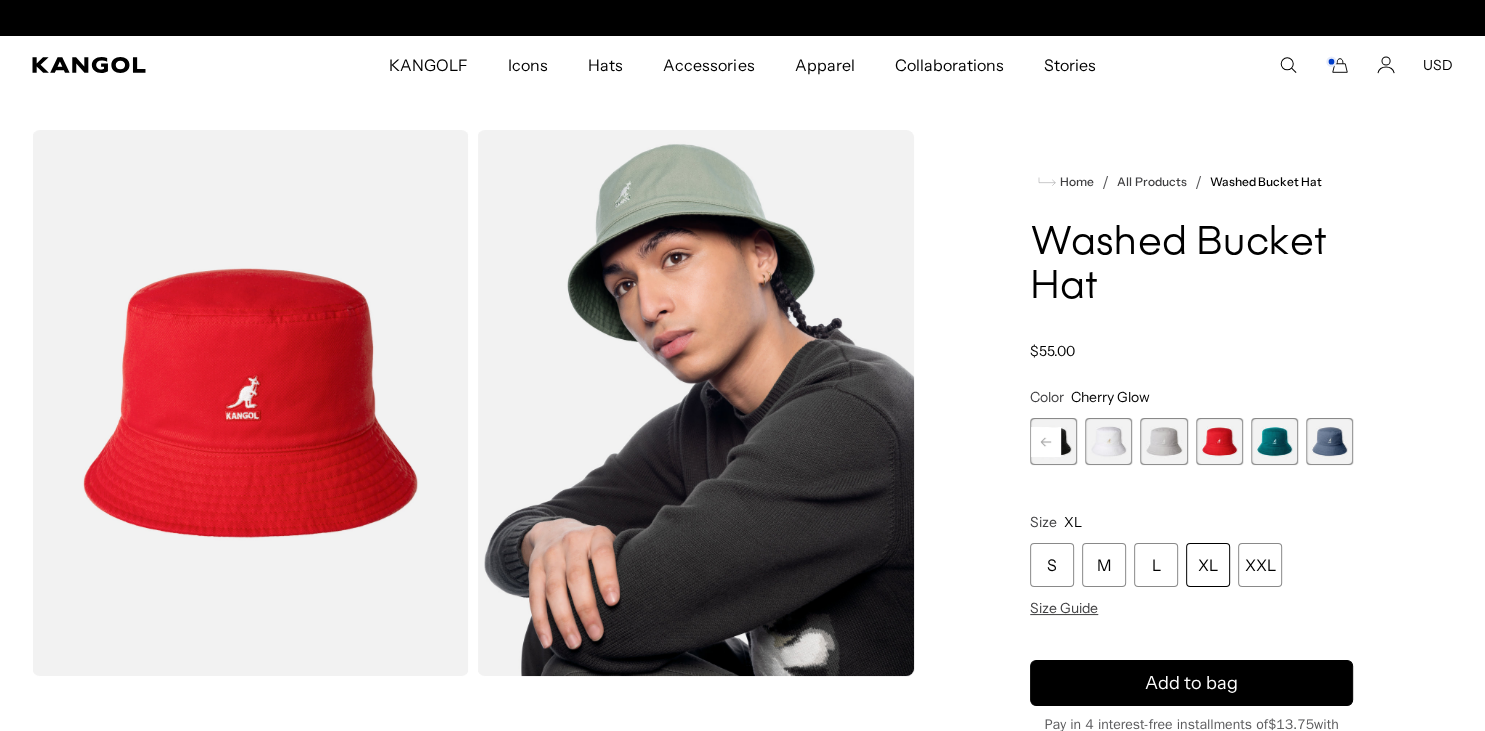 scroll, scrollTop: 0, scrollLeft: 412, axis: horizontal 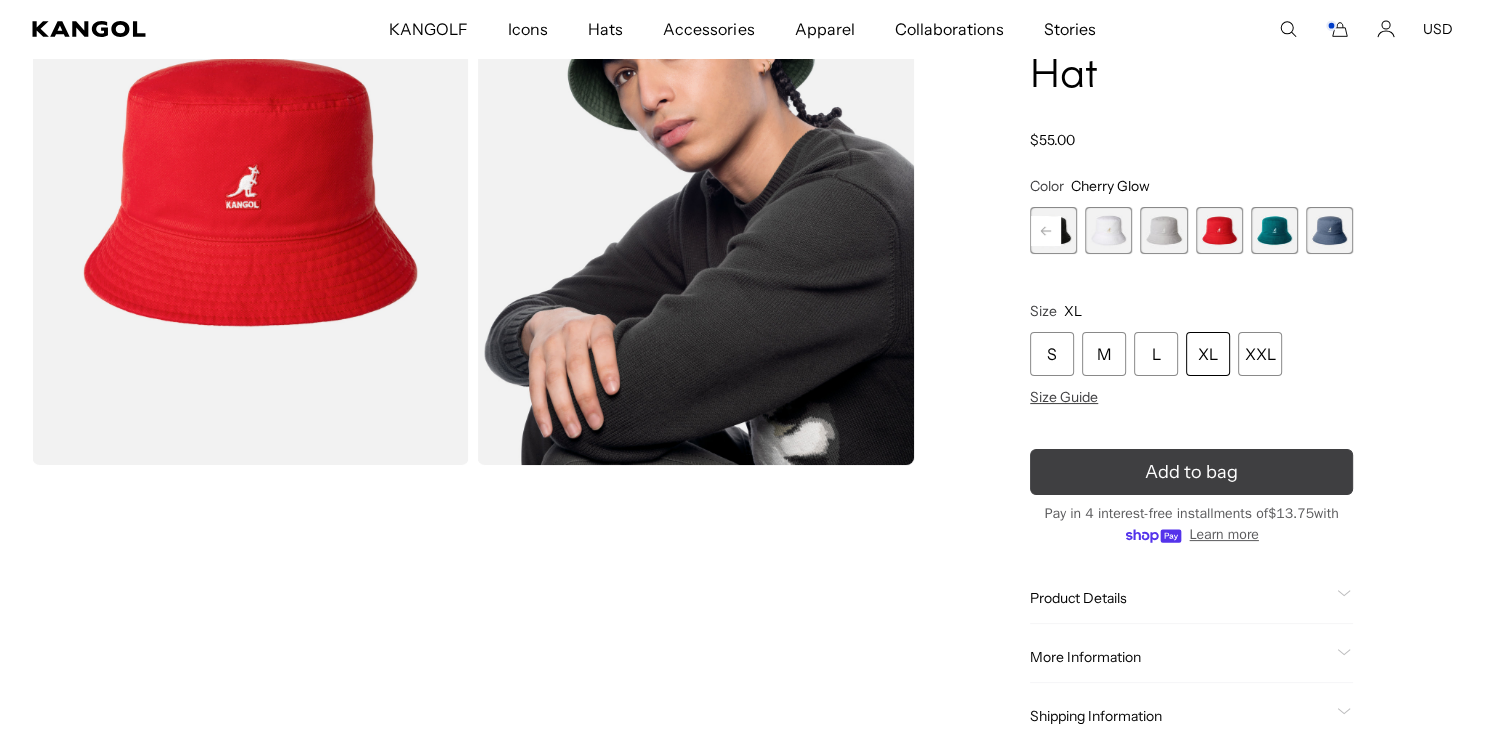 click 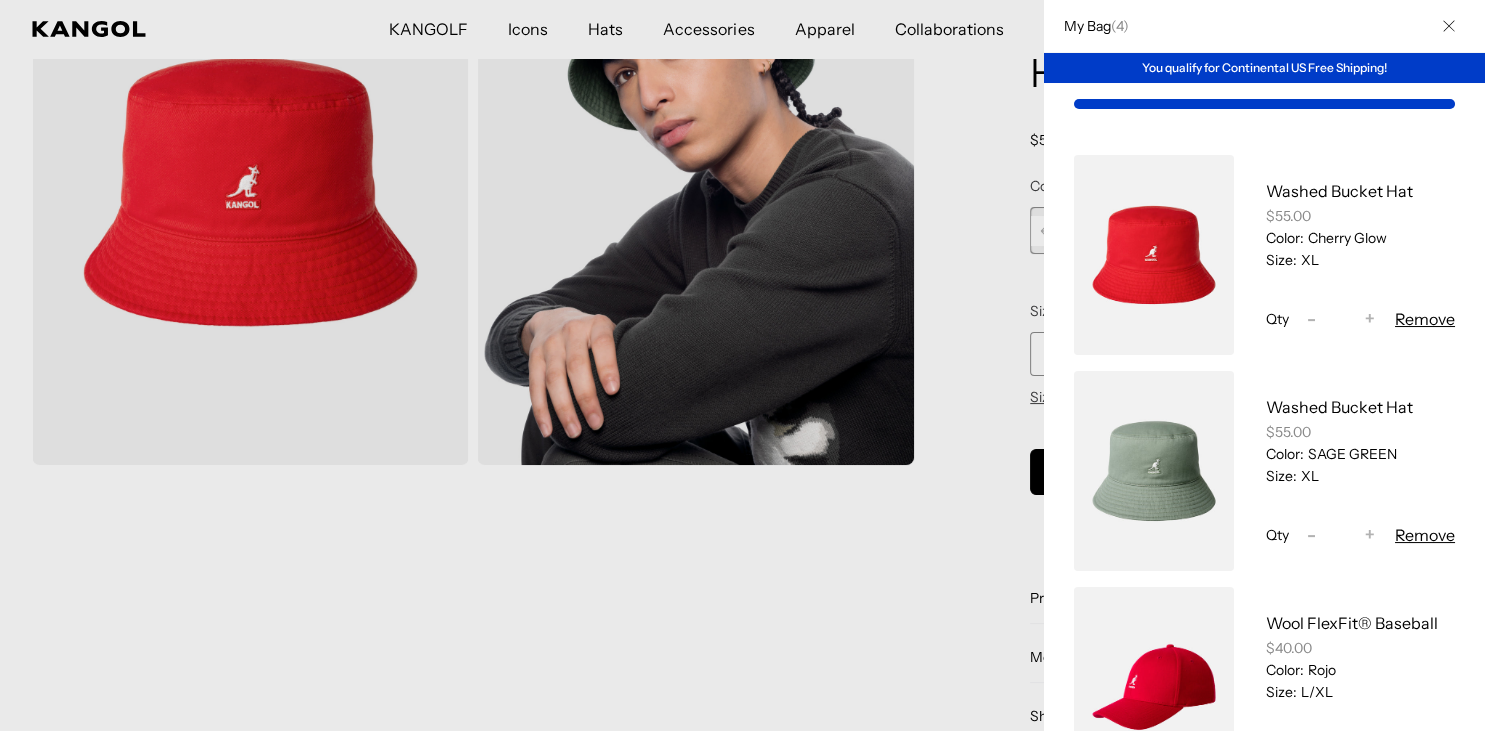 click at bounding box center (742, 365) 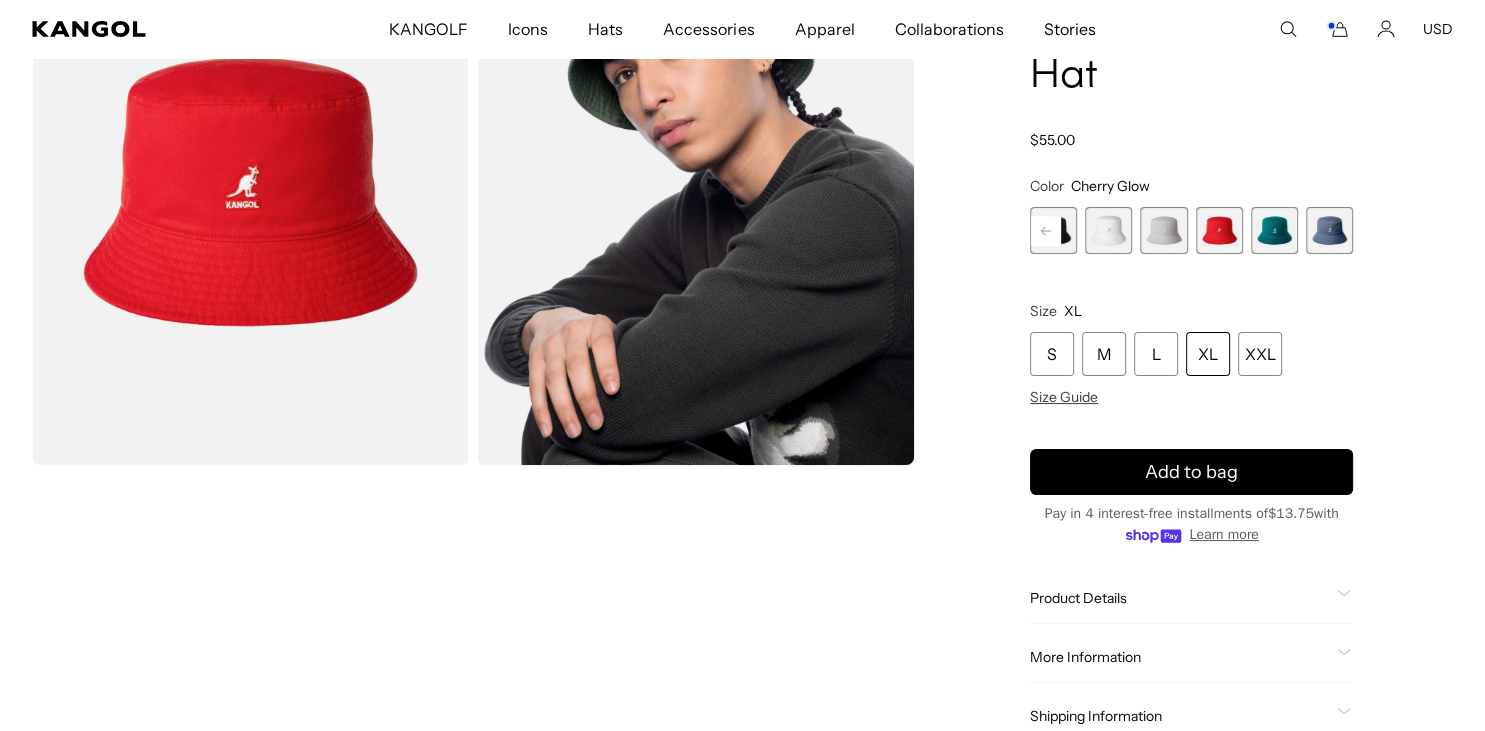 scroll, scrollTop: 0, scrollLeft: 0, axis: both 